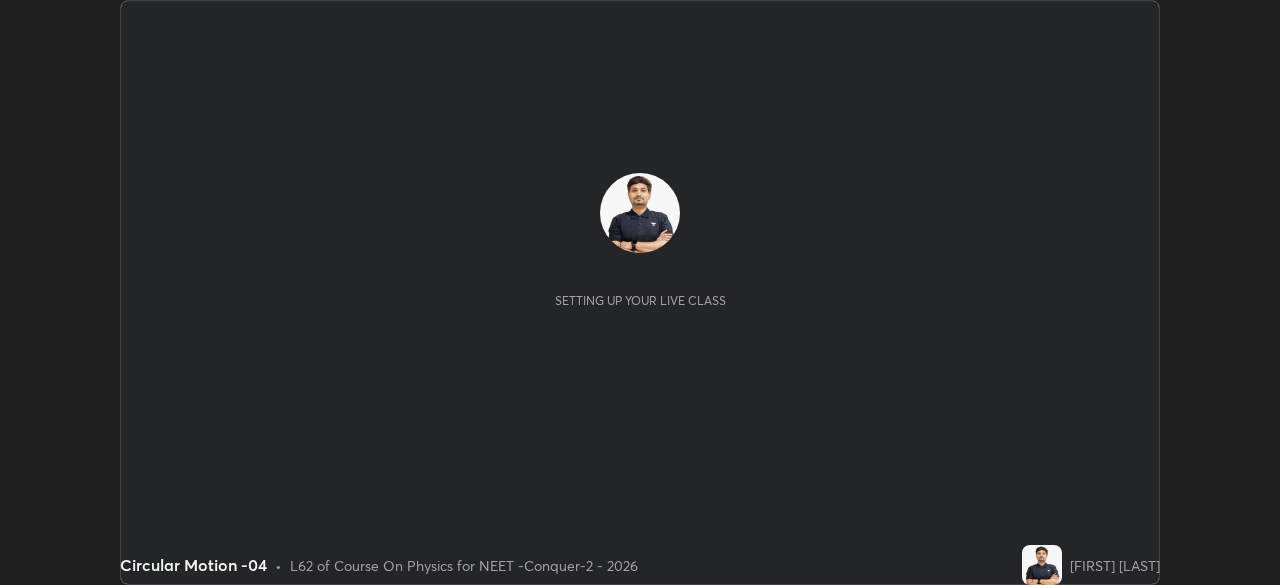 scroll, scrollTop: 0, scrollLeft: 0, axis: both 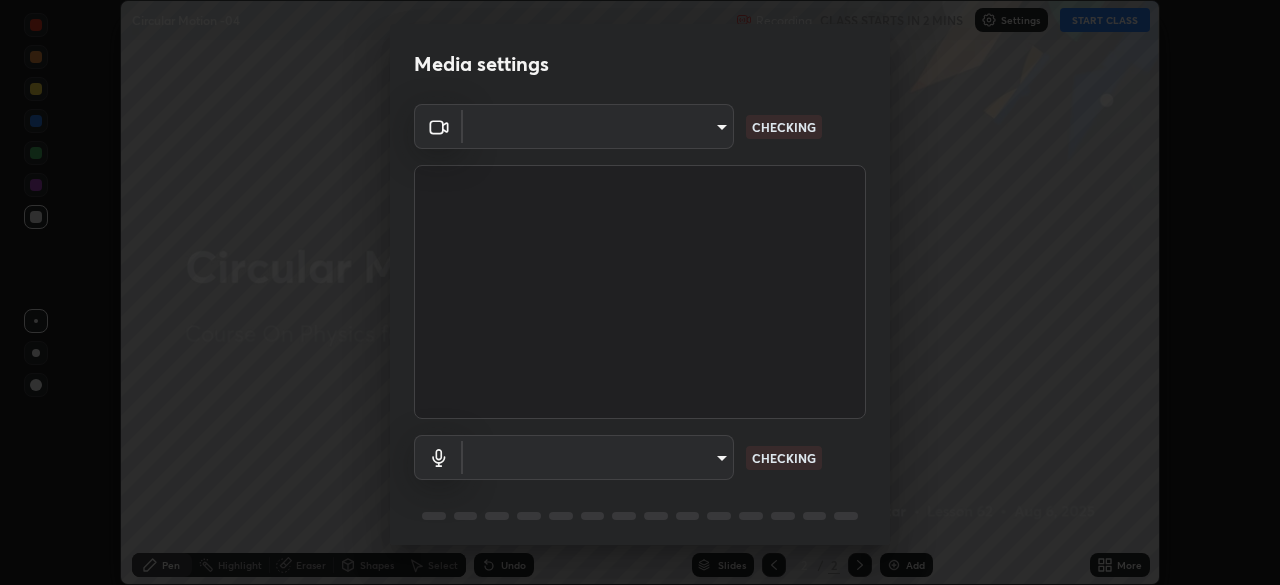 type on "ad23c5e1eec40c929e15baf649206283bee037f2ec2e6fc856d192bb2adaae55" 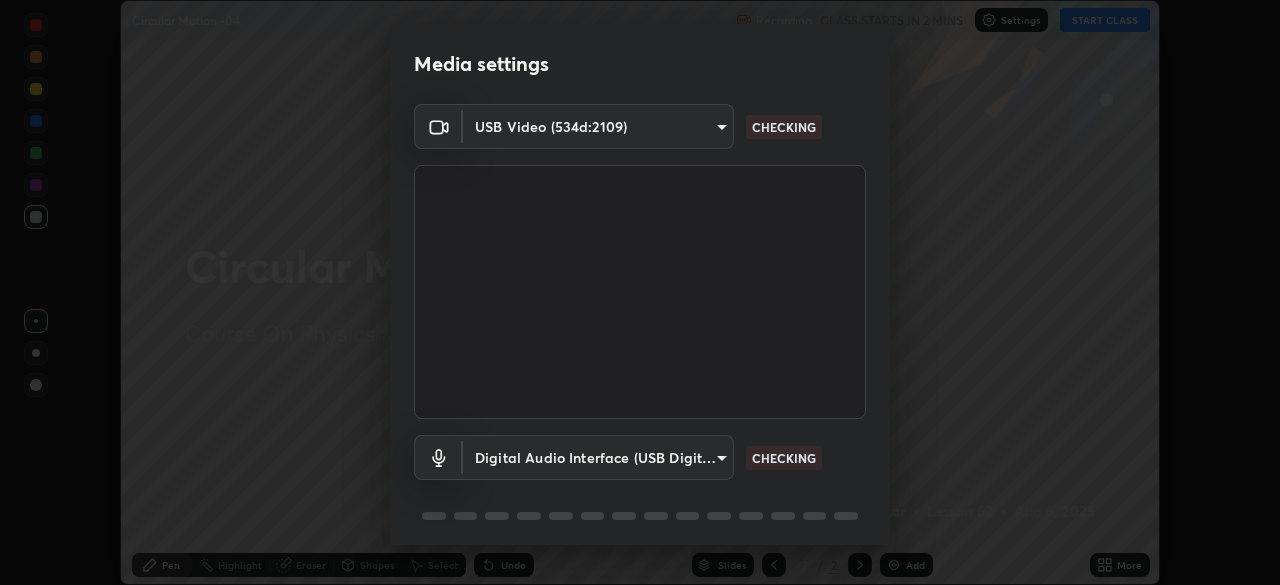 click on "Erase all Circular Motion -04 Recording CLASS STARTS IN 2 MINS Settings START CLASS Setting up your live class Circular Motion -04 • L62 of Course On Physics for NEET -Conquer-2 - 2026 [FIRST] [LAST] Pen Highlight Eraser Shapes Select Undo Slides 2 / 2 Add More No doubts shared Encourage your learners to ask a doubt for better clarity Report an issue Reason for reporting Buffering Chat not working Audio - Video sync issue Educator video quality low ​ Attach an image Report Media settings USB Video (534d:2109) ad23c5e1eec40c929e15baf649206283bee037f2ec2e6fc856d192bb2adaae55 CHECKING Digital Audio Interface (USB Digital Audio) bacd120e2728bcaa93de399d5b14713bfd4da43ca453c7f8d7901db11a0ced92 CHECKING 1 / 5 Next" at bounding box center [640, 292] 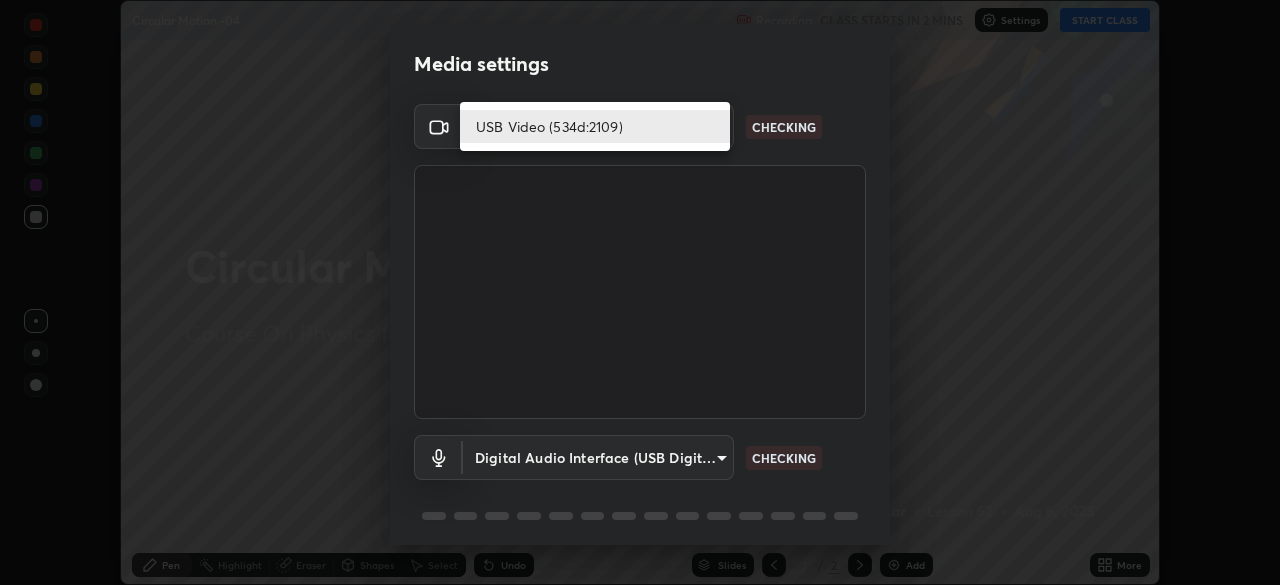 click on "USB Video (534d:2109)" at bounding box center [595, 126] 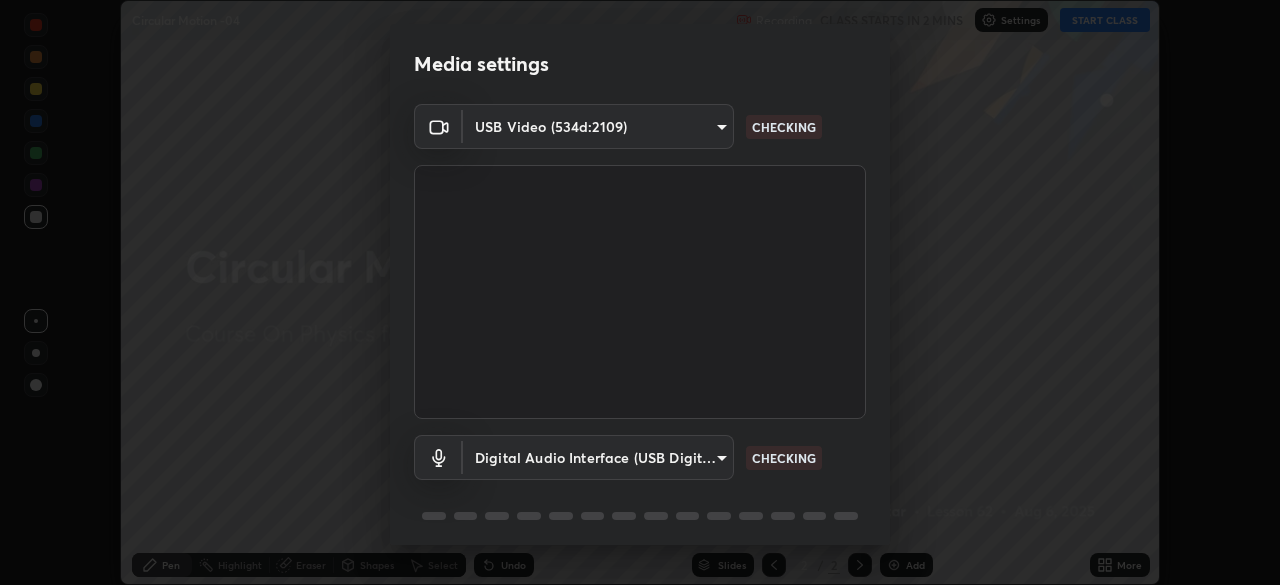scroll, scrollTop: 71, scrollLeft: 0, axis: vertical 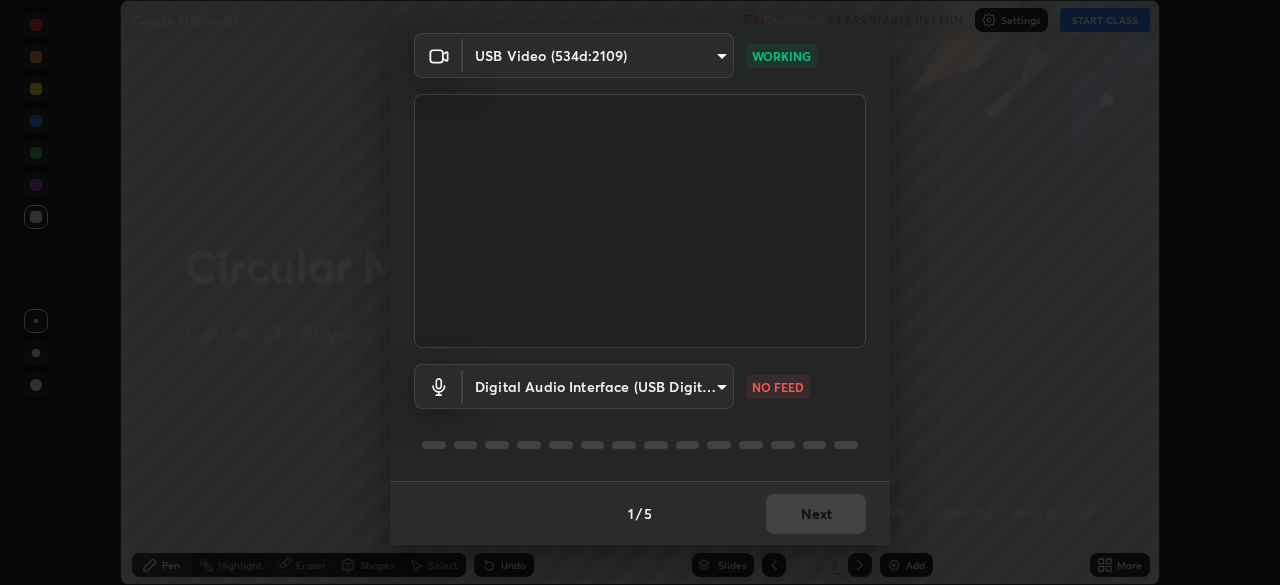 click on "Erase all Circular Motion -04 Recording CLASS STARTS IN 1 MIN Settings START CLASS Setting up your live class Circular Motion -04 • L62 of Course On Physics for NEET -Conquer-2 - 2026 [FIRST] [LAST] Pen Highlight Eraser Shapes Select Undo Slides 2 / 2 Add More No doubts shared Encourage your learners to ask a doubt for better clarity Report an issue Reason for reporting Buffering Chat not working Audio - Video sync issue Educator video quality low ​ Attach an image Report Media settings USB Video (534d:2109) ad23c5e1eec40c929e15baf649206283bee037f2ec2e6fc856d192bb2adaae55 WORKING Digital Audio Interface (USB Digital Audio) bacd120e2728bcaa93de399d5b14713bfd4da43ca453c7f8d7901db11a0ced92 NO FEED 1 / 5 Next" at bounding box center [640, 292] 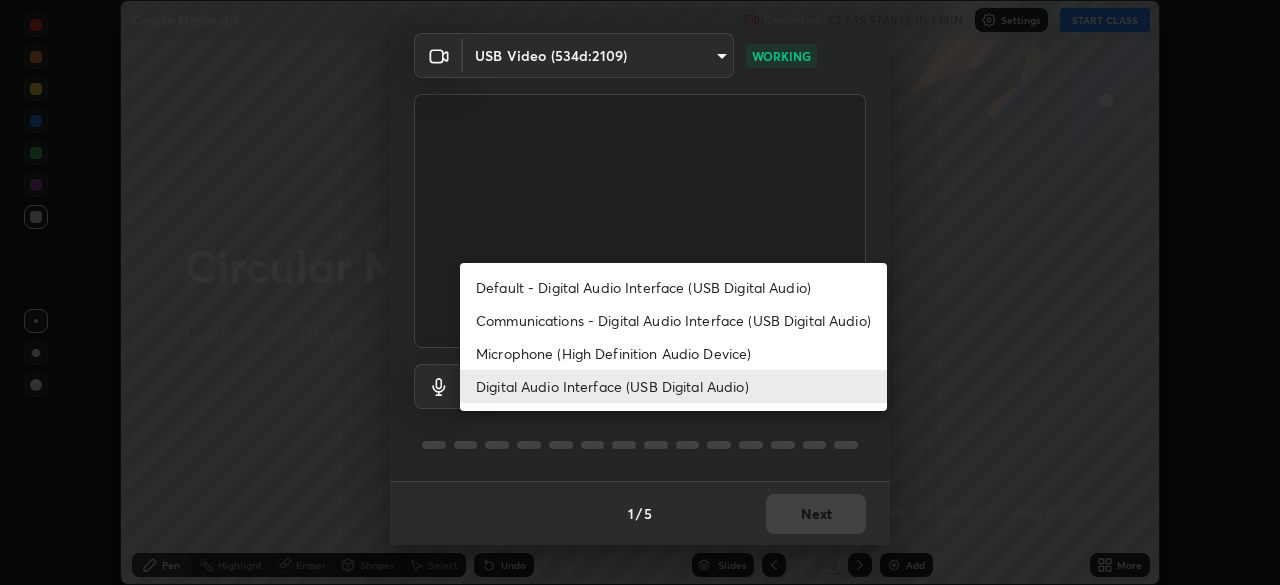 click on "Default - Digital Audio Interface (USB Digital Audio)" at bounding box center [673, 287] 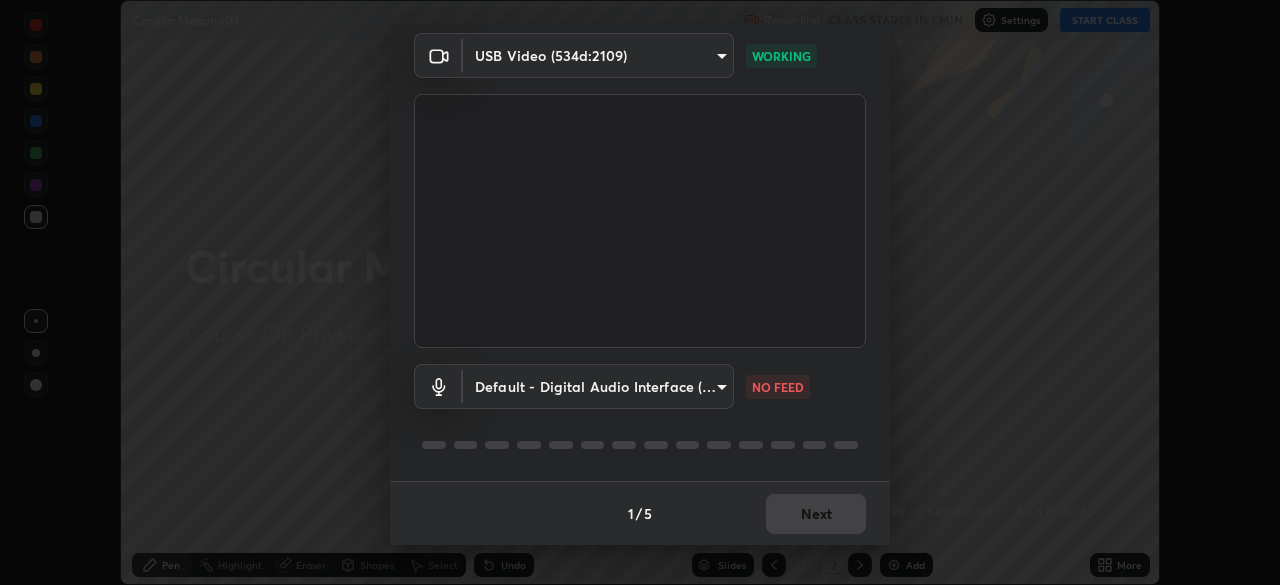 click on "Erase all Circular Motion -04 Recording CLASS STARTS IN 1 MIN Settings START CLASS Setting up your live class Circular Motion -04 • L62 of Course On Physics for NEET -Conquer-2 - 2026 [FIRST] [LAST] Pen Highlight Eraser Shapes Select Undo Slides 2 / 2 Add More No doubts shared Encourage your learners to ask a doubt for better clarity Report an issue Reason for reporting Buffering Chat not working Audio - Video sync issue Educator video quality low ​ Attach an image Report Media settings USB Video (534d:2109) ad23c5e1eec40c929e15baf649206283bee037f2ec2e6fc856d192bb2adaae55 WORKING Default - Digital Audio Interface (USB Digital Audio) default NO FEED 1 / 5 Next Default - Digital Audio Interface (USB Digital Audio) Communications - Digital Audio Interface (USB Digital Audio) Microphone (High Definition Audio Device) Digital Audio Interface (USB Digital Audio)" at bounding box center [640, 292] 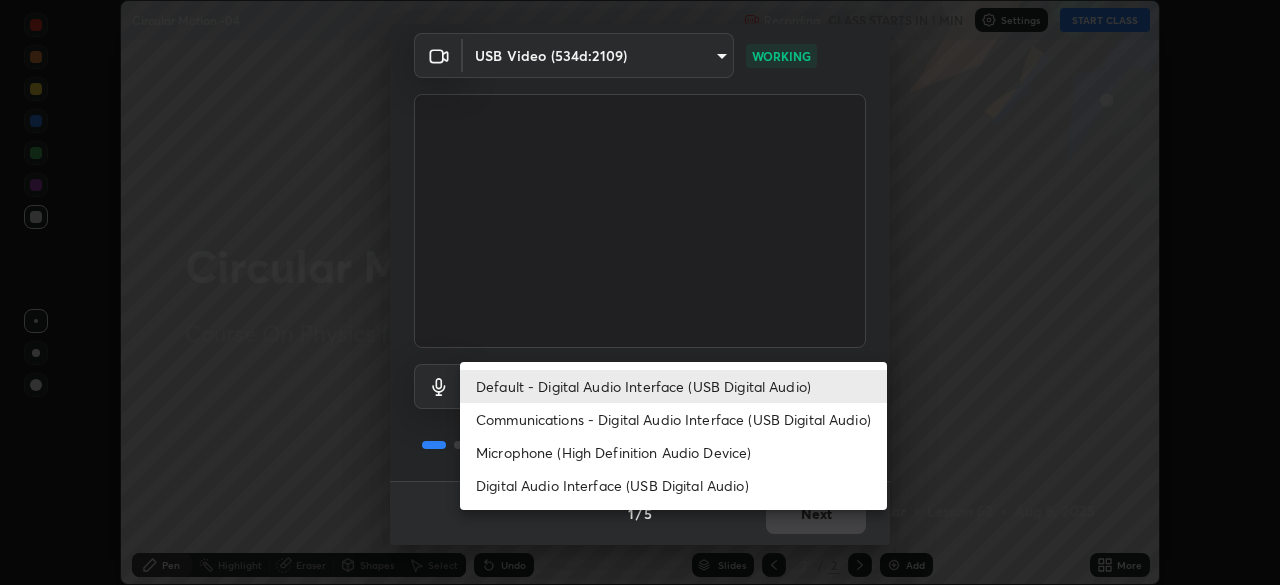 click on "Digital Audio Interface (USB Digital Audio)" at bounding box center [673, 485] 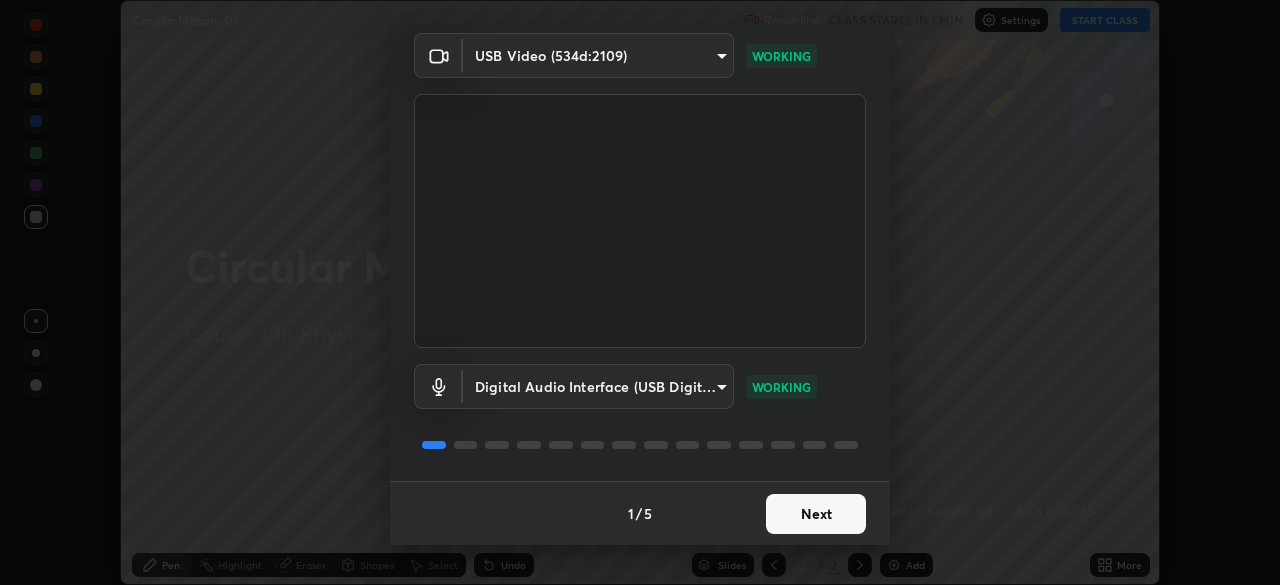 click on "Next" at bounding box center [816, 514] 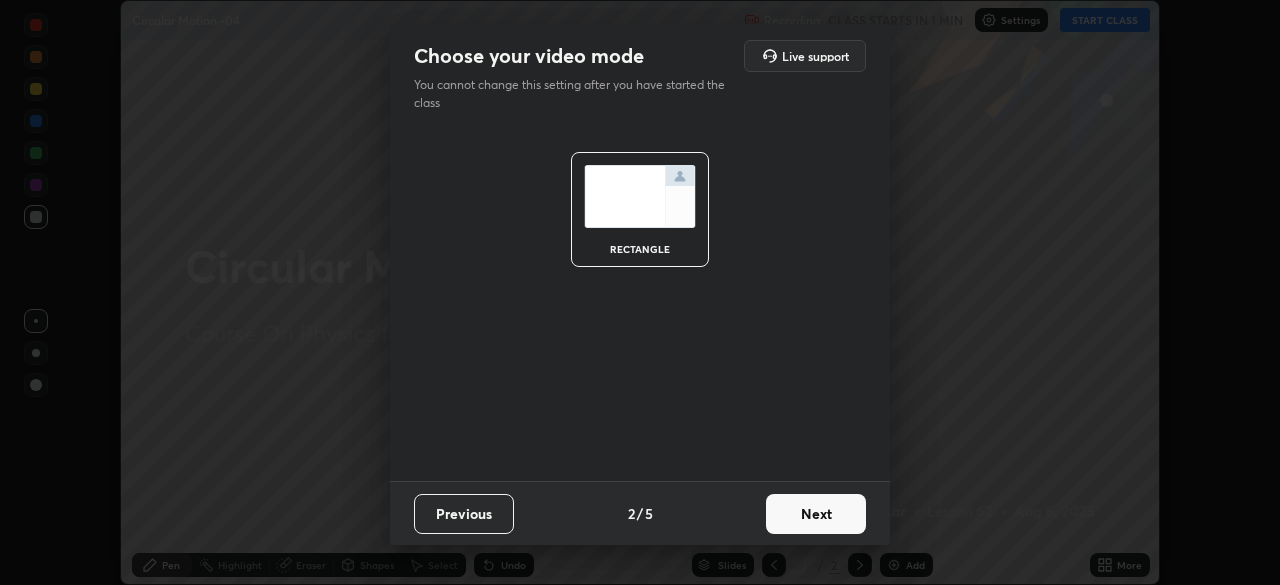 click on "Next" at bounding box center [816, 514] 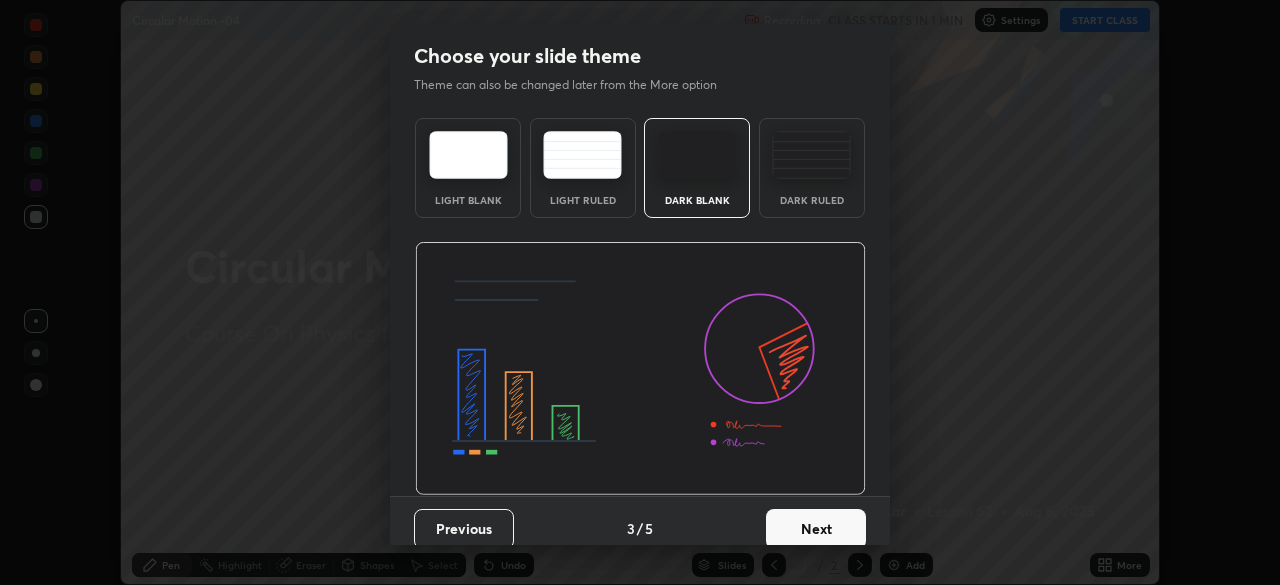 click on "Next" at bounding box center [816, 529] 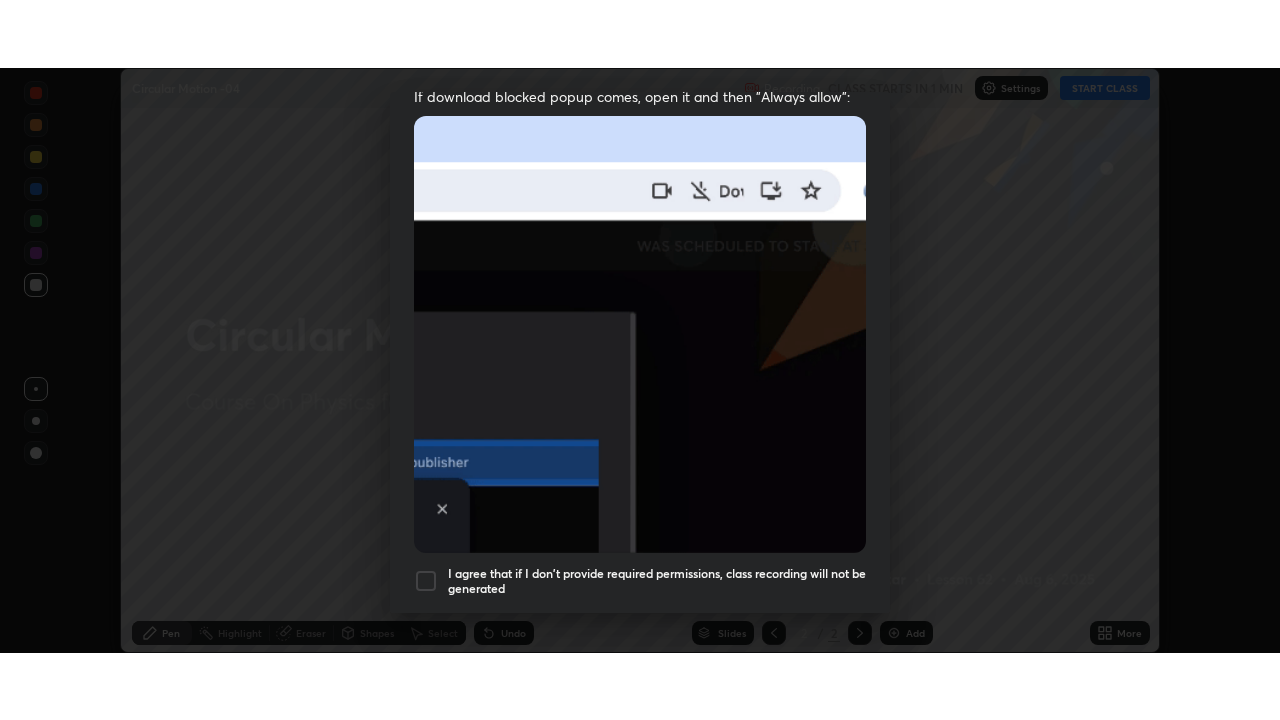 scroll, scrollTop: 479, scrollLeft: 0, axis: vertical 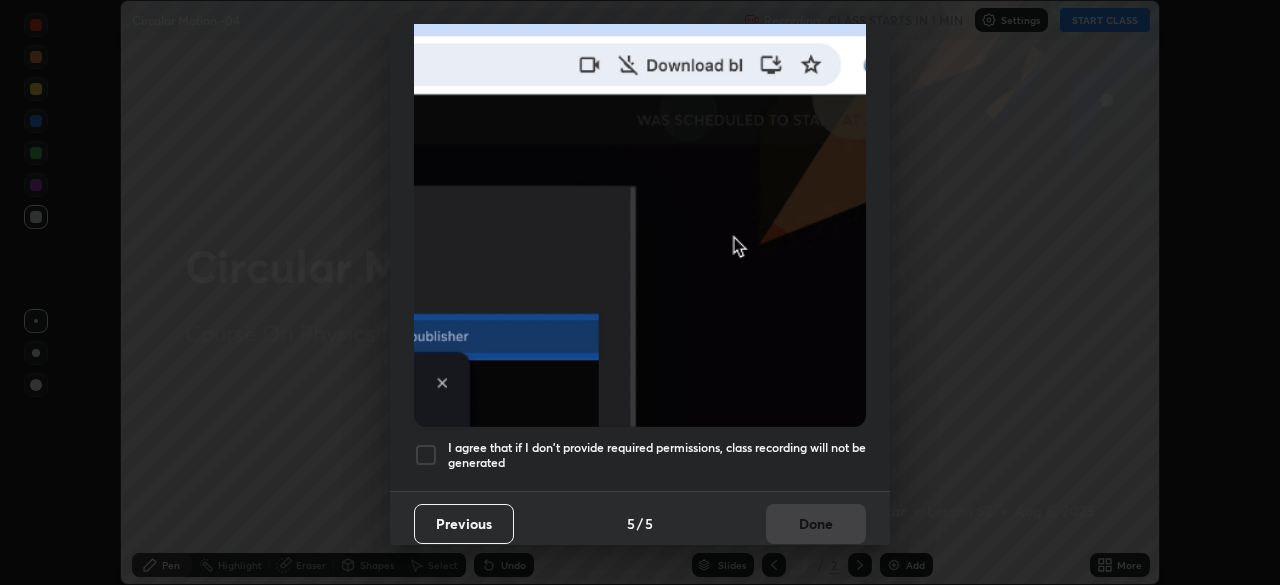 click at bounding box center (426, 455) 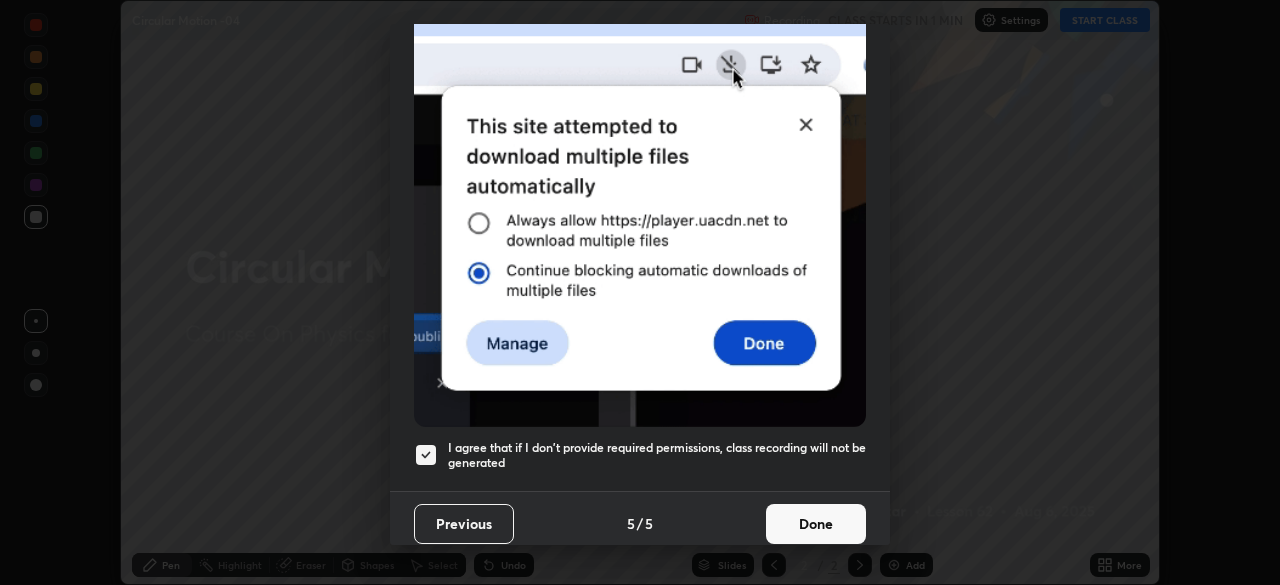 click on "Done" at bounding box center (816, 524) 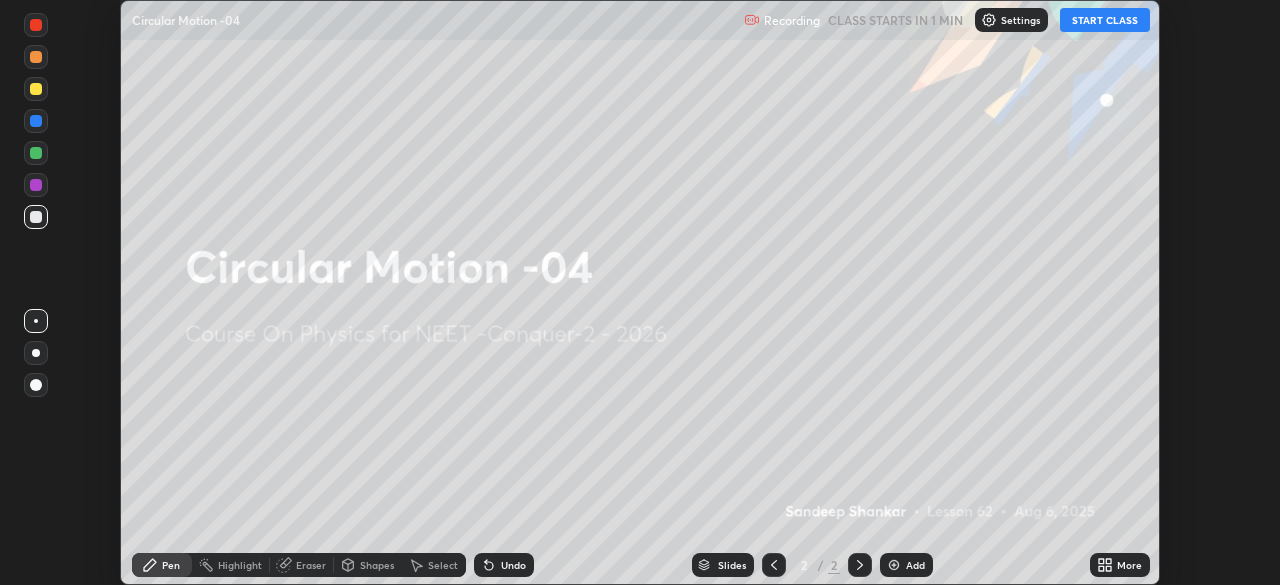 click 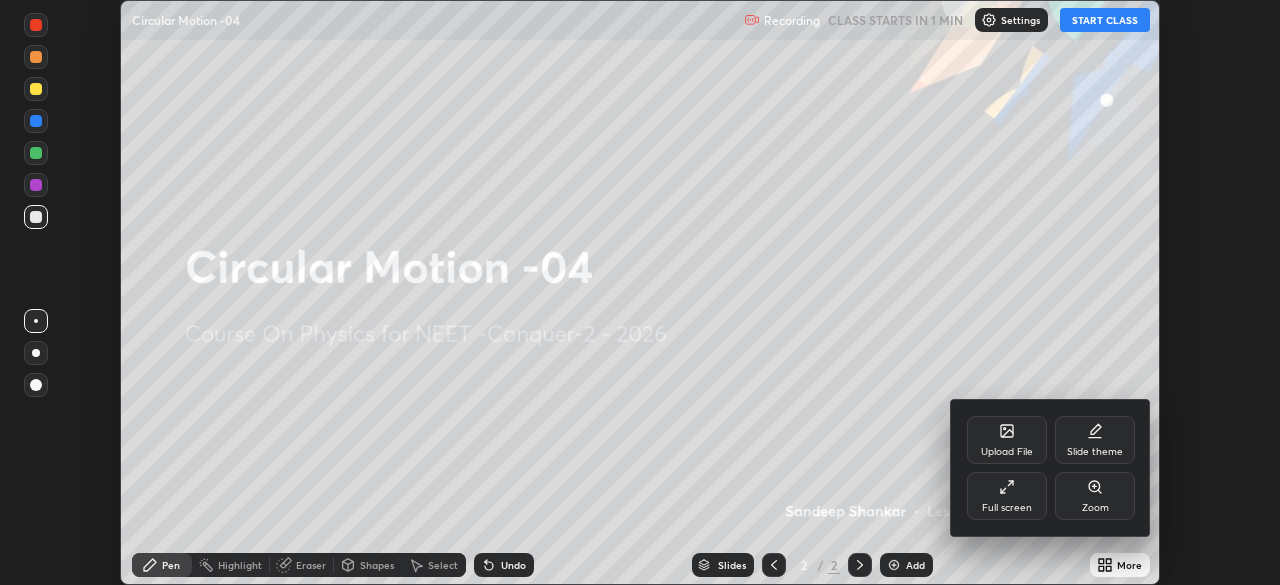 click on "Full screen" at bounding box center (1007, 508) 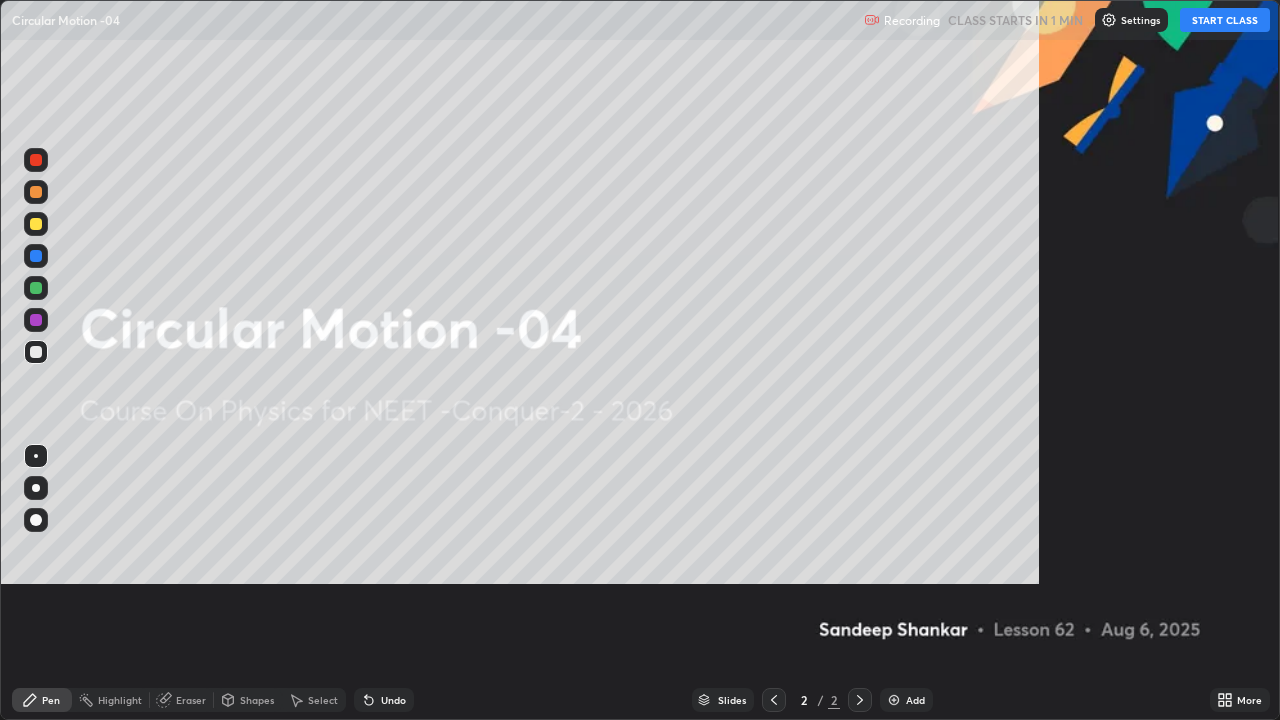 scroll, scrollTop: 99280, scrollLeft: 98720, axis: both 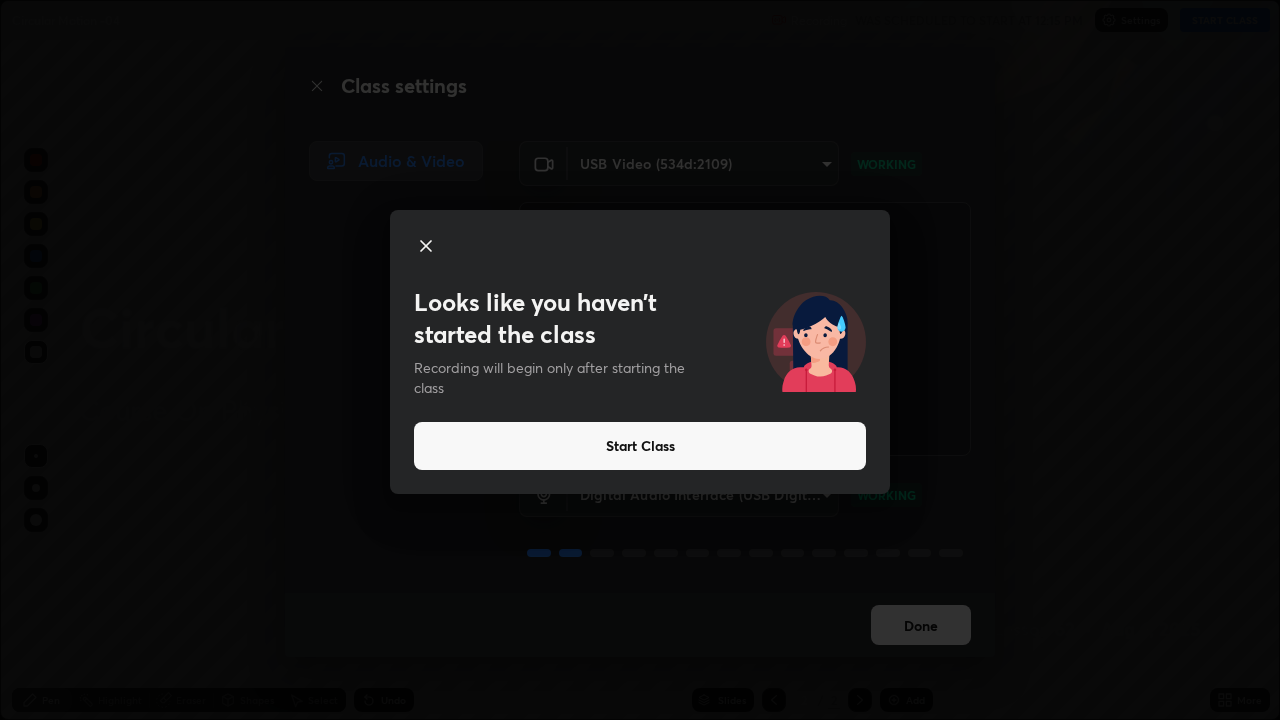 click on "Start Class" at bounding box center [640, 446] 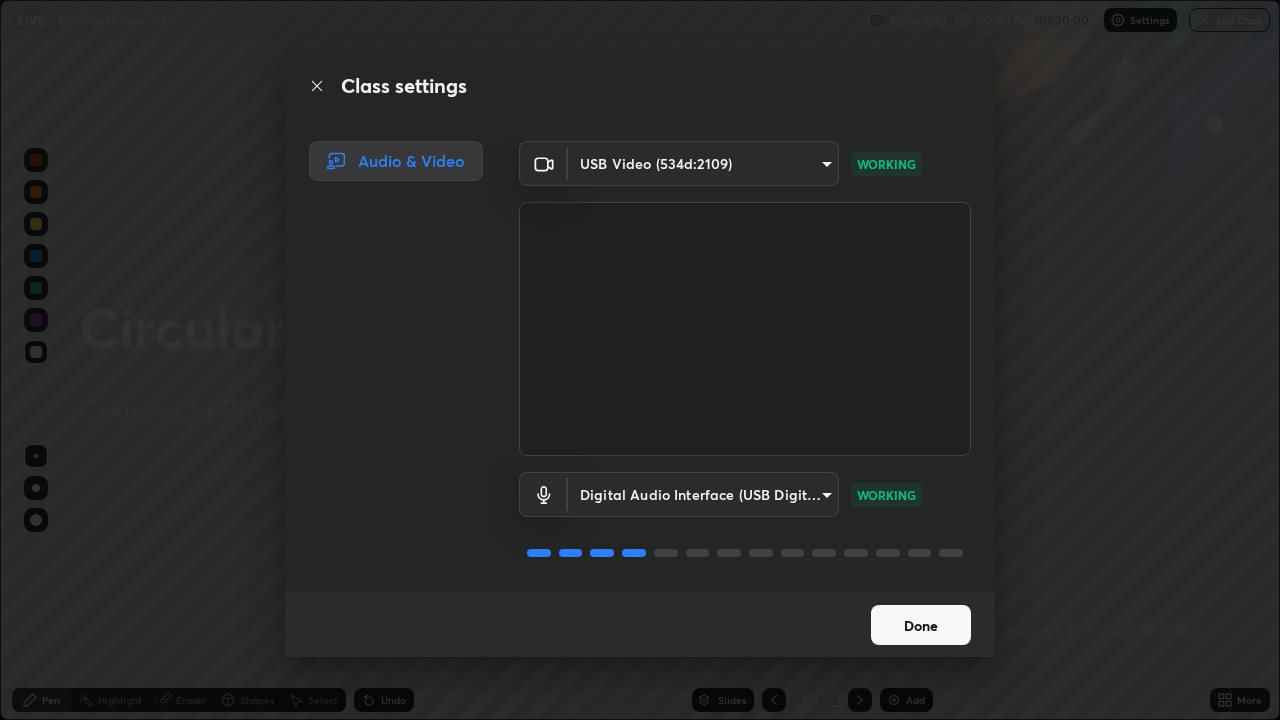 click on "Done" at bounding box center [921, 625] 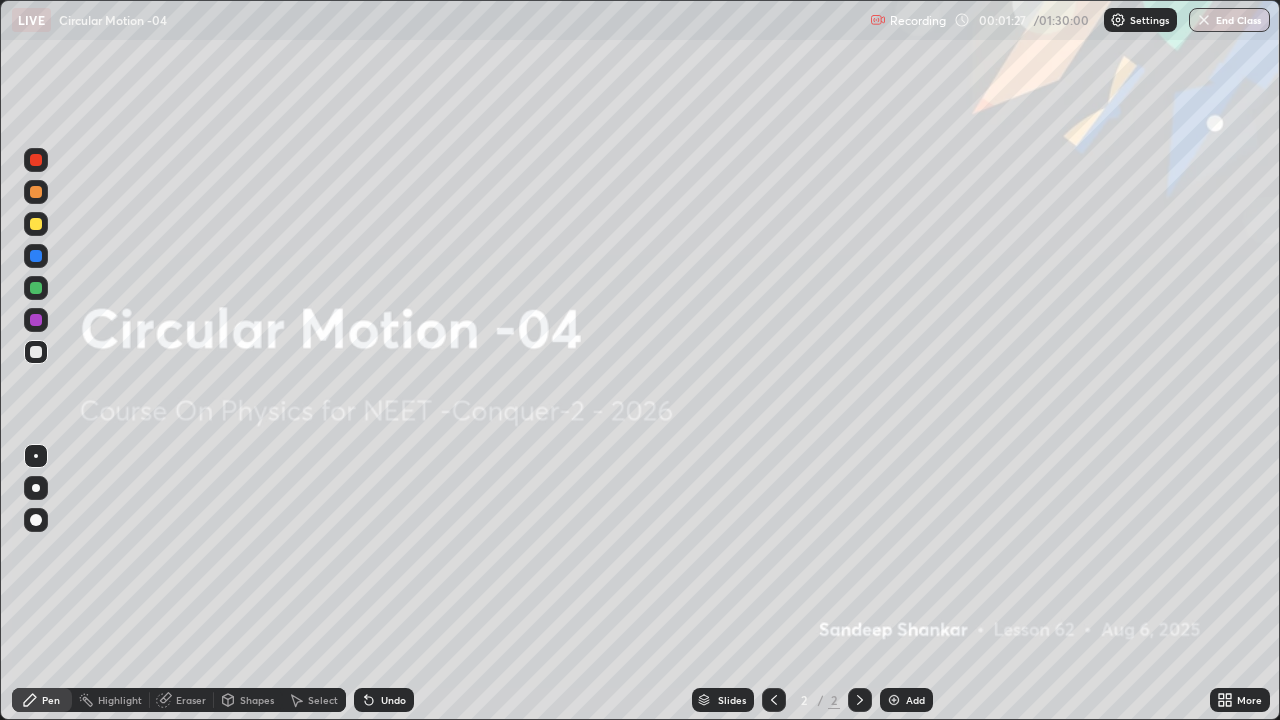 click on "Shapes" at bounding box center (257, 700) 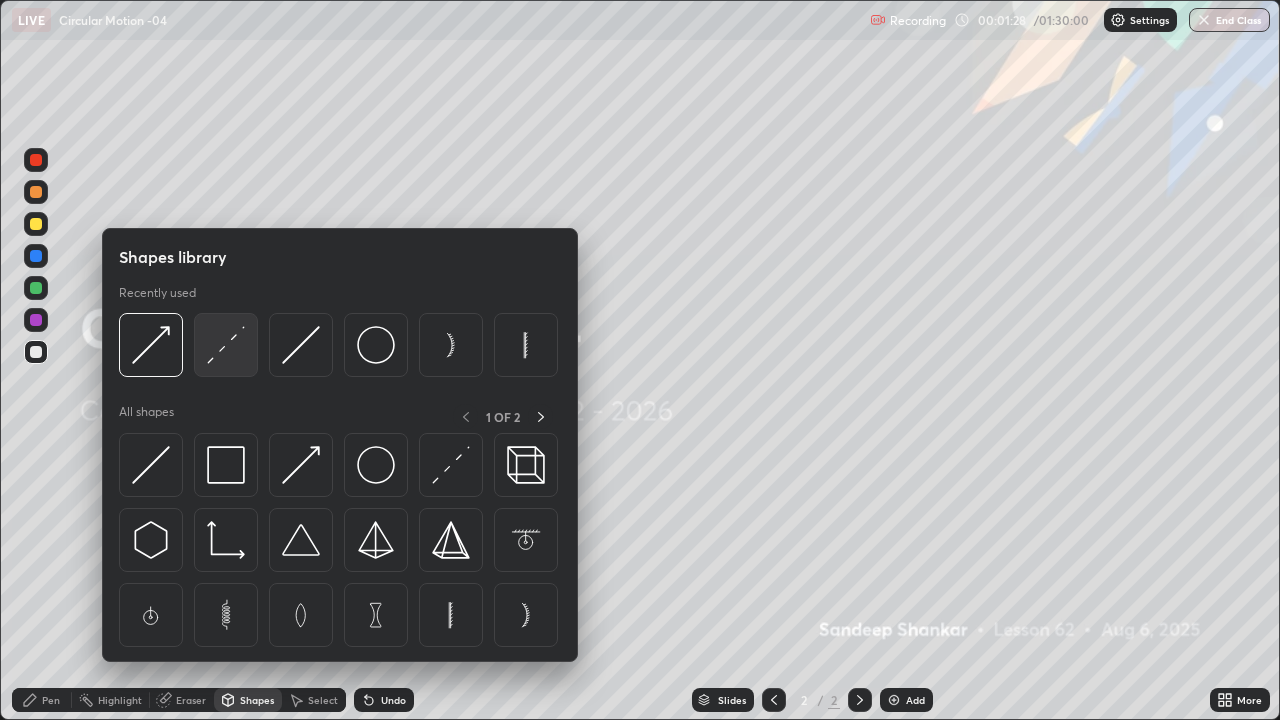 click at bounding box center [226, 345] 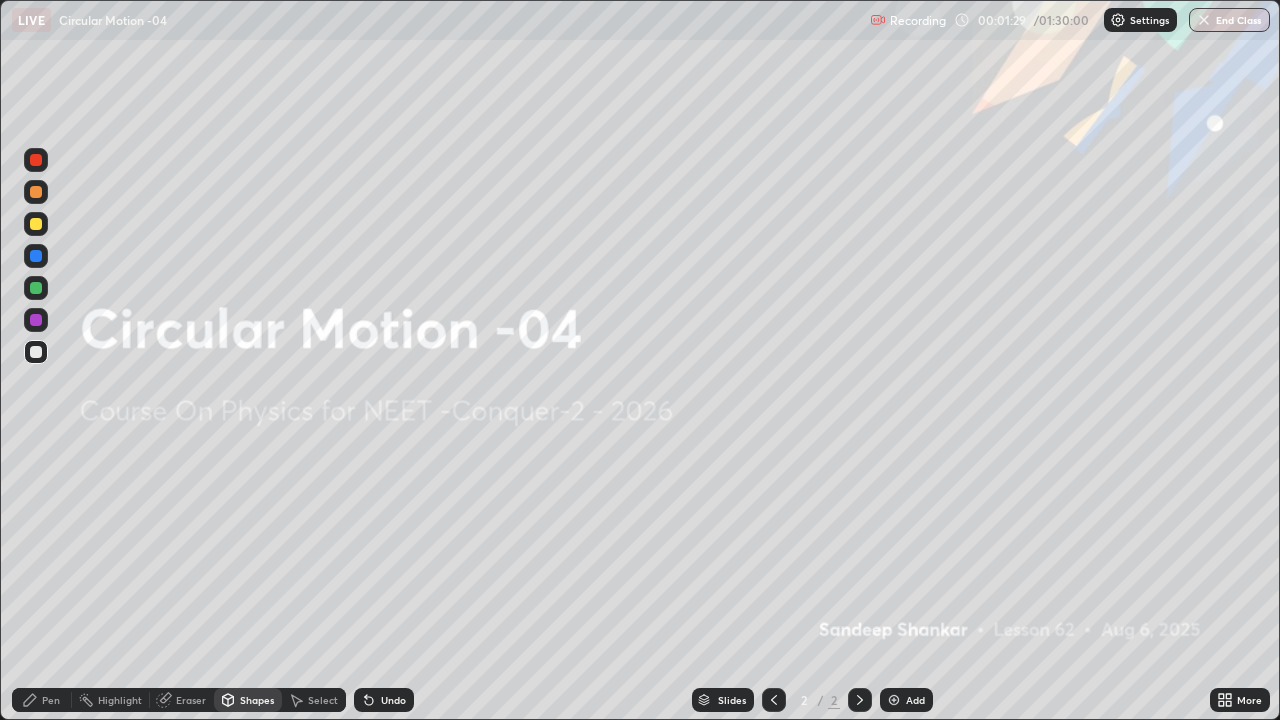 click at bounding box center [36, 256] 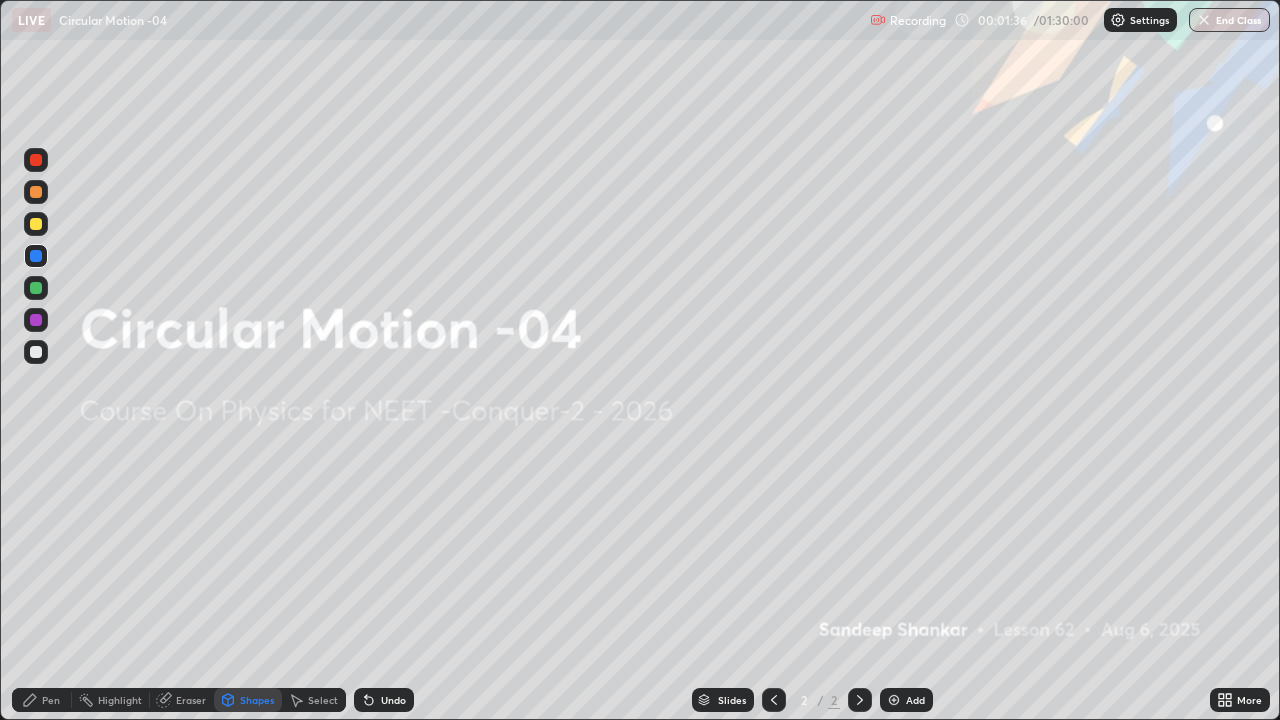 click on "Pen" at bounding box center [42, 700] 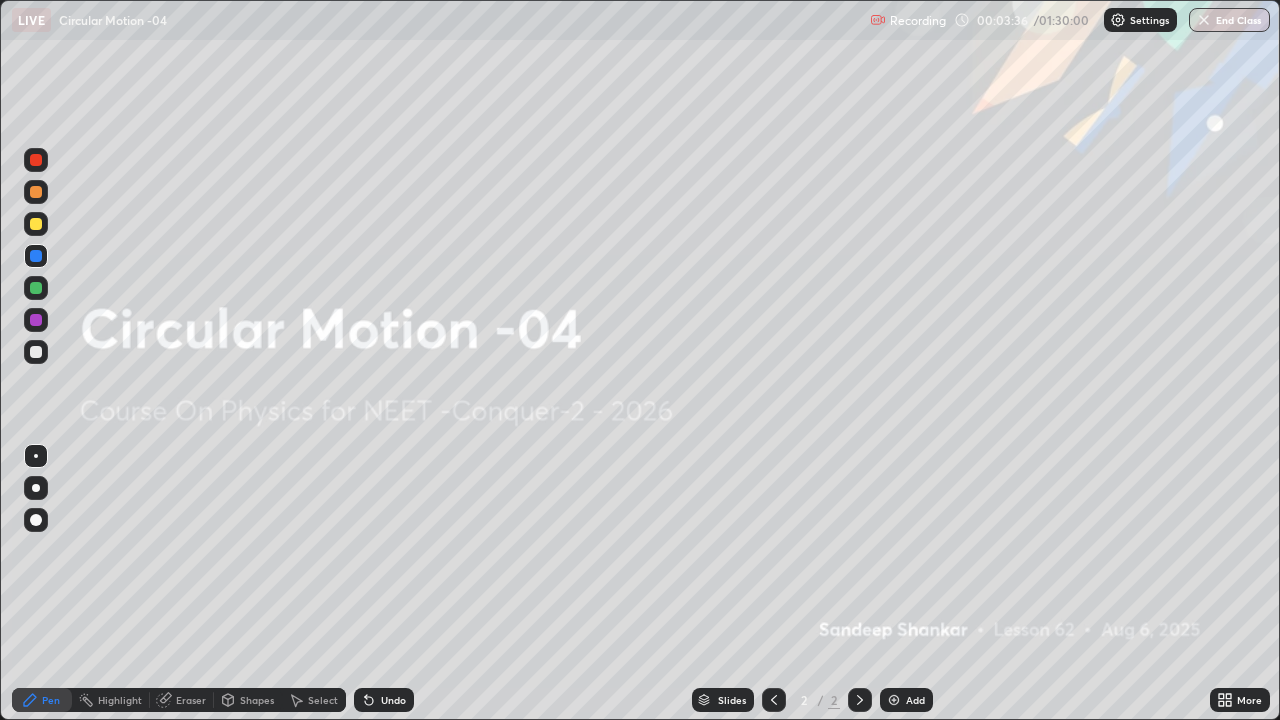 click on "Shapes" at bounding box center (257, 700) 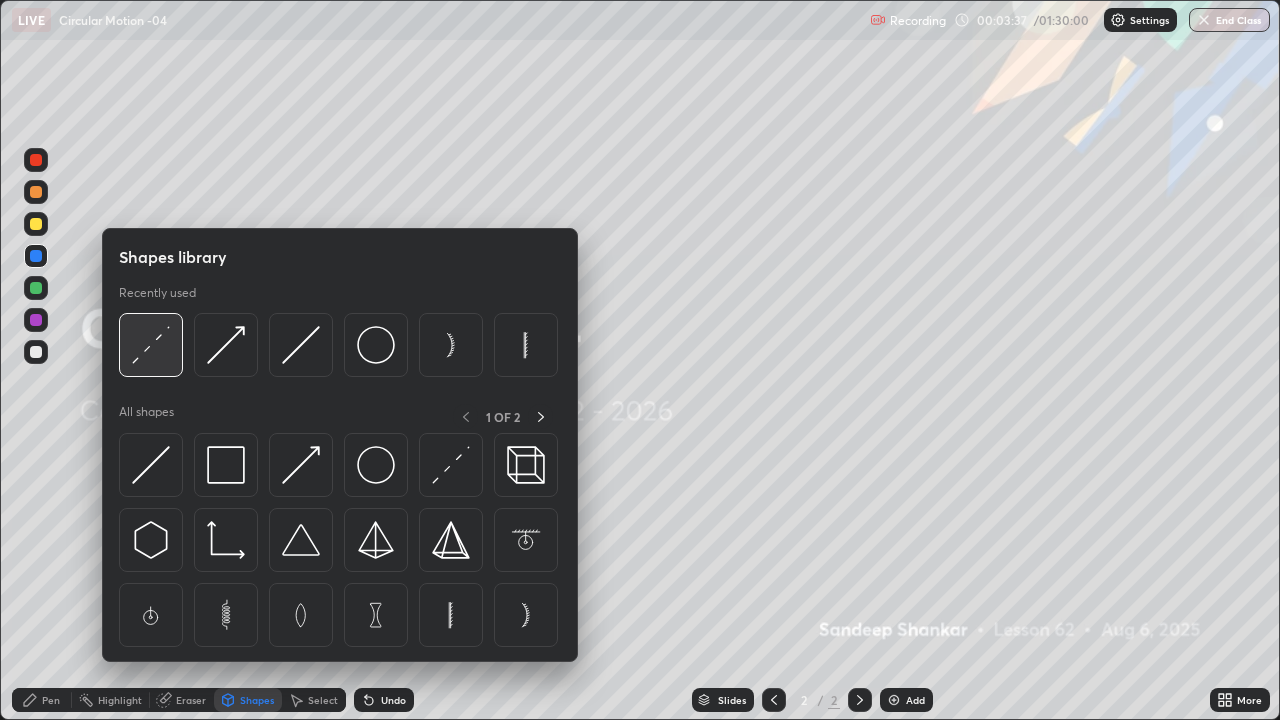 click at bounding box center [151, 345] 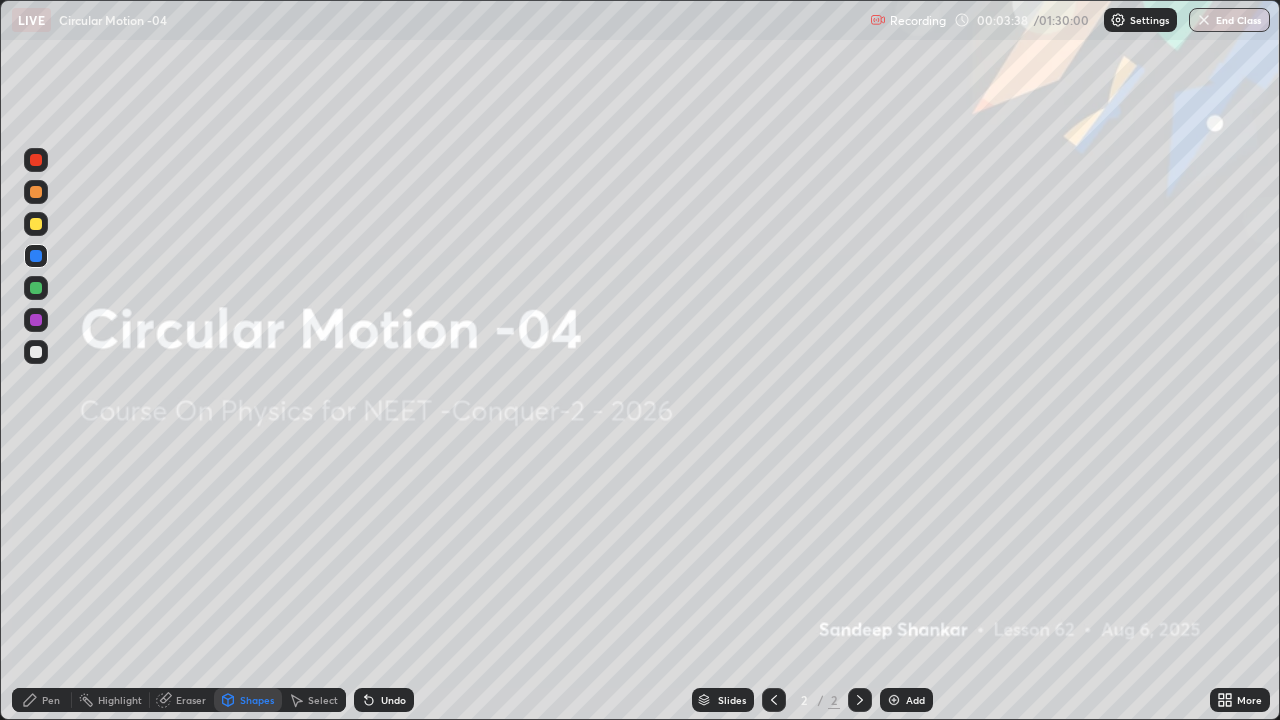 click at bounding box center [36, 224] 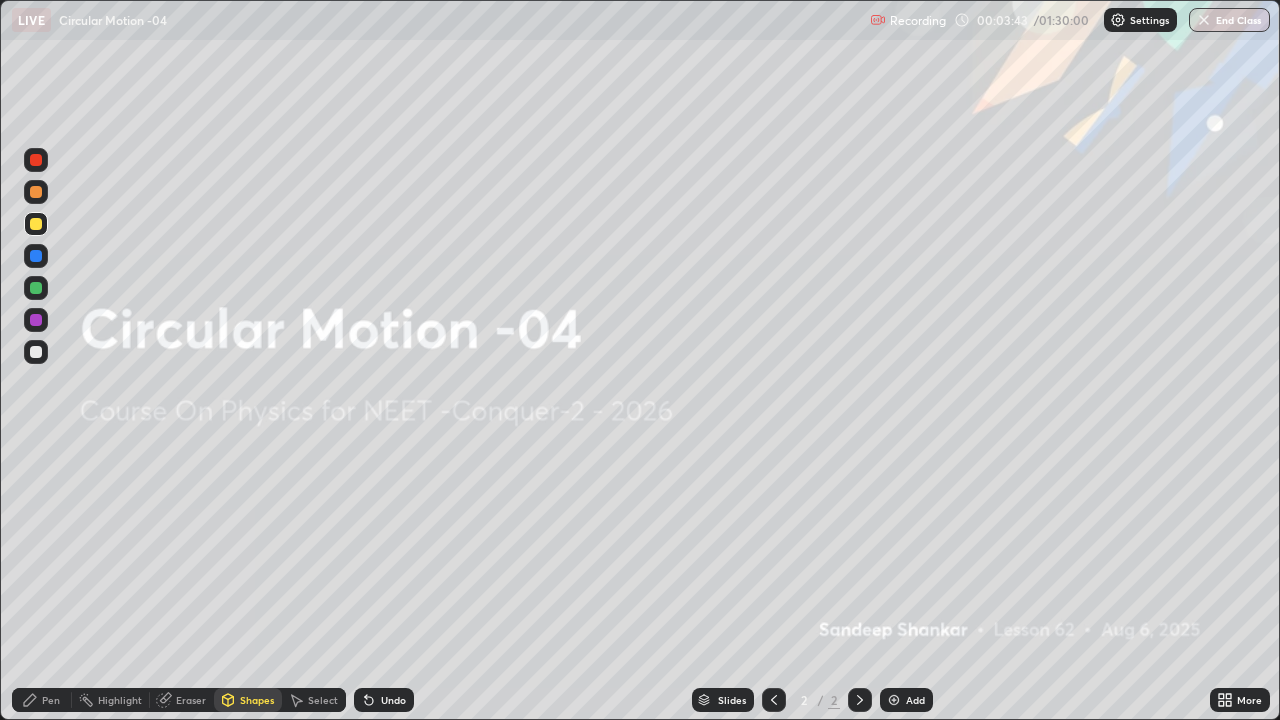 click at bounding box center [36, 288] 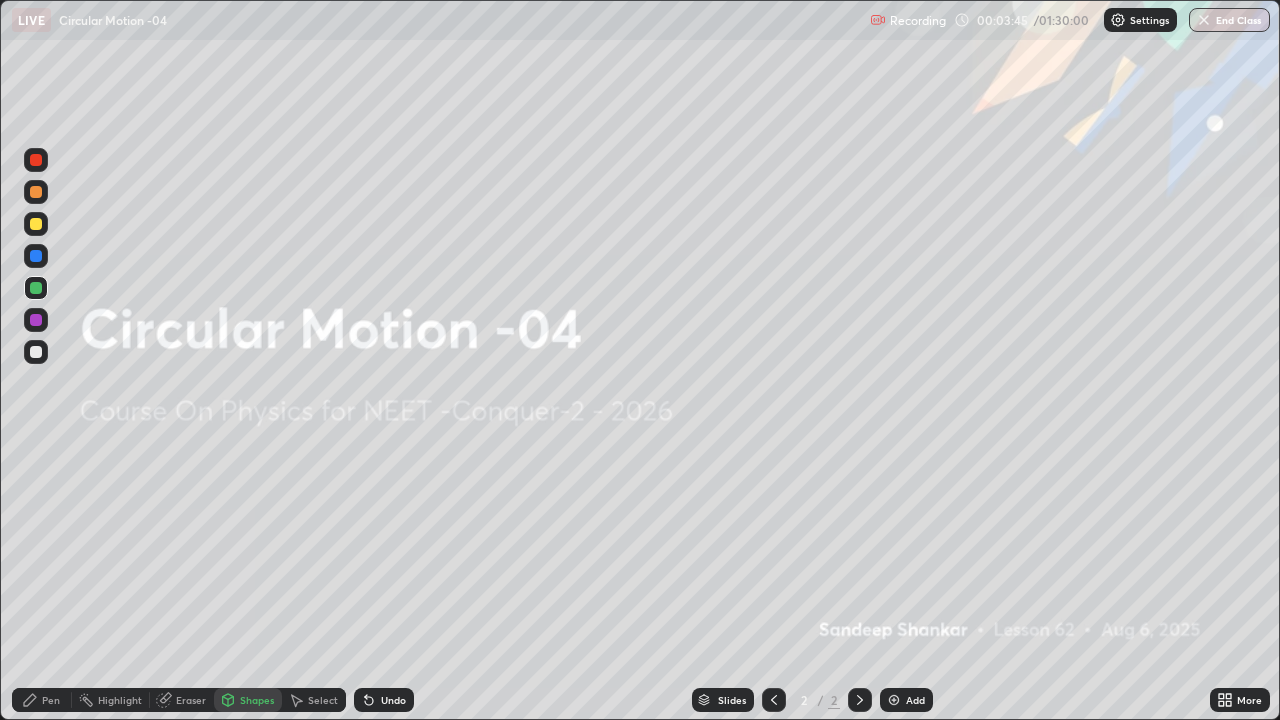 click on "Shapes" at bounding box center (257, 700) 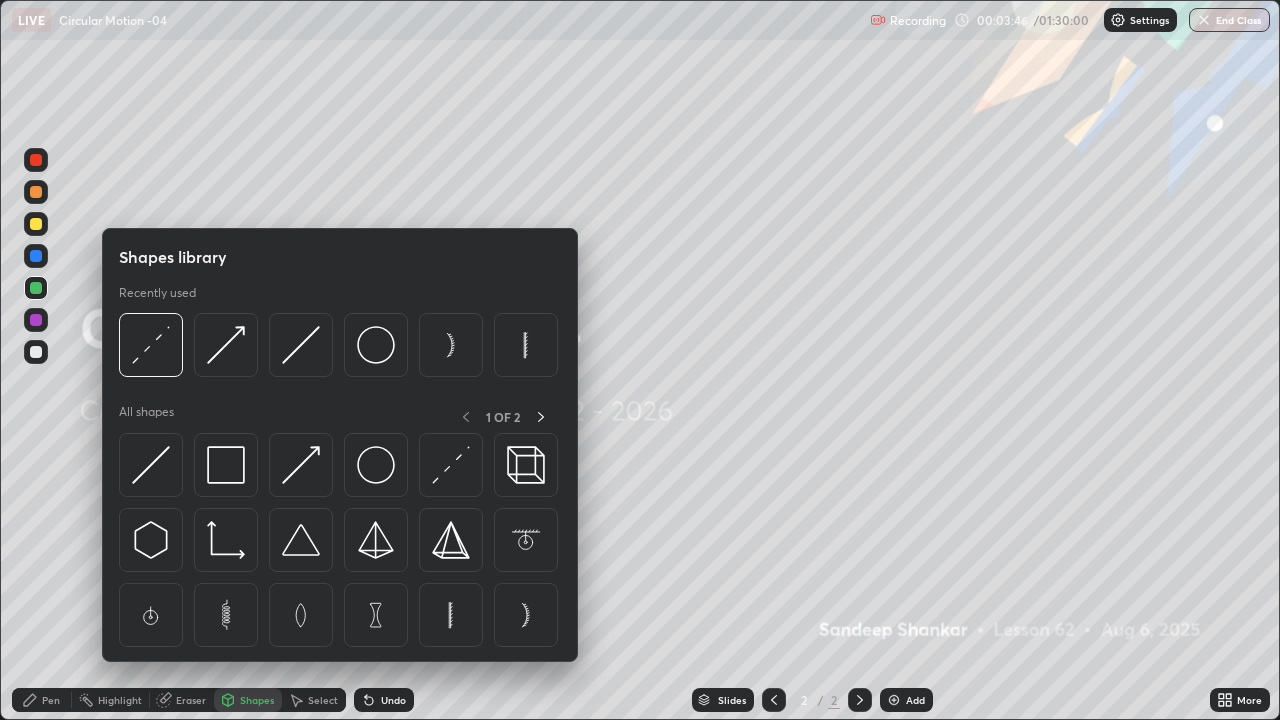 click at bounding box center (301, 345) 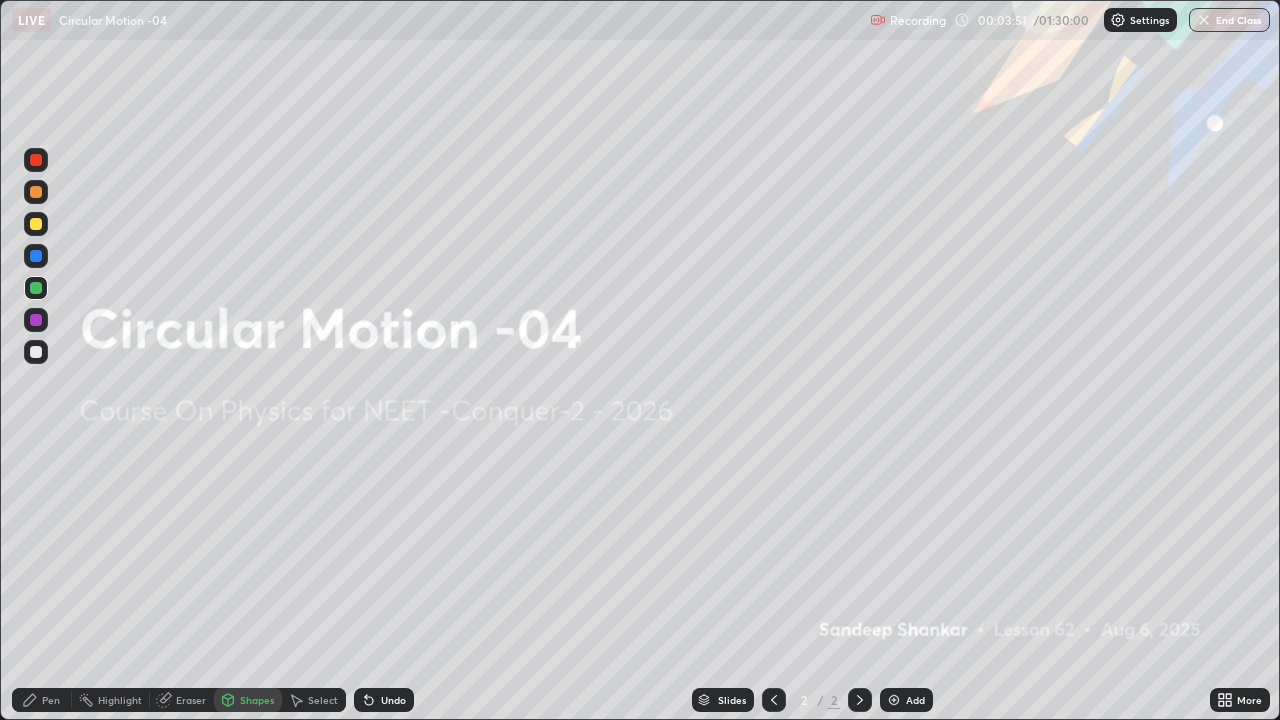 click 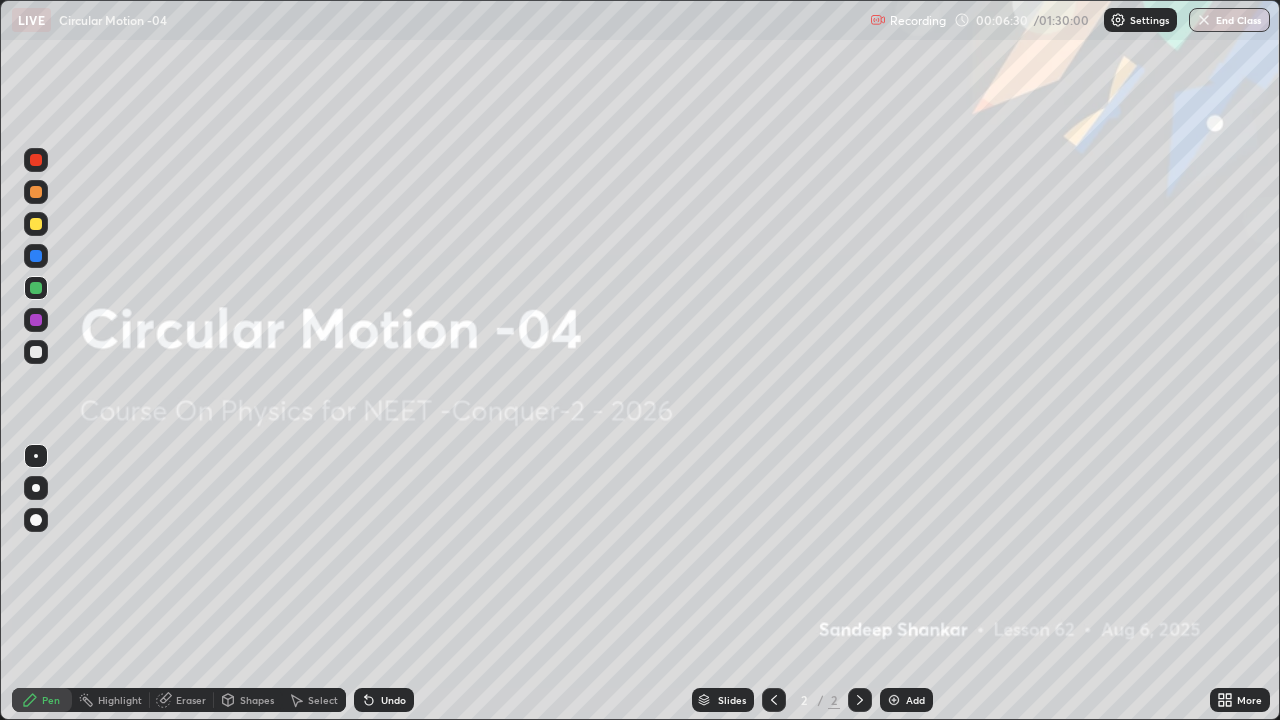 click on "Eraser" at bounding box center [191, 700] 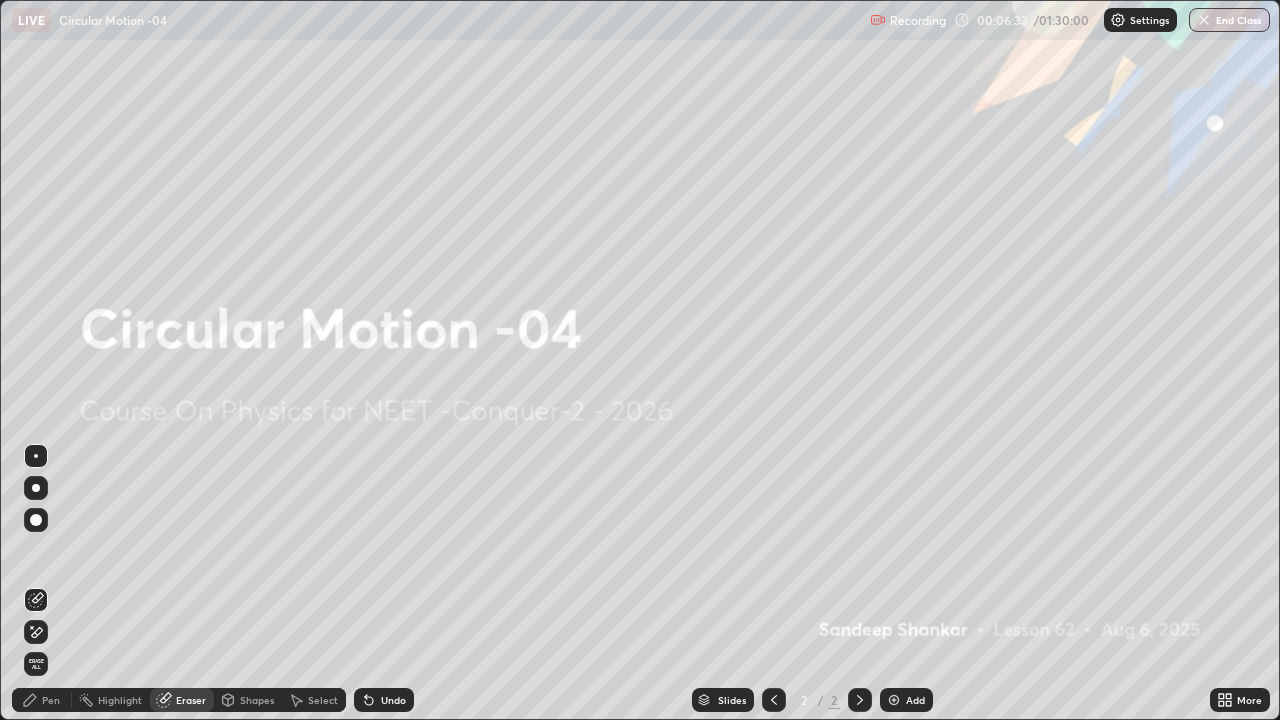 click on "Pen" at bounding box center (51, 700) 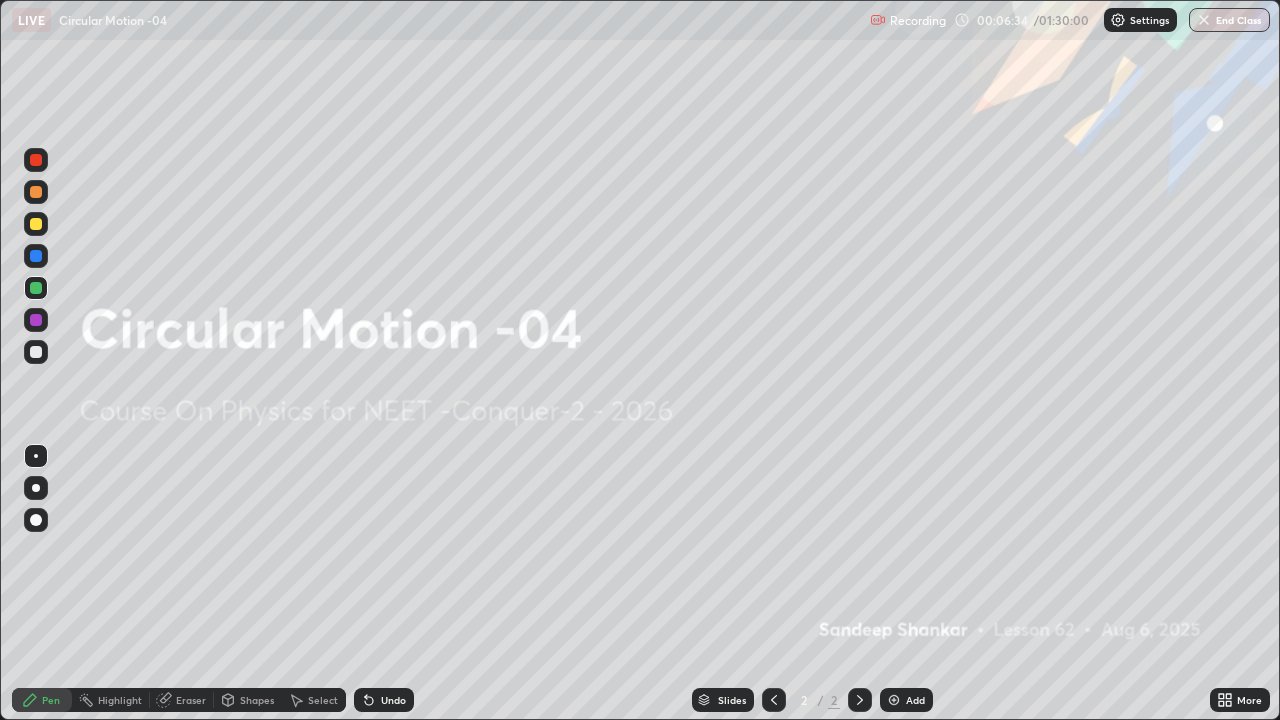 click at bounding box center (36, 352) 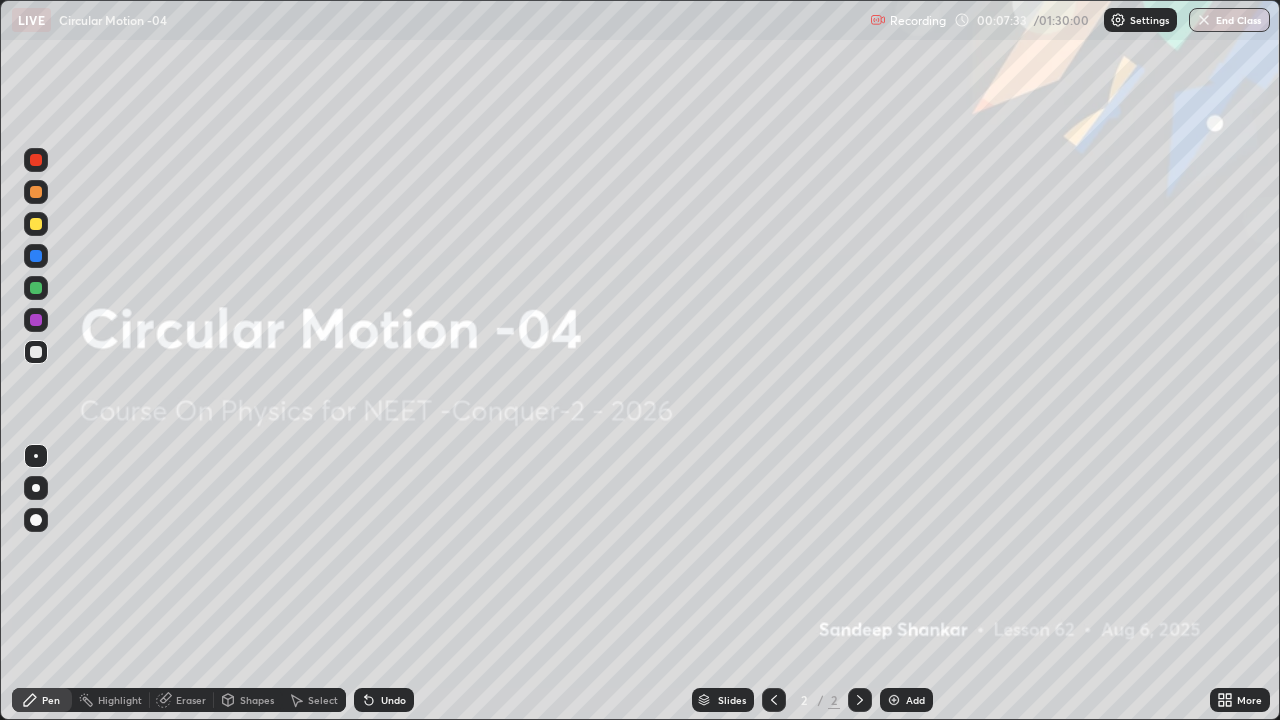click on "Eraser" at bounding box center [191, 700] 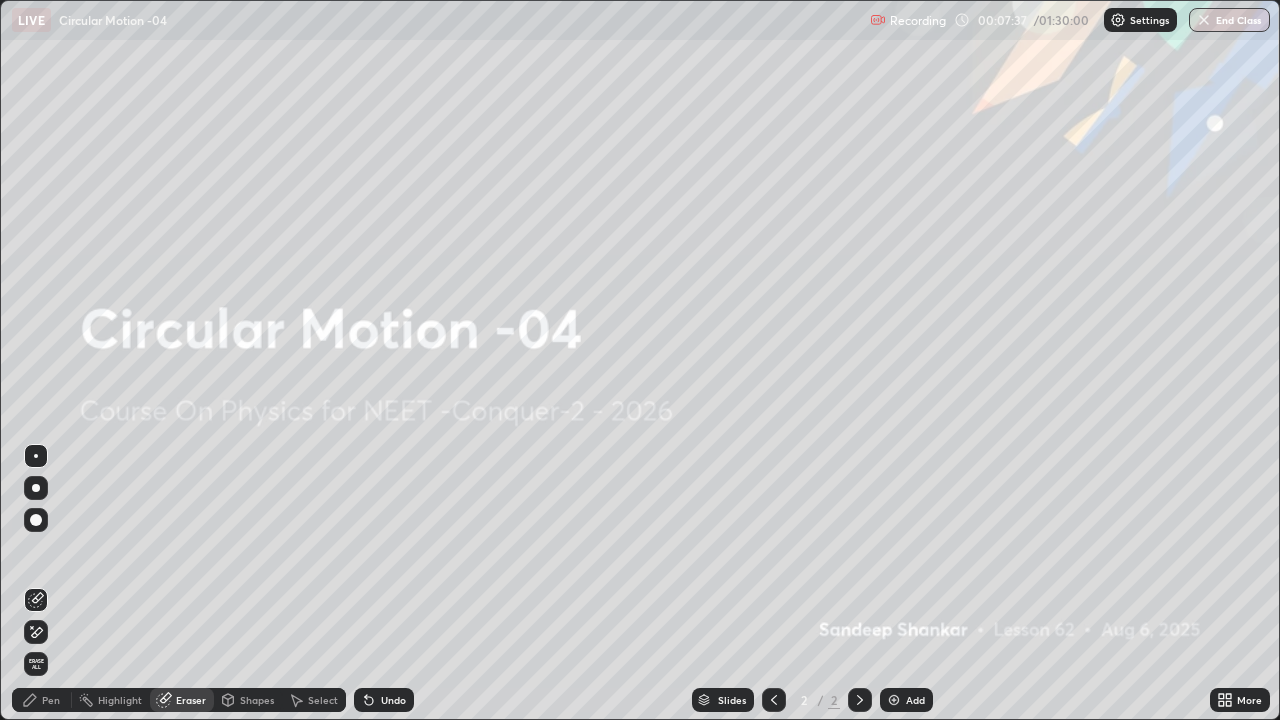 click on "Pen" at bounding box center (51, 700) 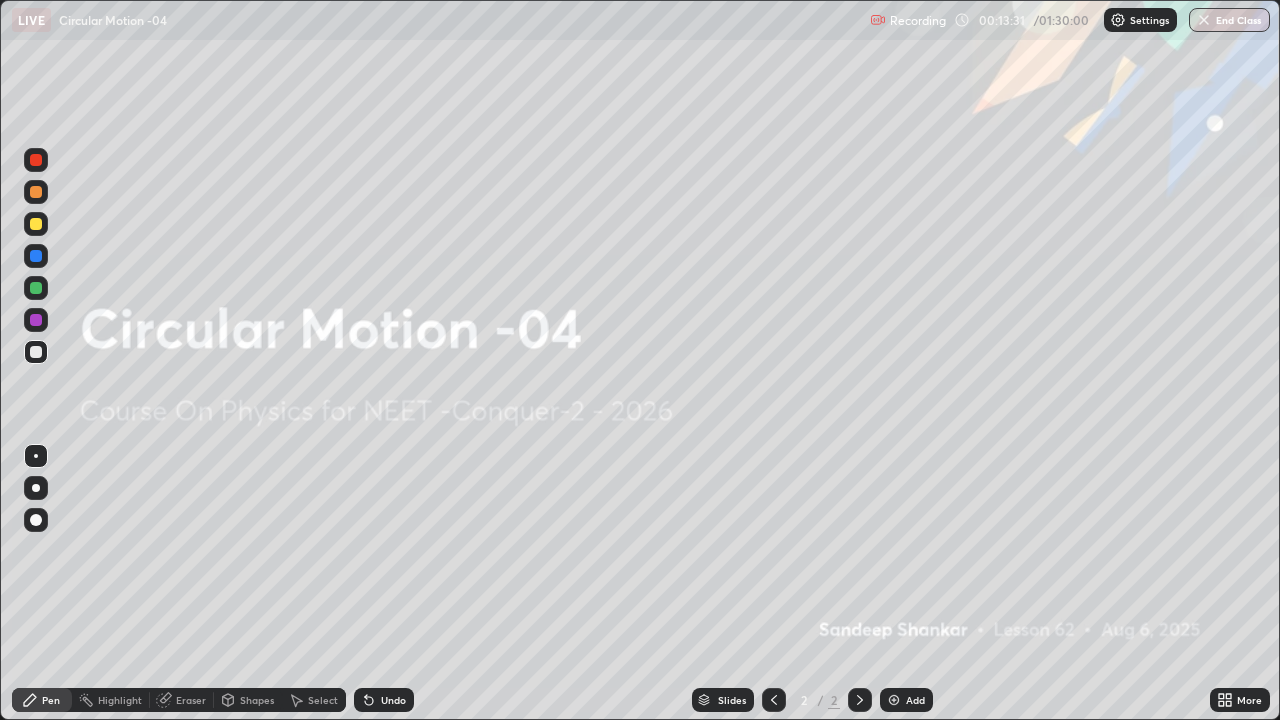 click at bounding box center (894, 700) 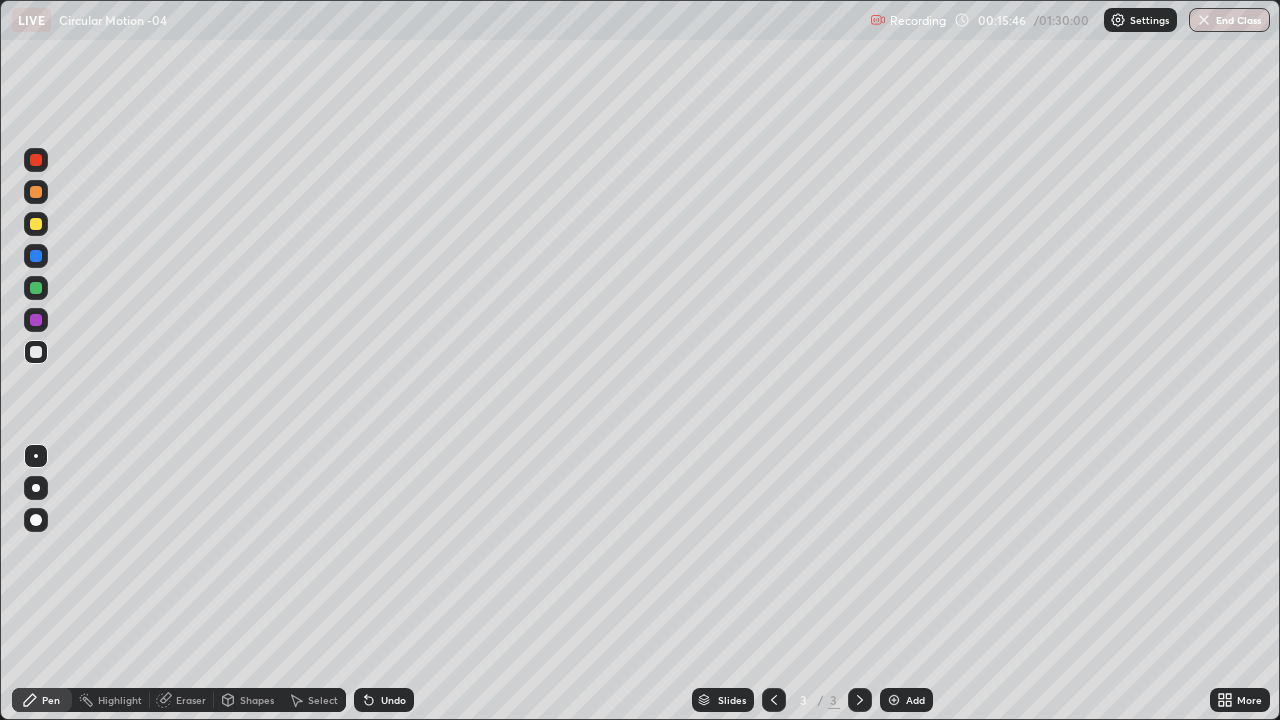 click at bounding box center (36, 288) 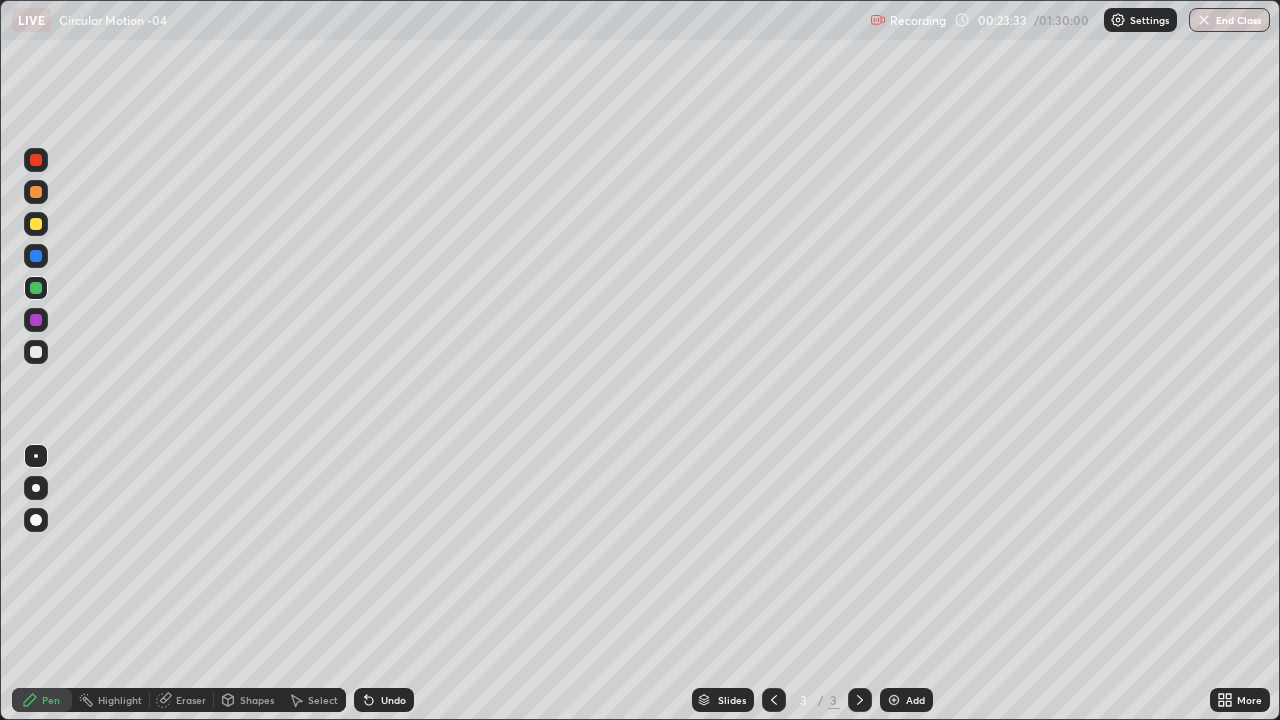 click on "Shapes" at bounding box center [257, 700] 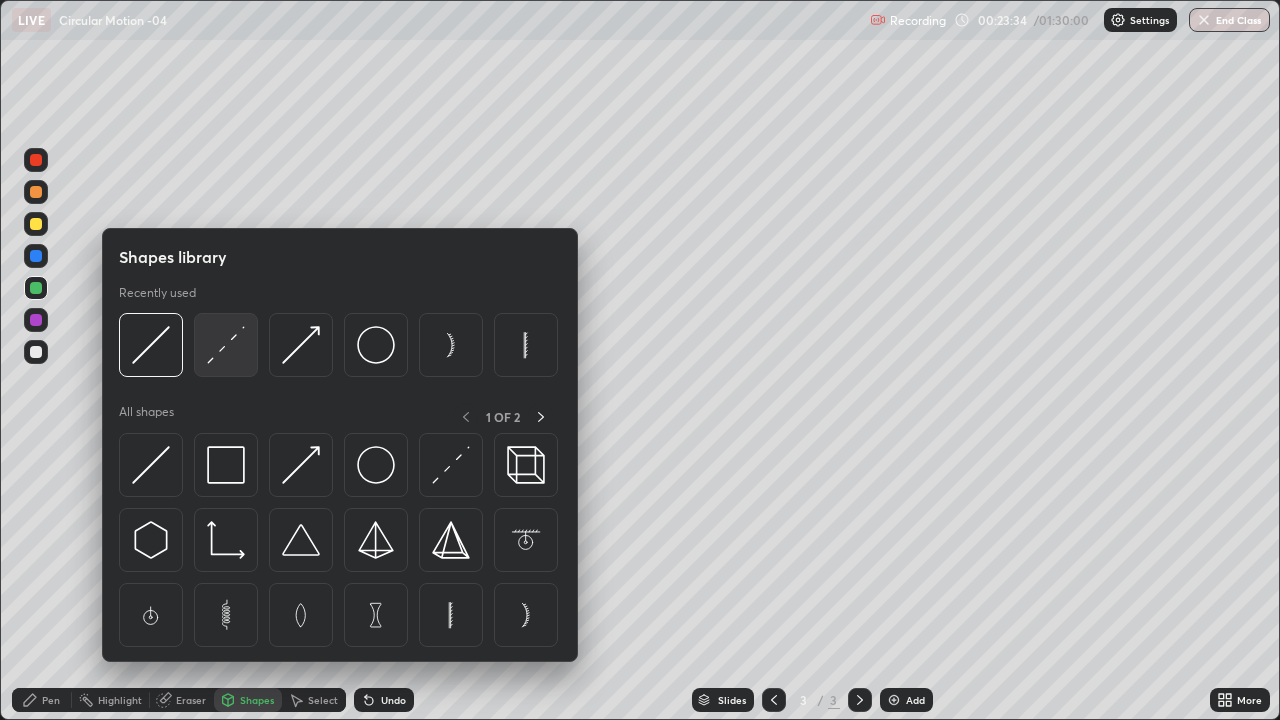 click at bounding box center (226, 345) 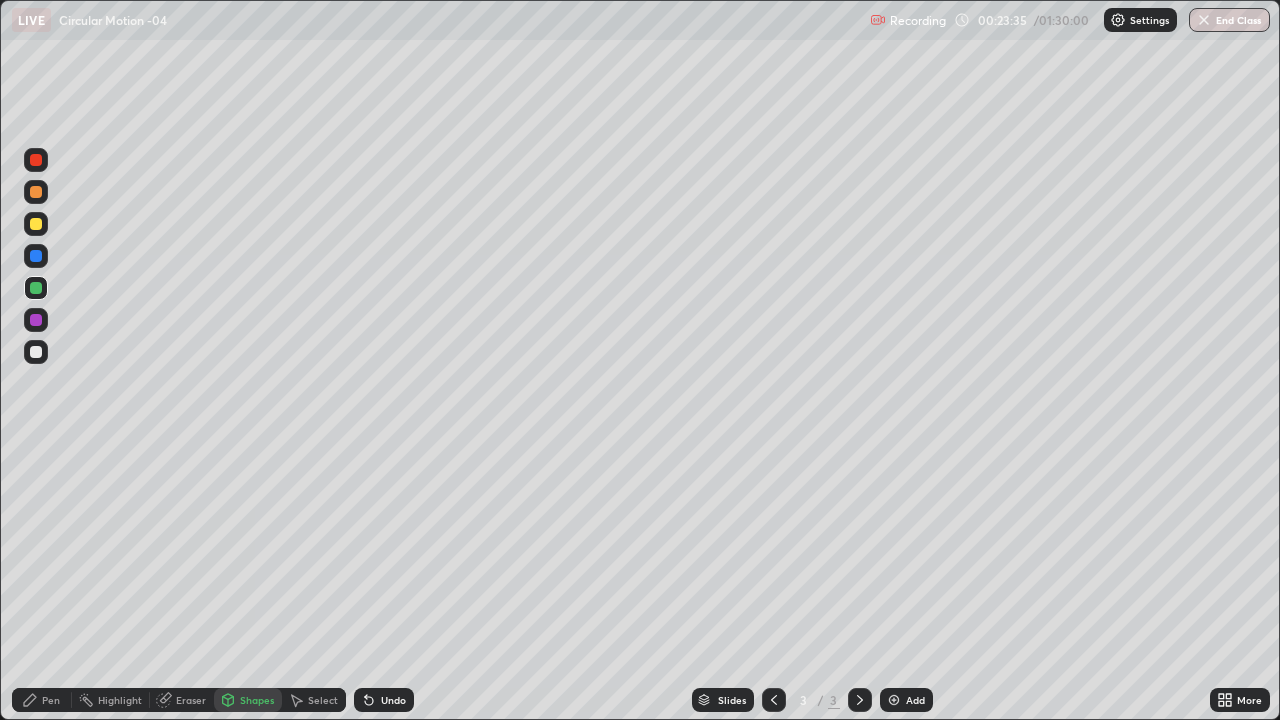 click at bounding box center (36, 224) 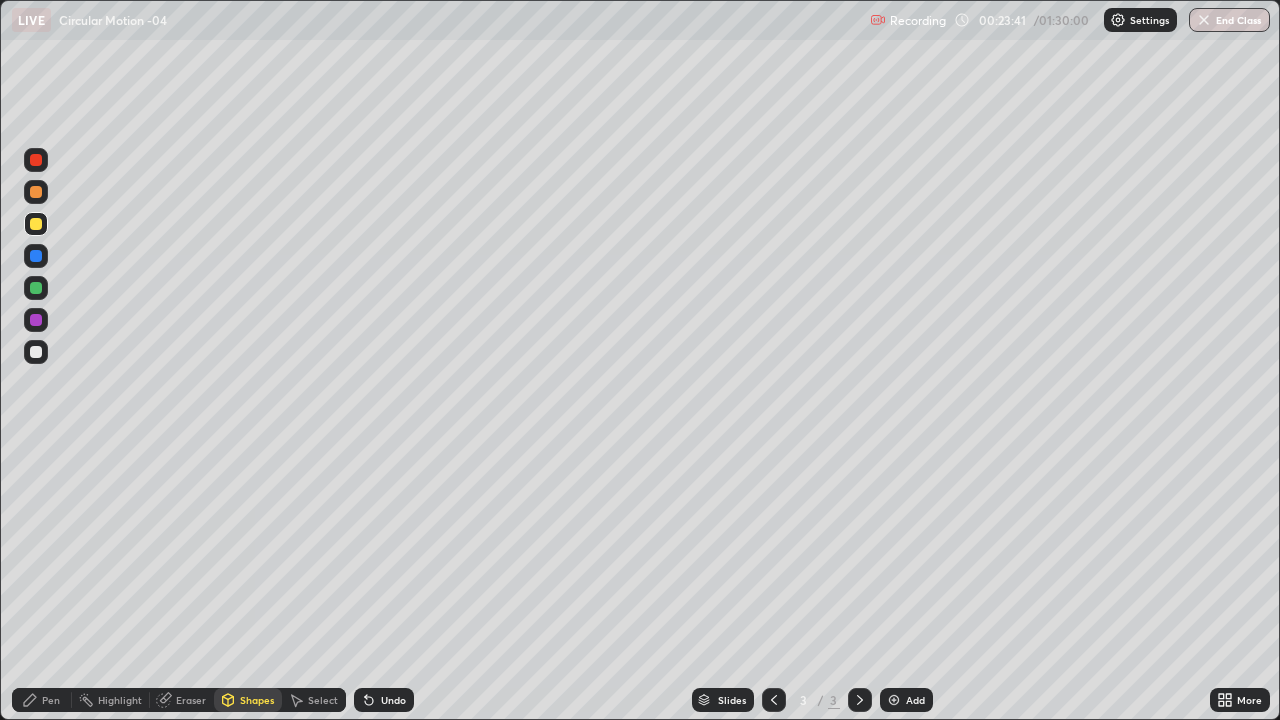 click on "Pen" at bounding box center (42, 700) 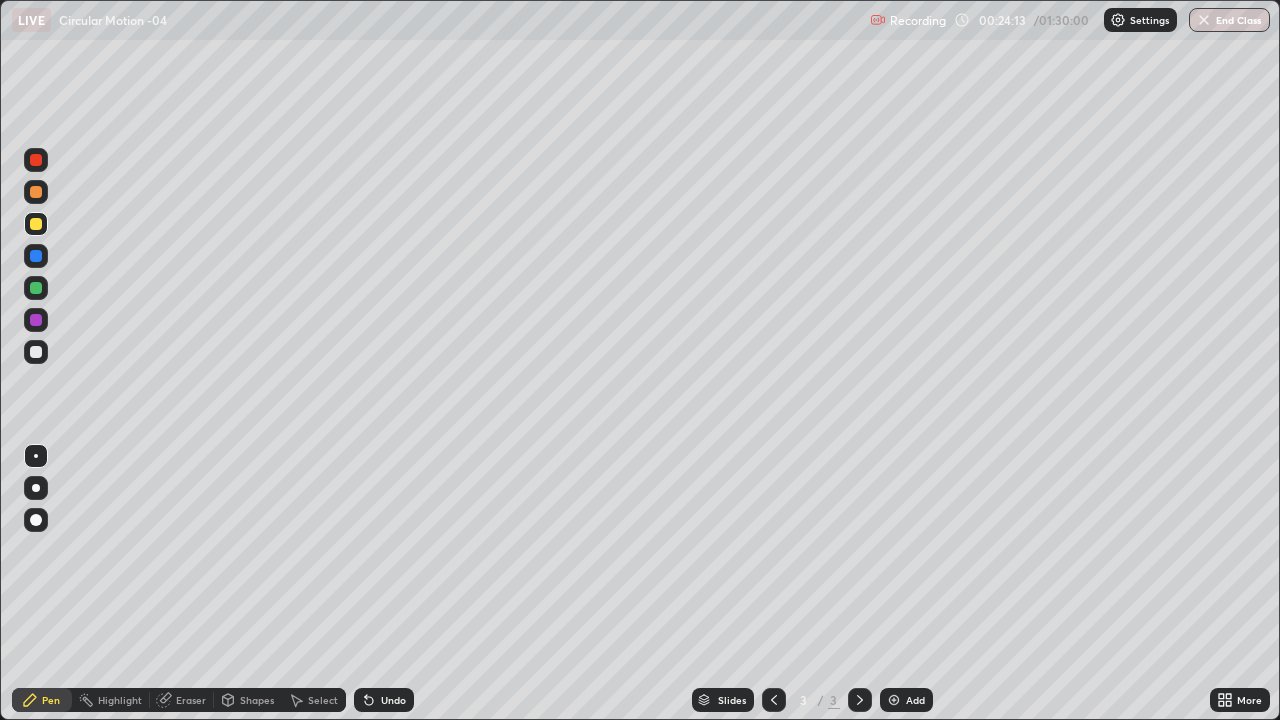 click on "Shapes" at bounding box center (257, 700) 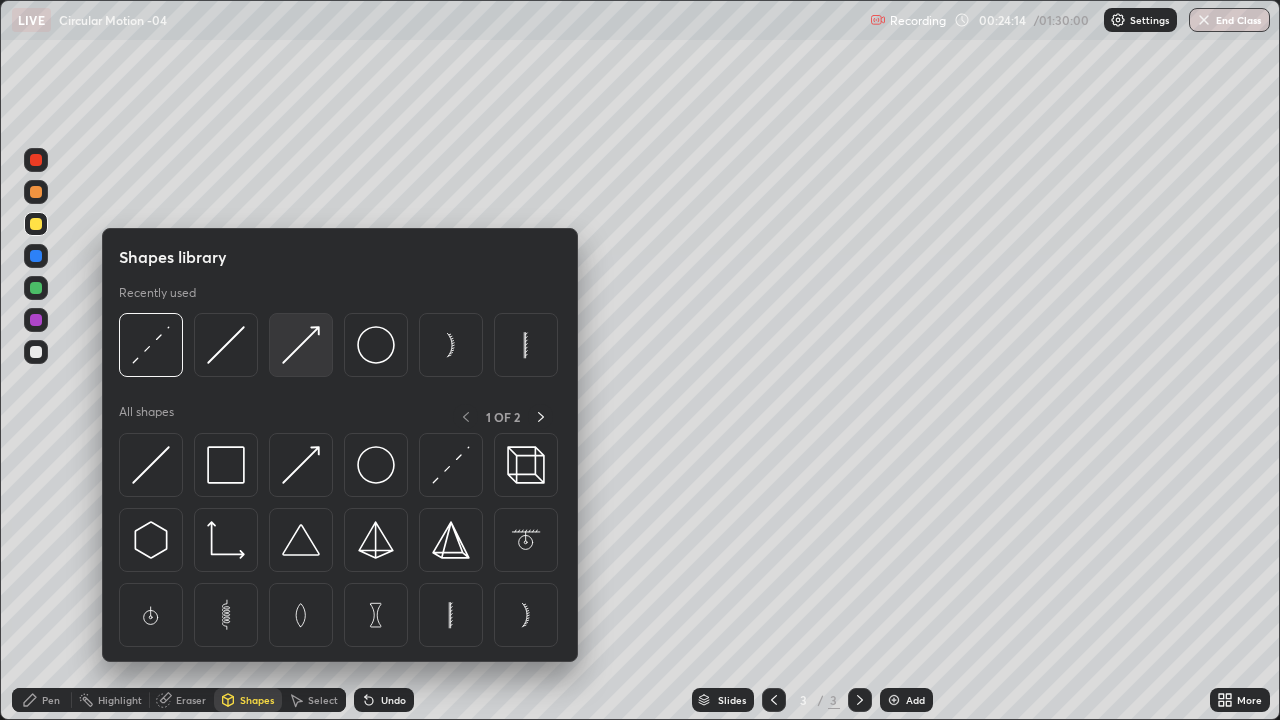 click at bounding box center [301, 345] 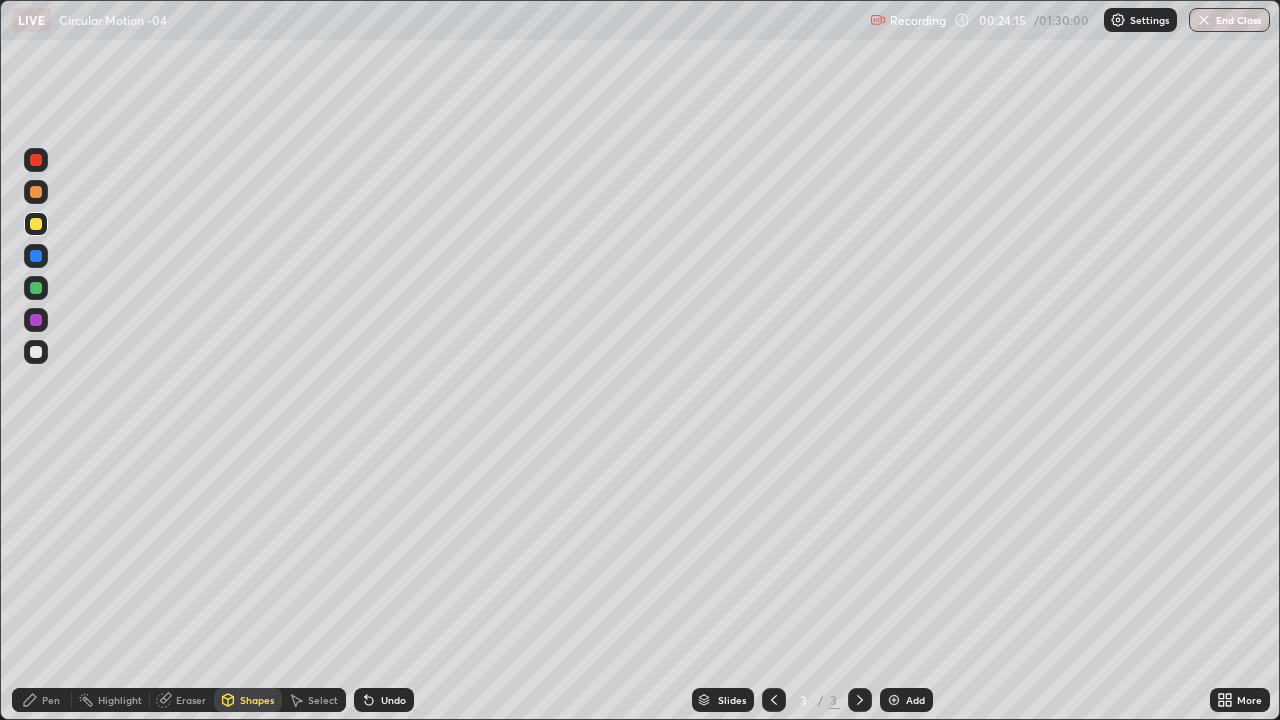 click at bounding box center (36, 256) 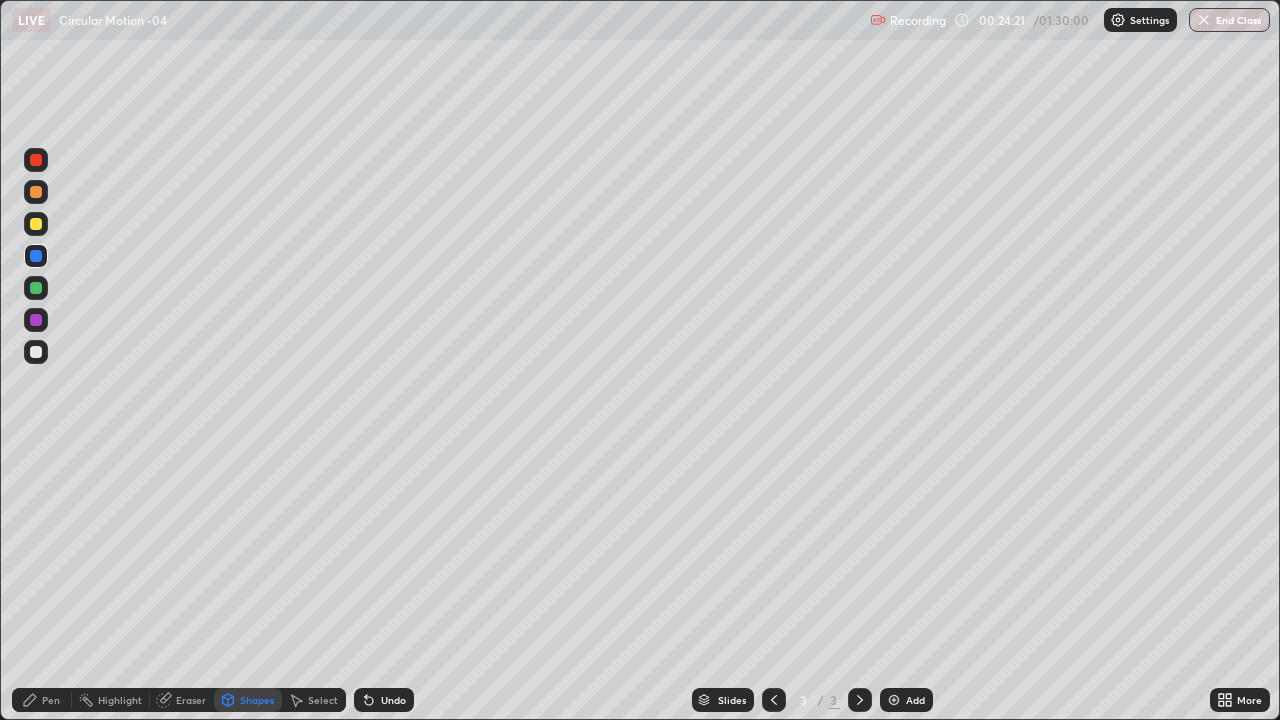 click on "Pen" at bounding box center [51, 700] 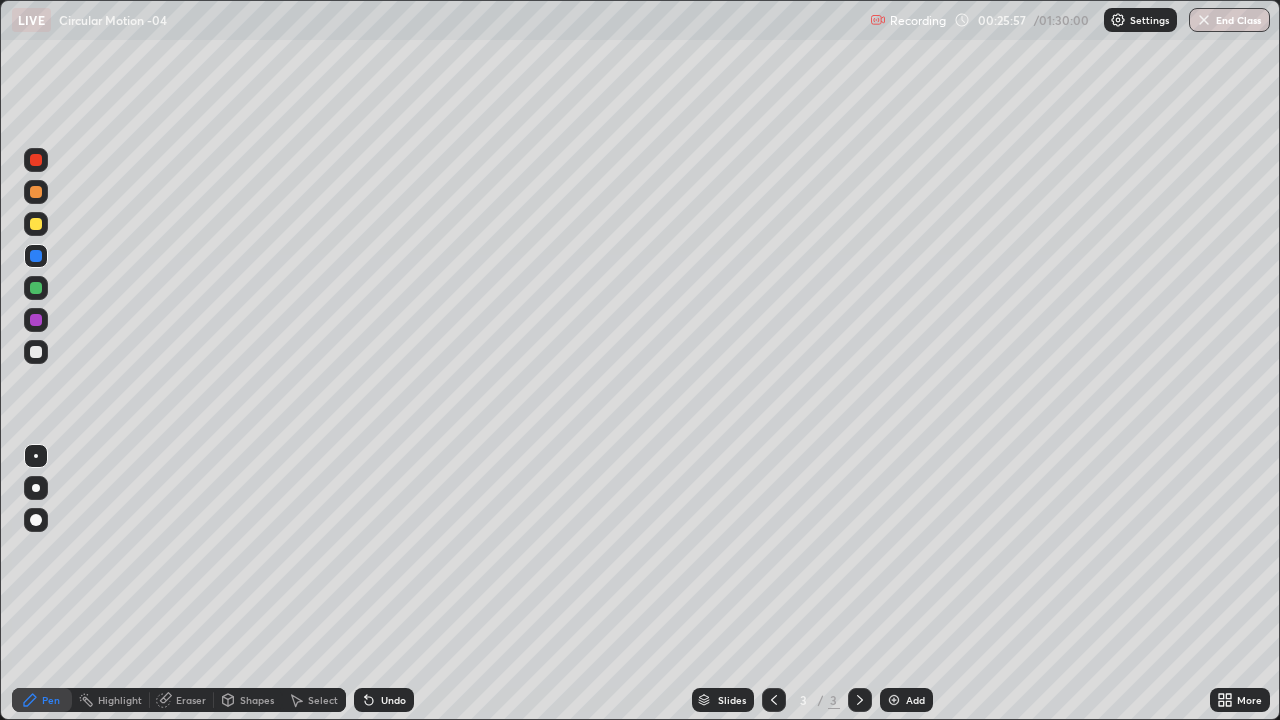 click at bounding box center (36, 160) 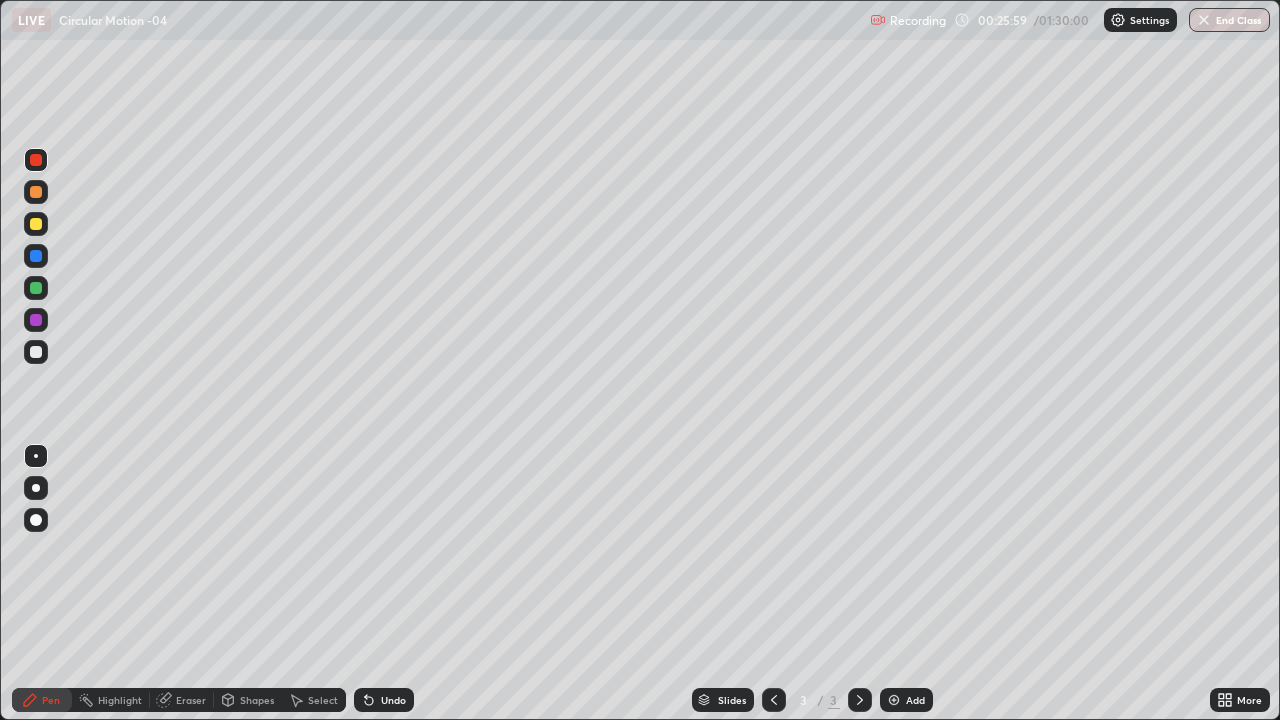 click on "Shapes" at bounding box center (248, 700) 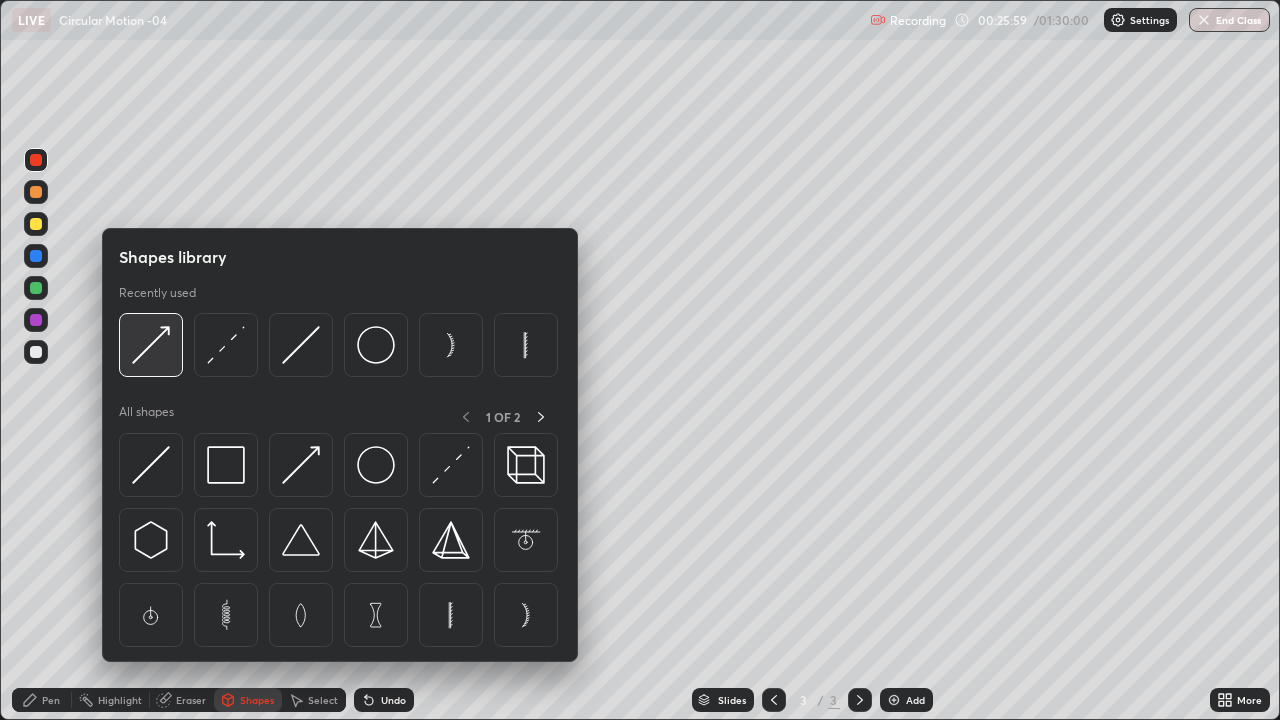 click at bounding box center [151, 345] 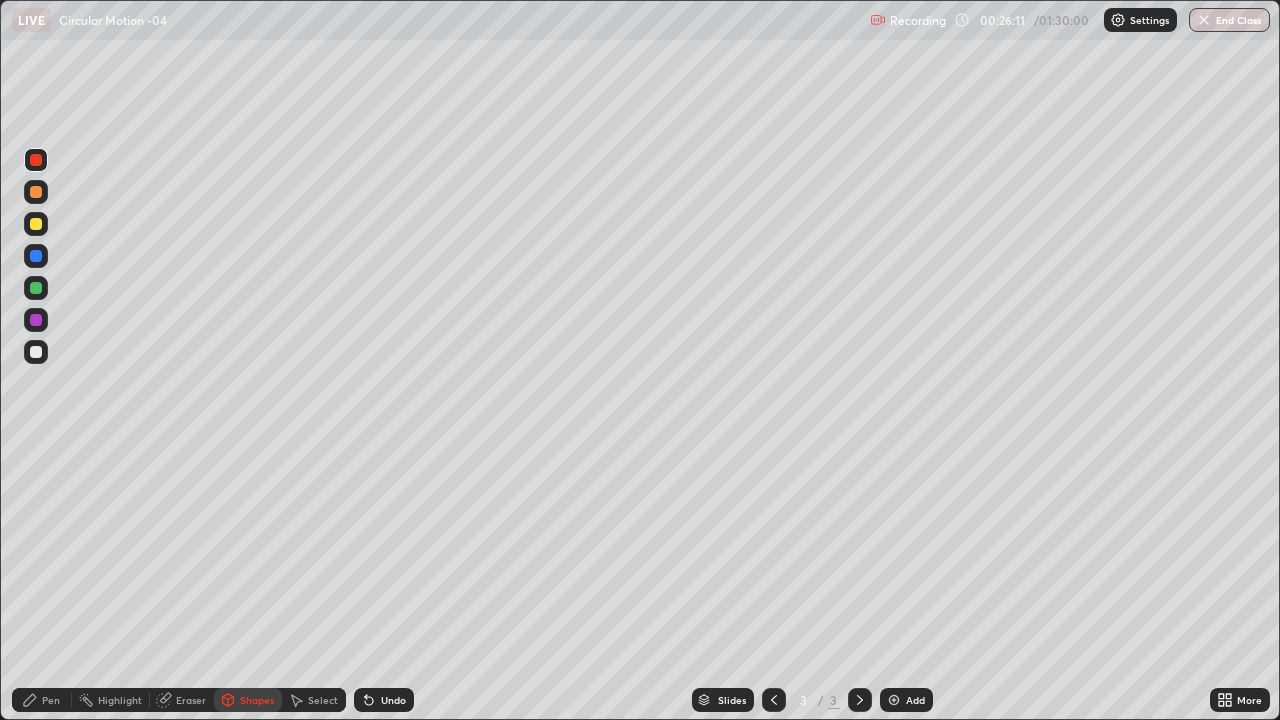click on "Pen" at bounding box center [42, 700] 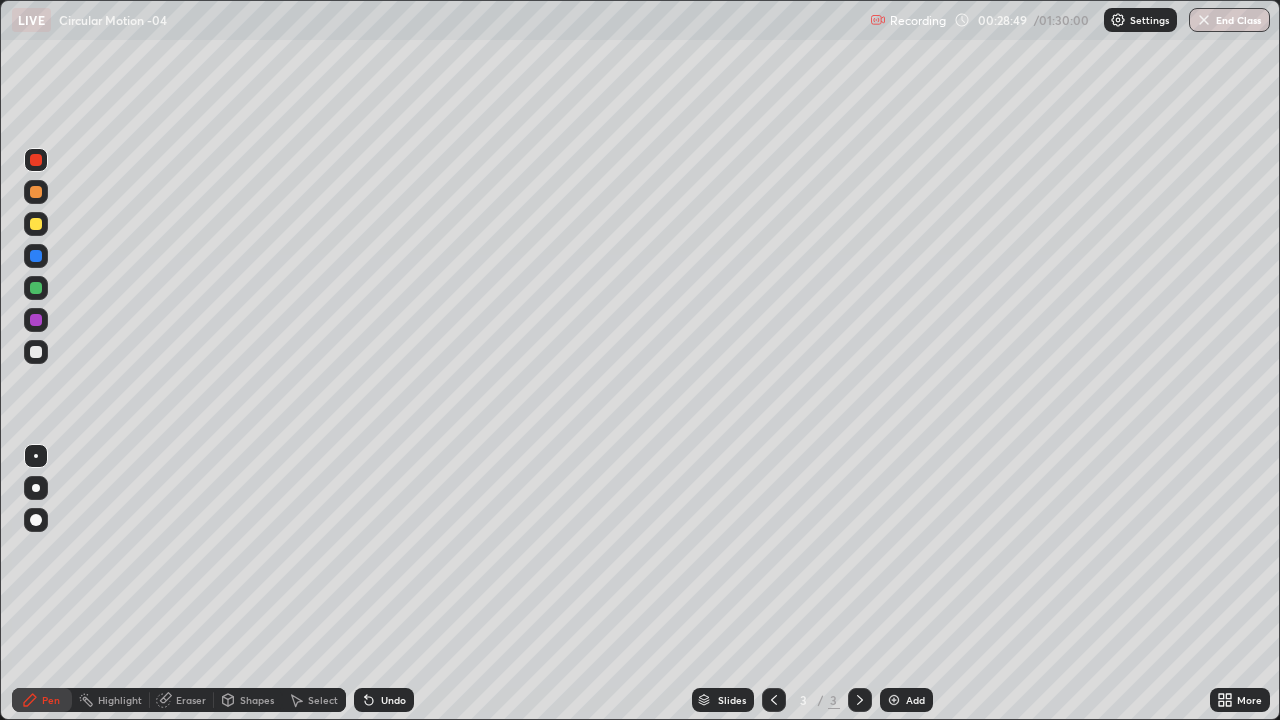 click at bounding box center (894, 700) 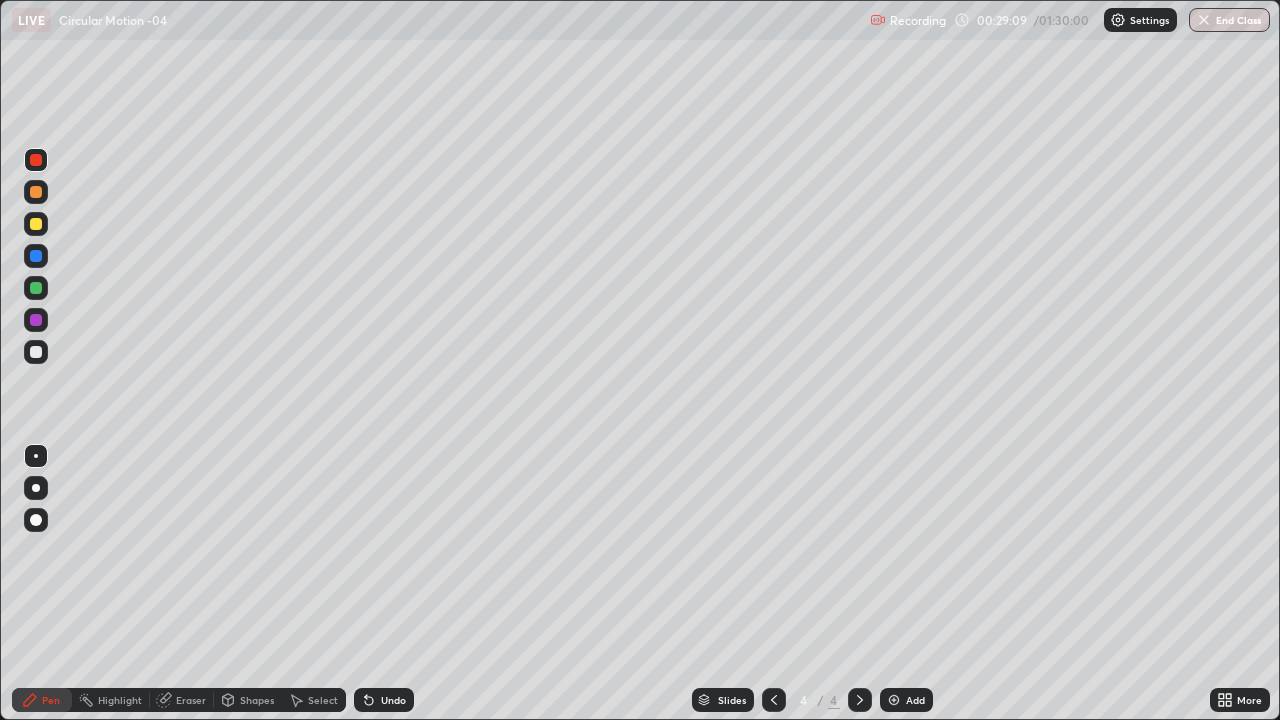 click at bounding box center [36, 352] 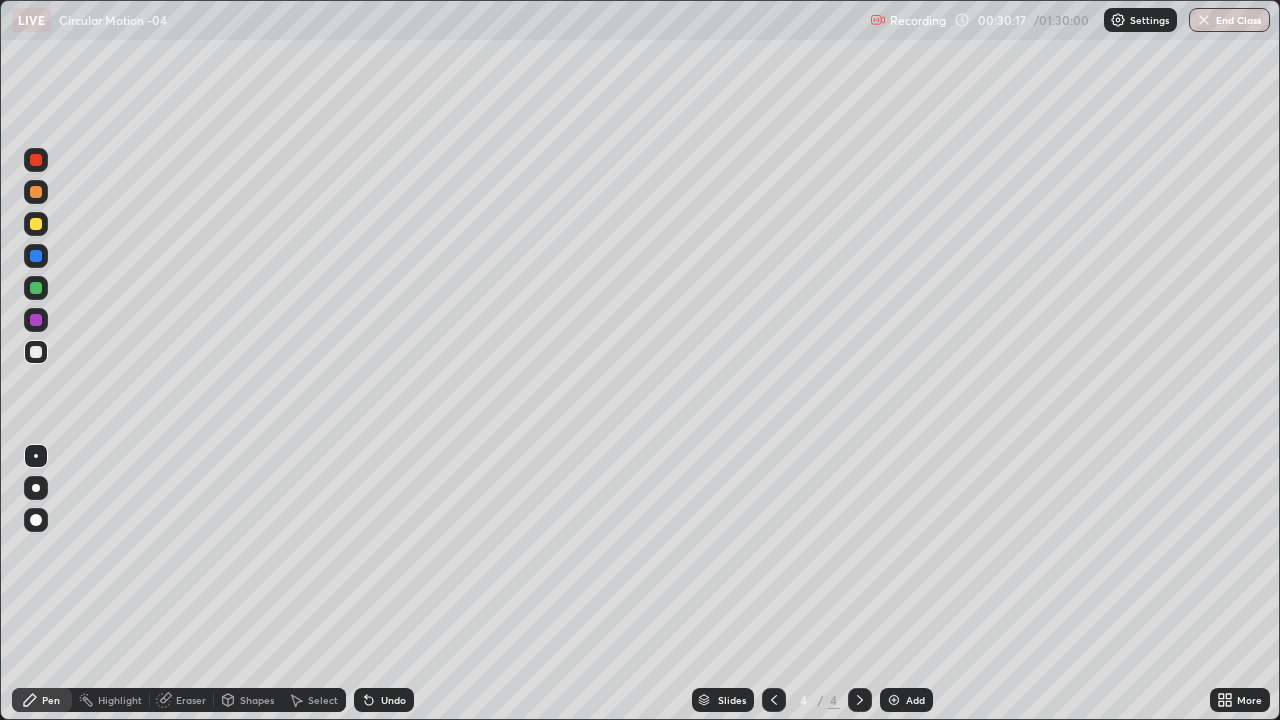 click 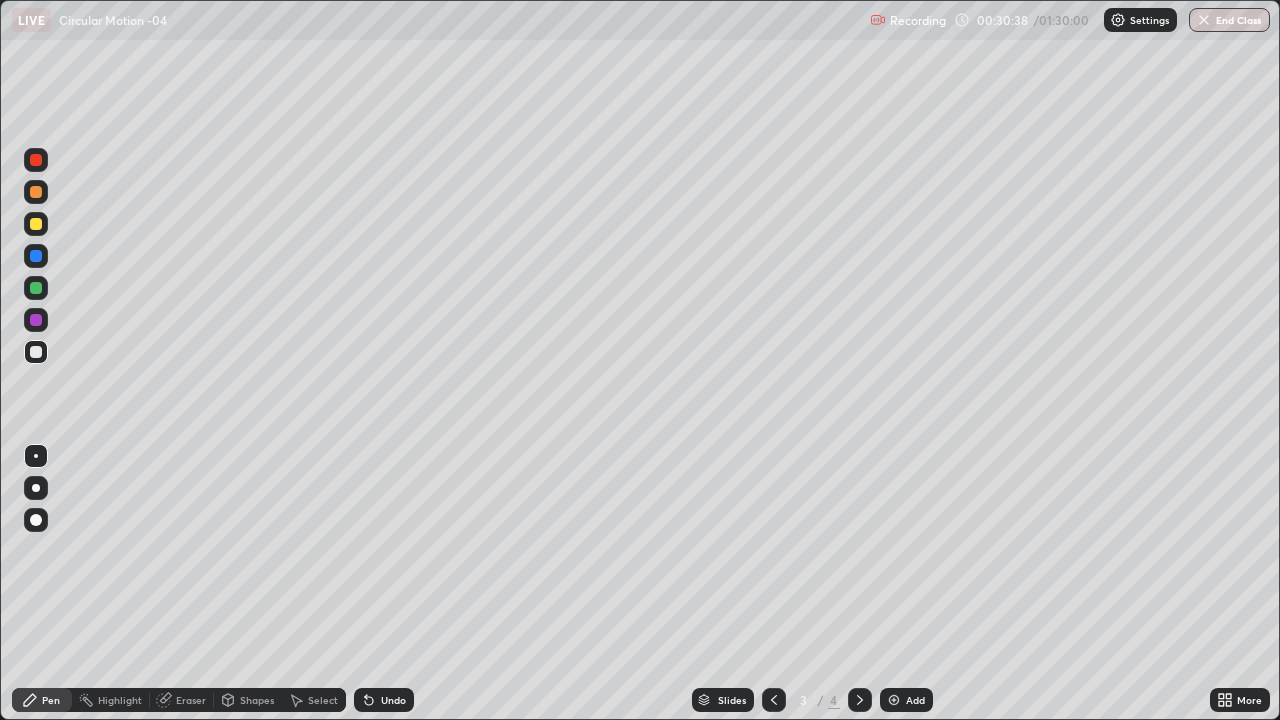 click 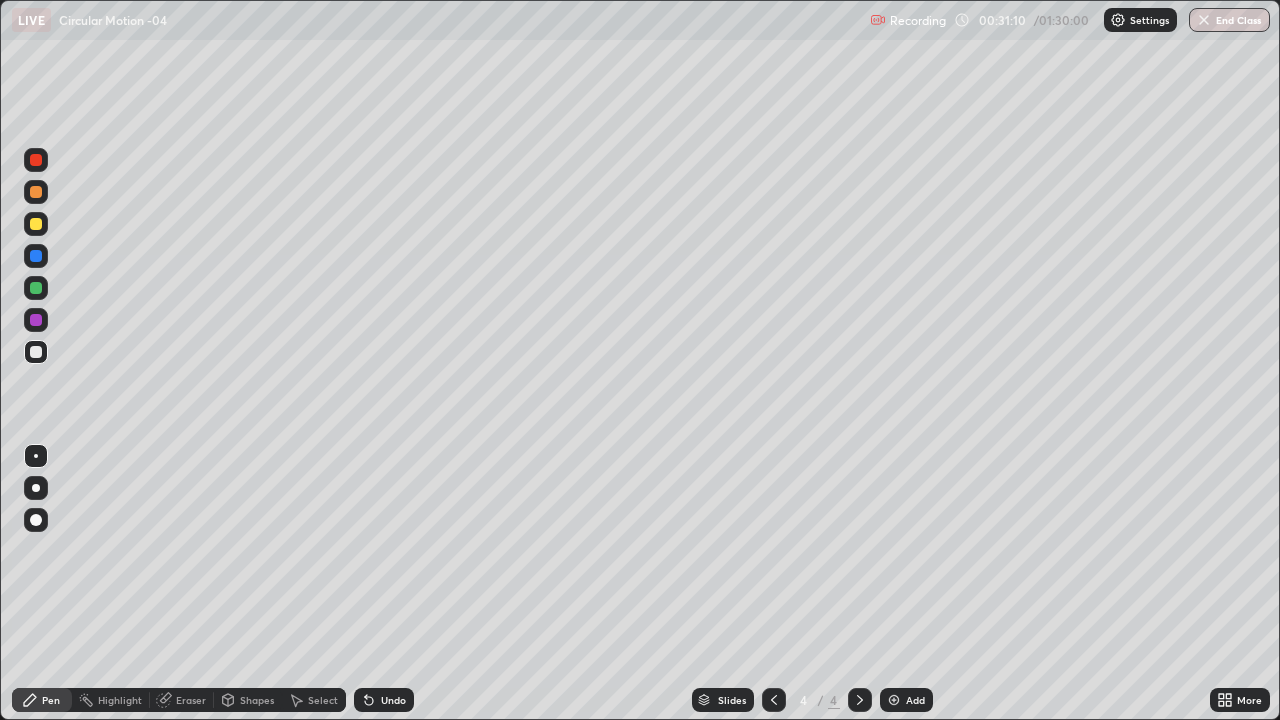click 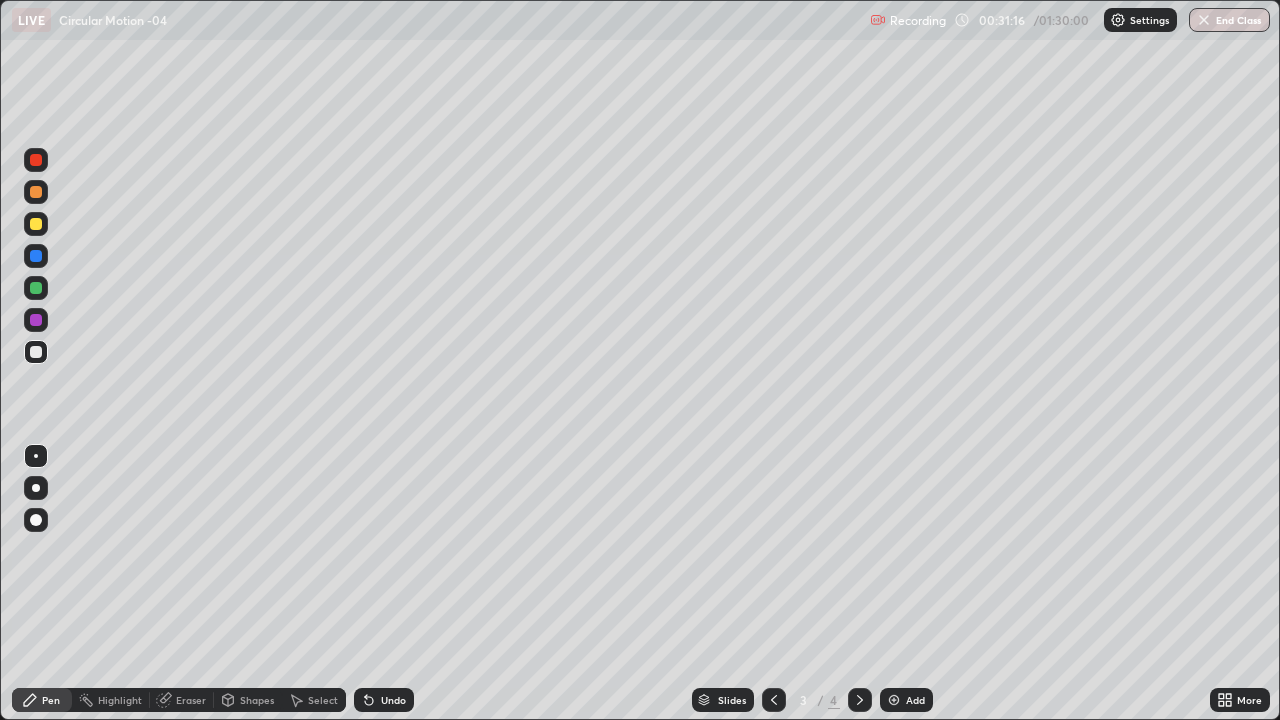 click 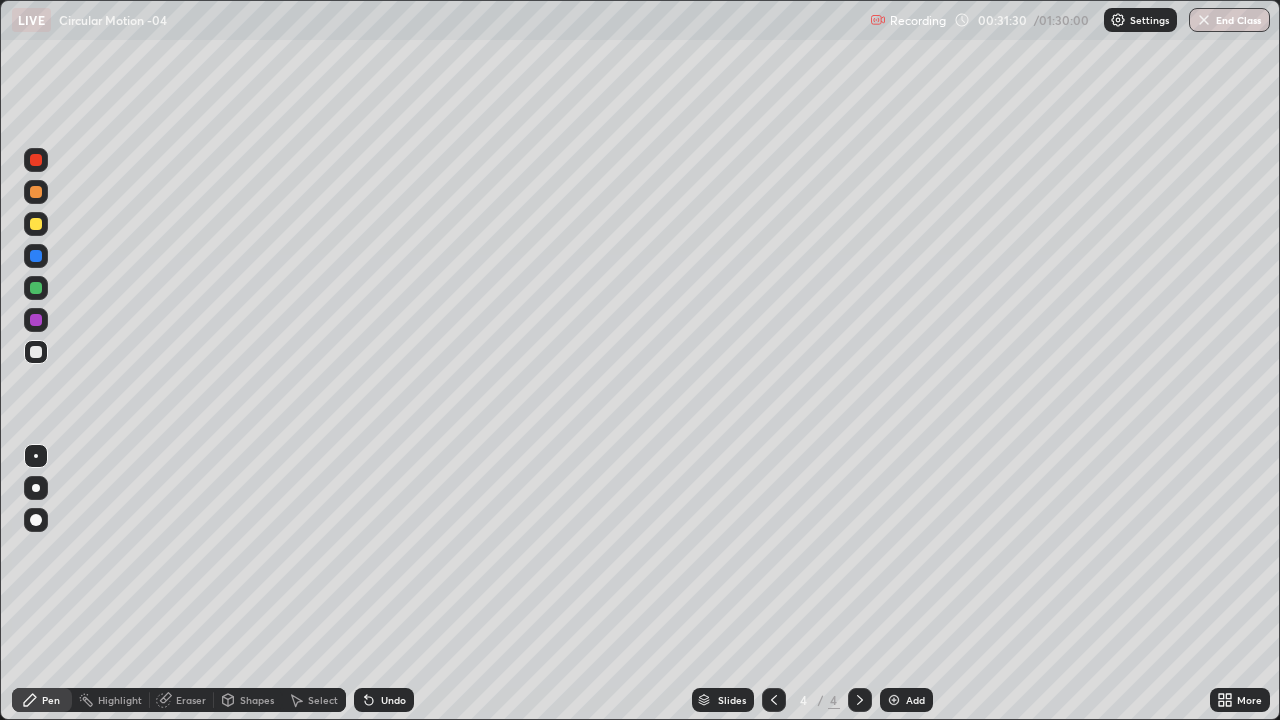 click on "Eraser" at bounding box center (182, 700) 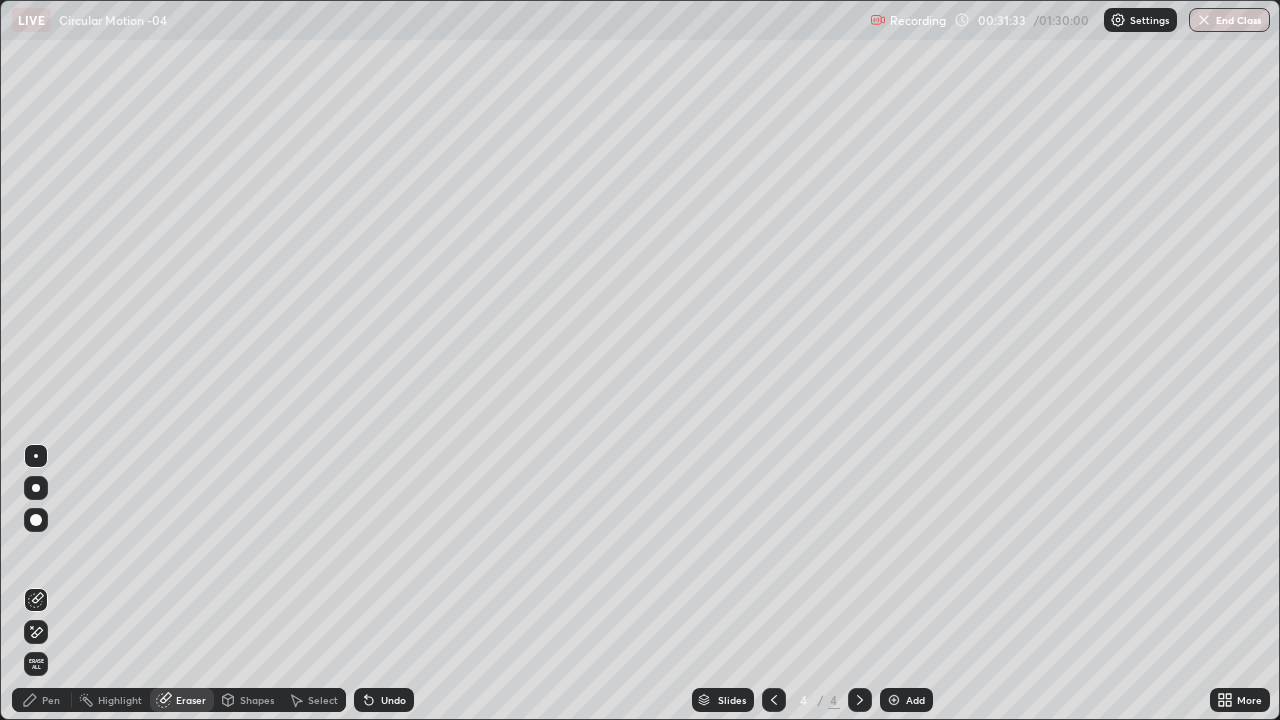 click on "Pen" at bounding box center [42, 700] 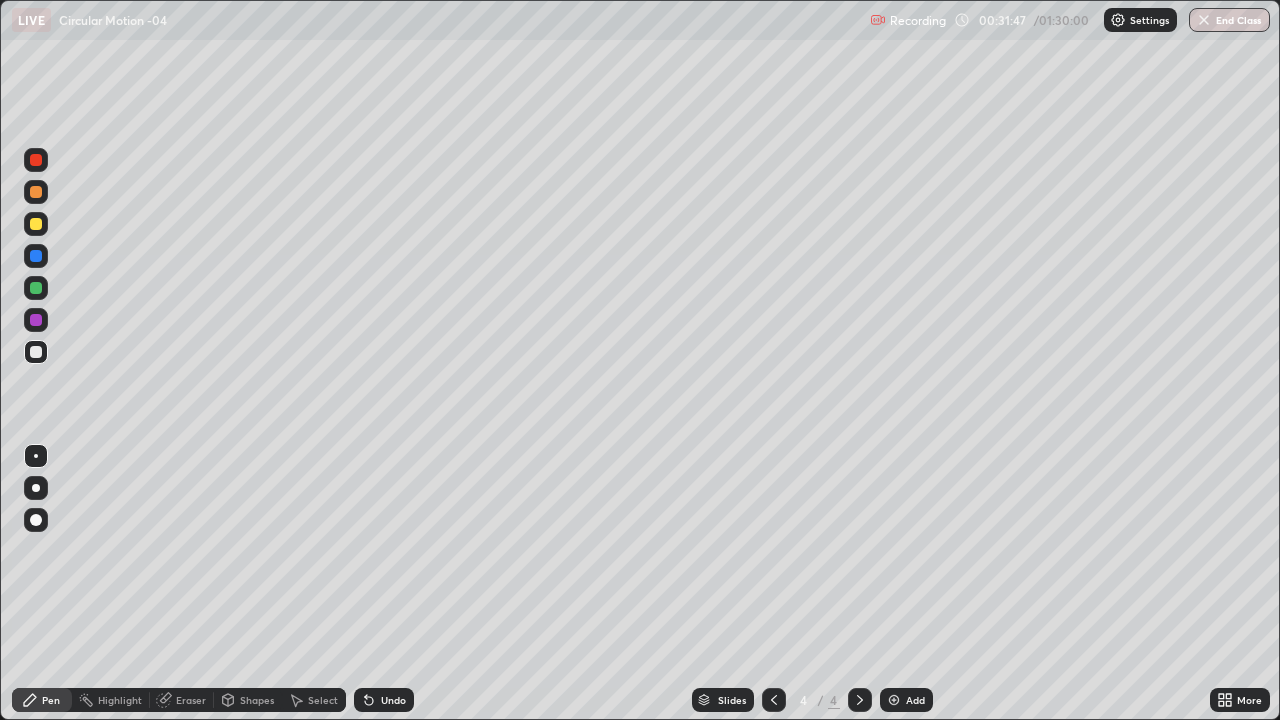 click 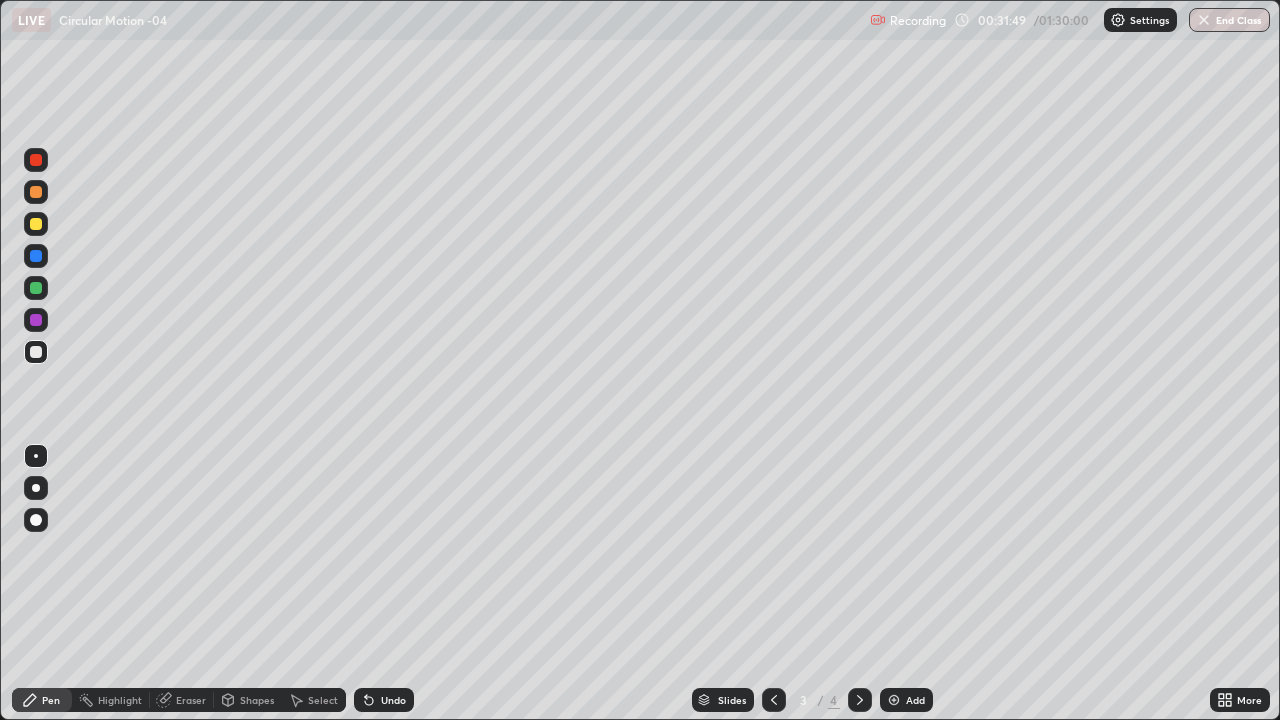 click 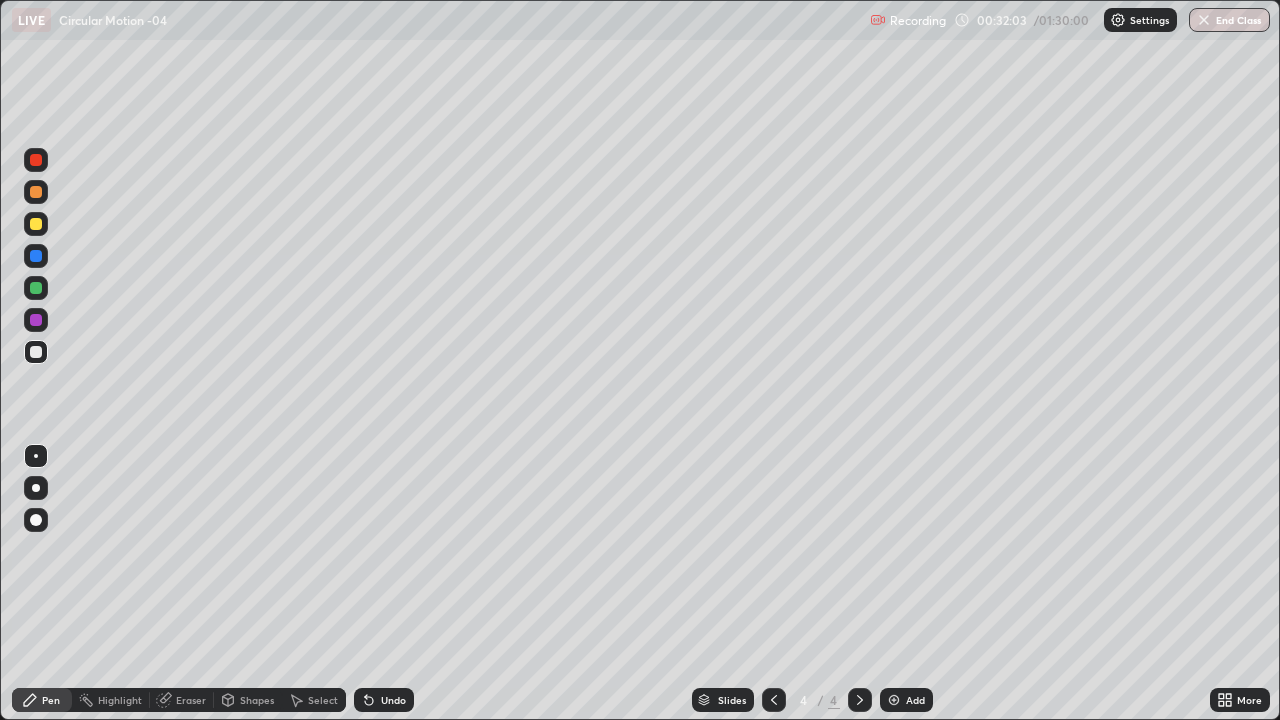 click 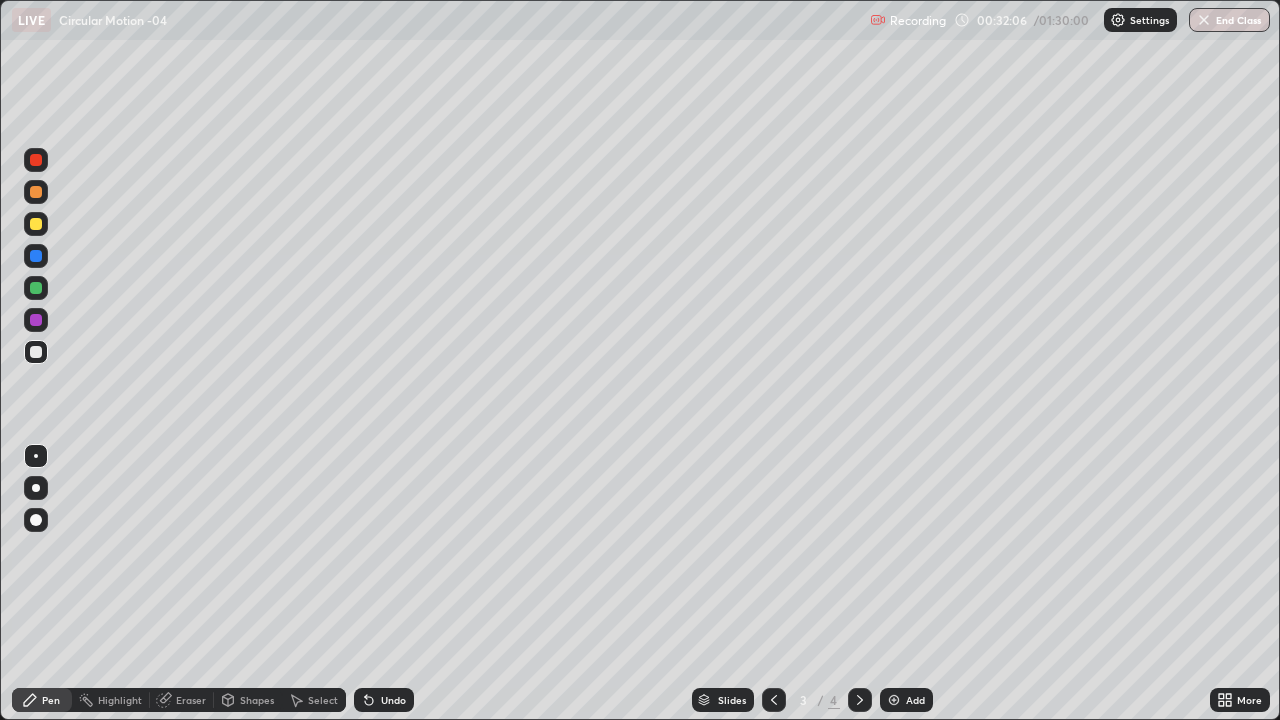 click 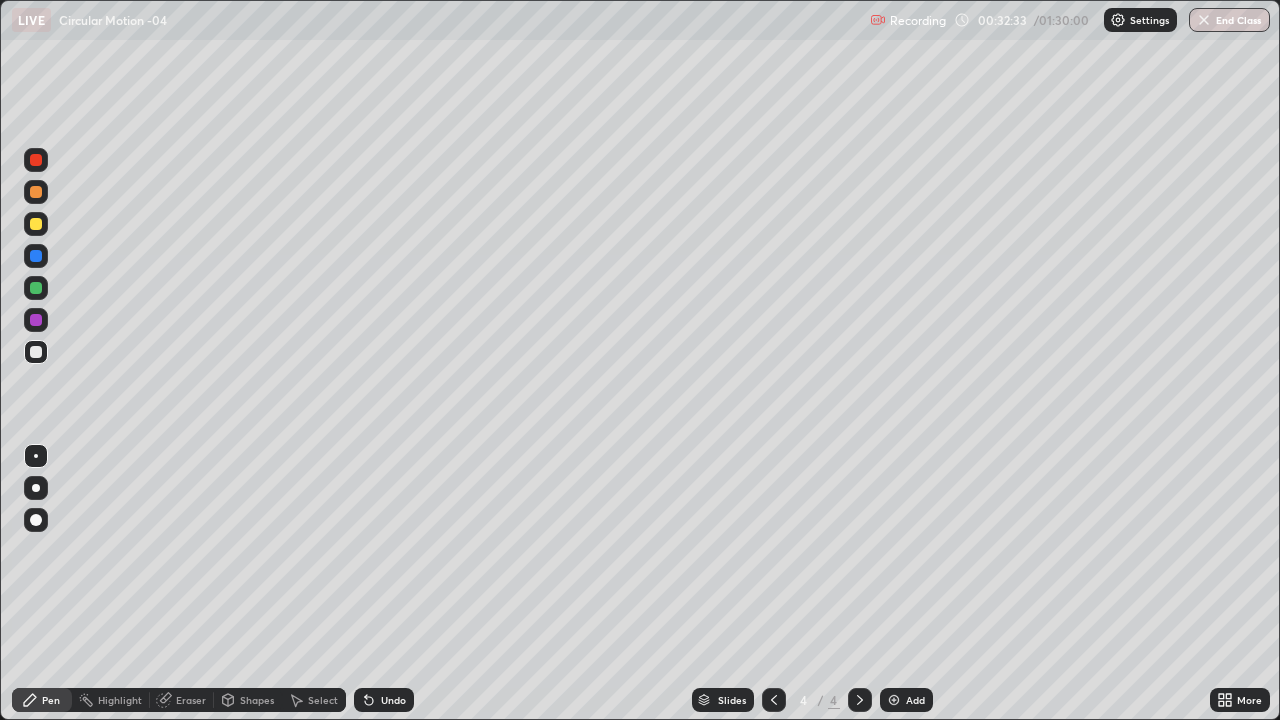 click 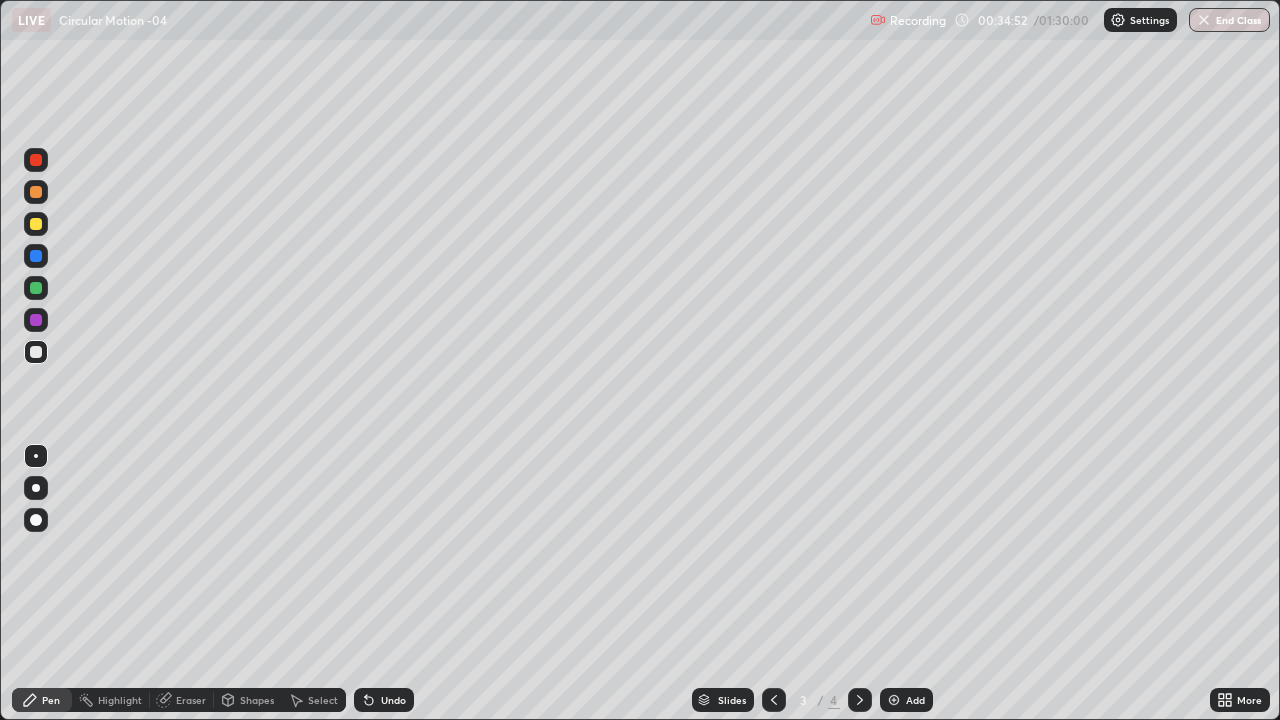 click 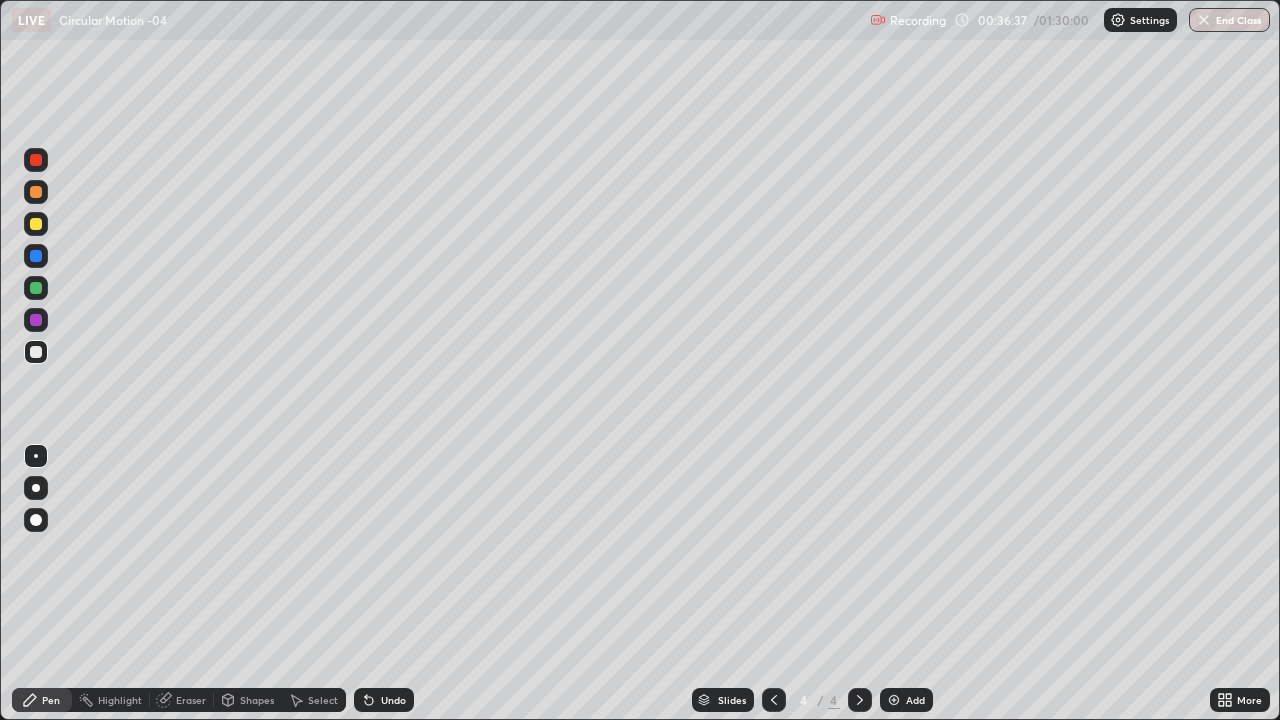 click at bounding box center [36, 224] 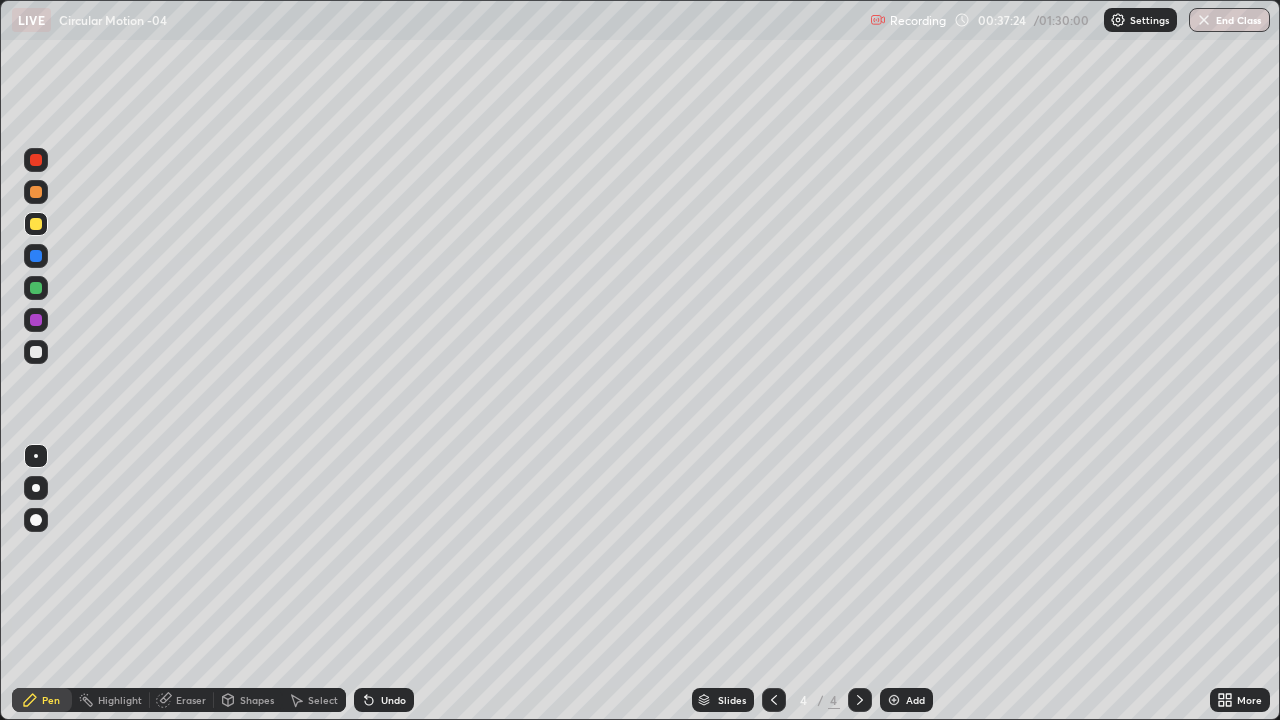 click at bounding box center [36, 352] 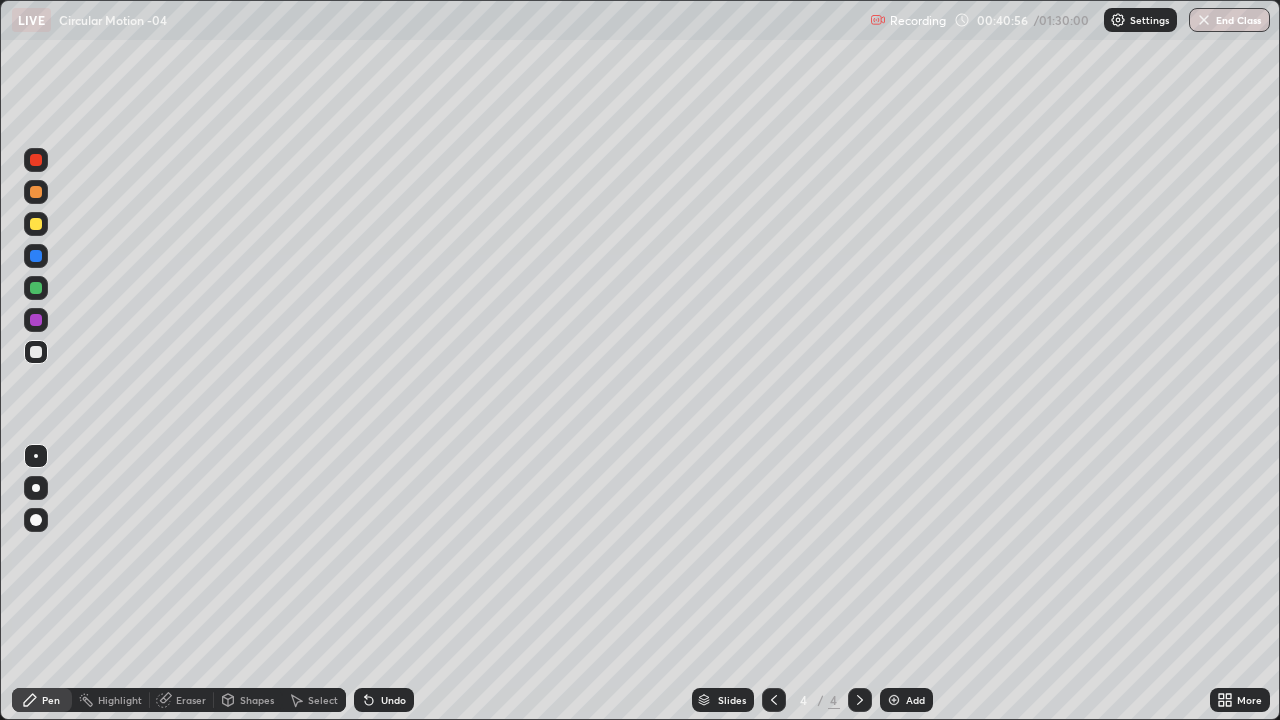 click at bounding box center [36, 224] 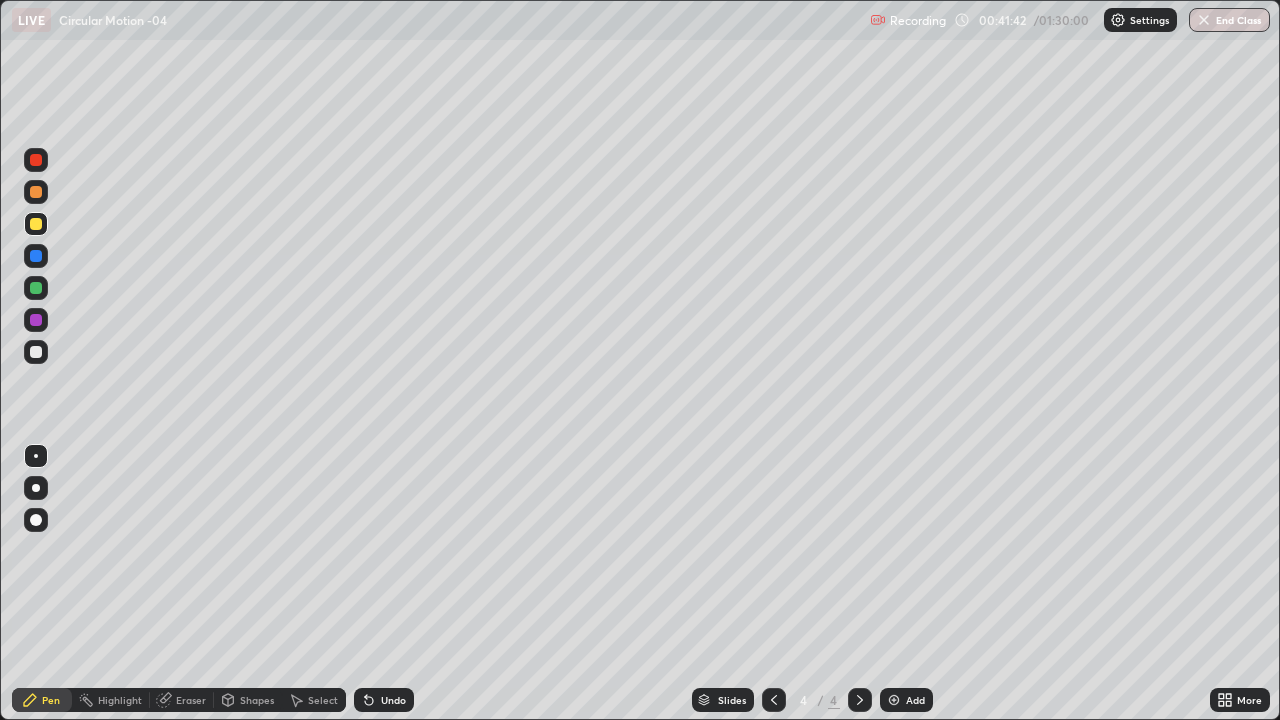click on "Eraser" at bounding box center (191, 700) 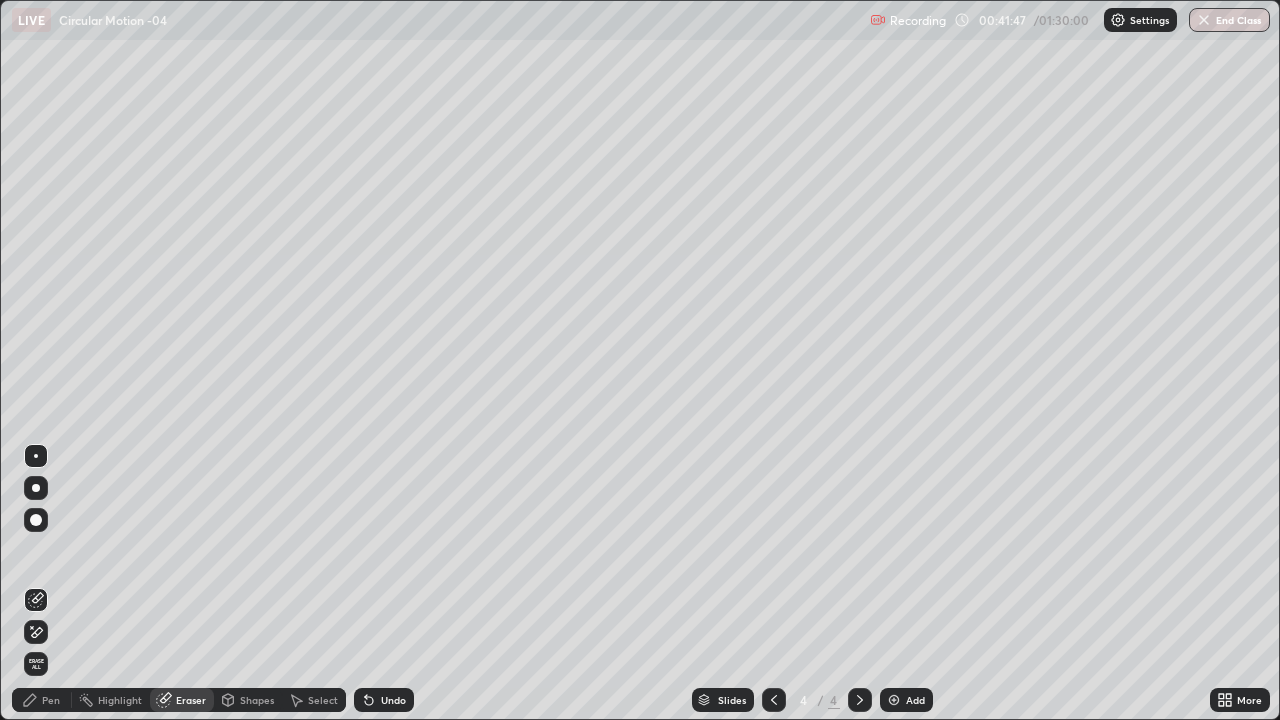 click on "Pen" at bounding box center [51, 700] 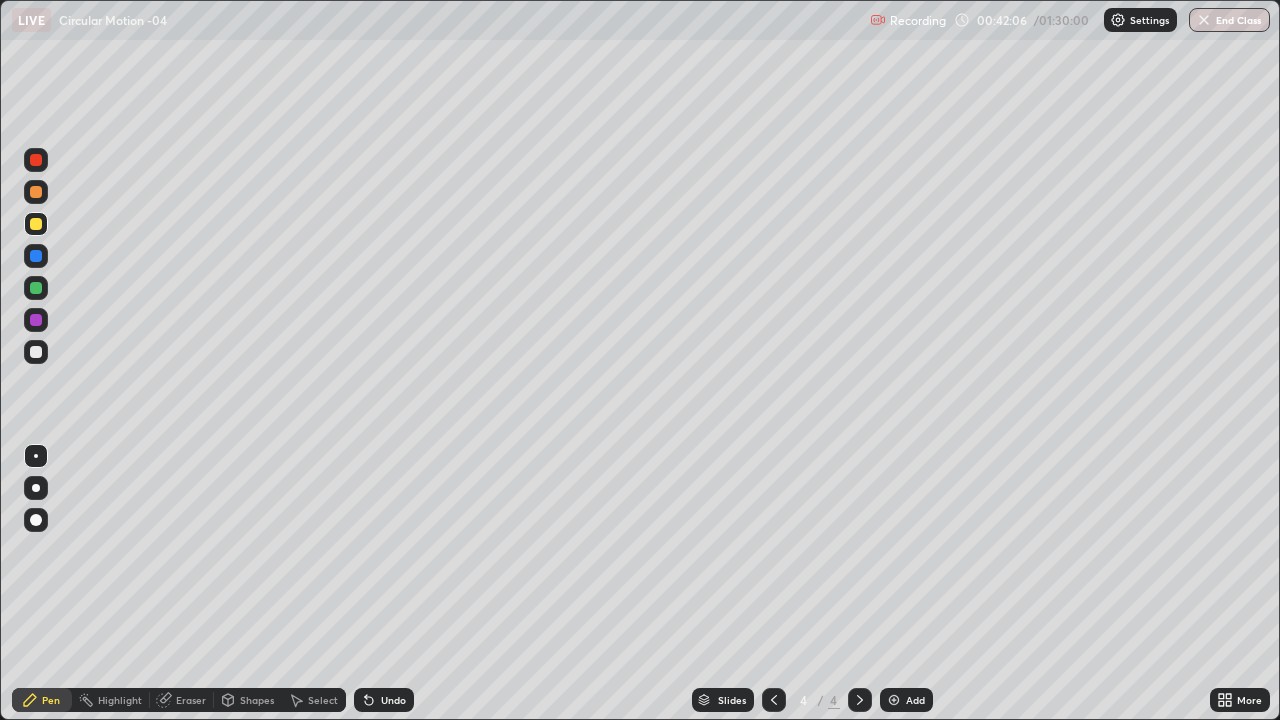 click on "Eraser" at bounding box center (191, 700) 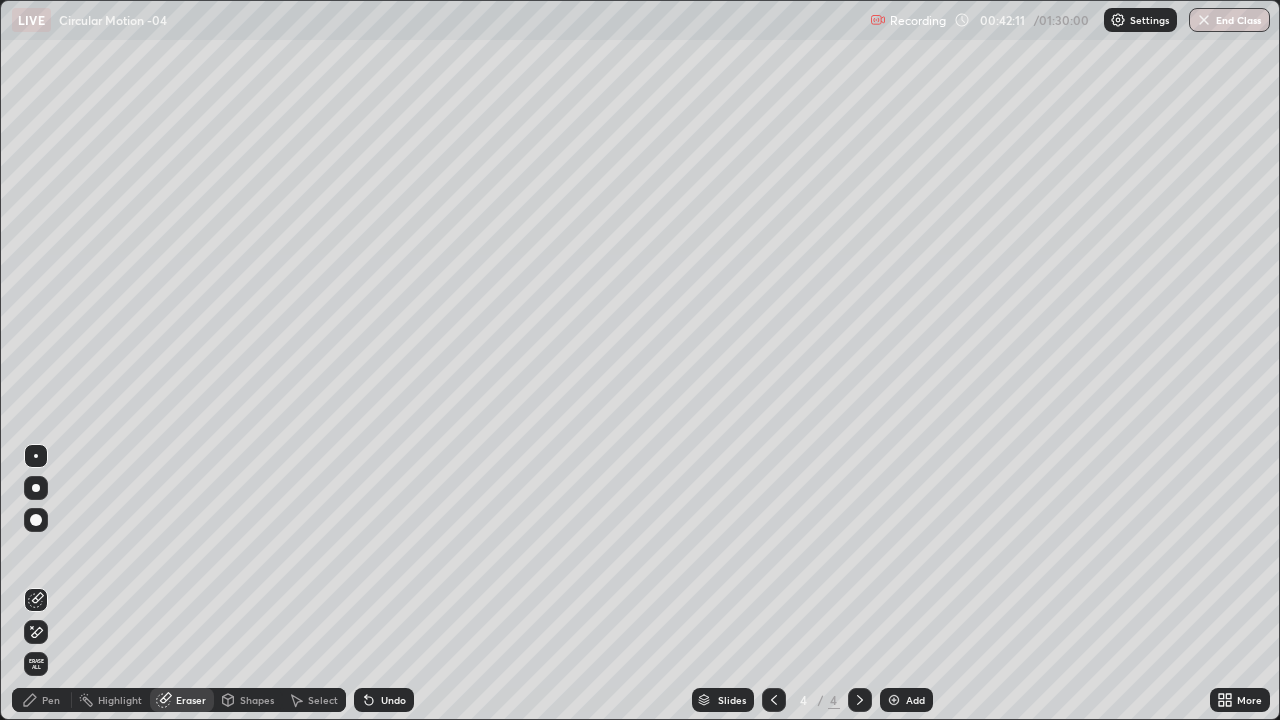 click on "Pen" at bounding box center [51, 700] 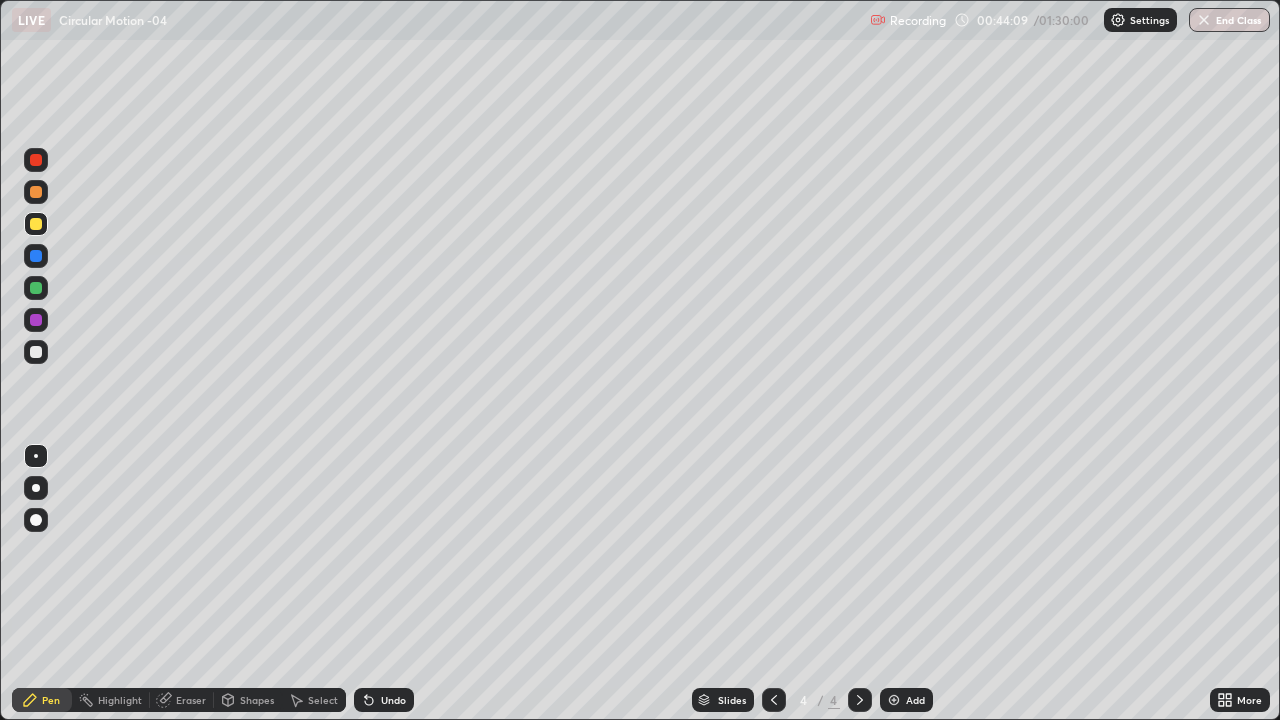 click at bounding box center [36, 256] 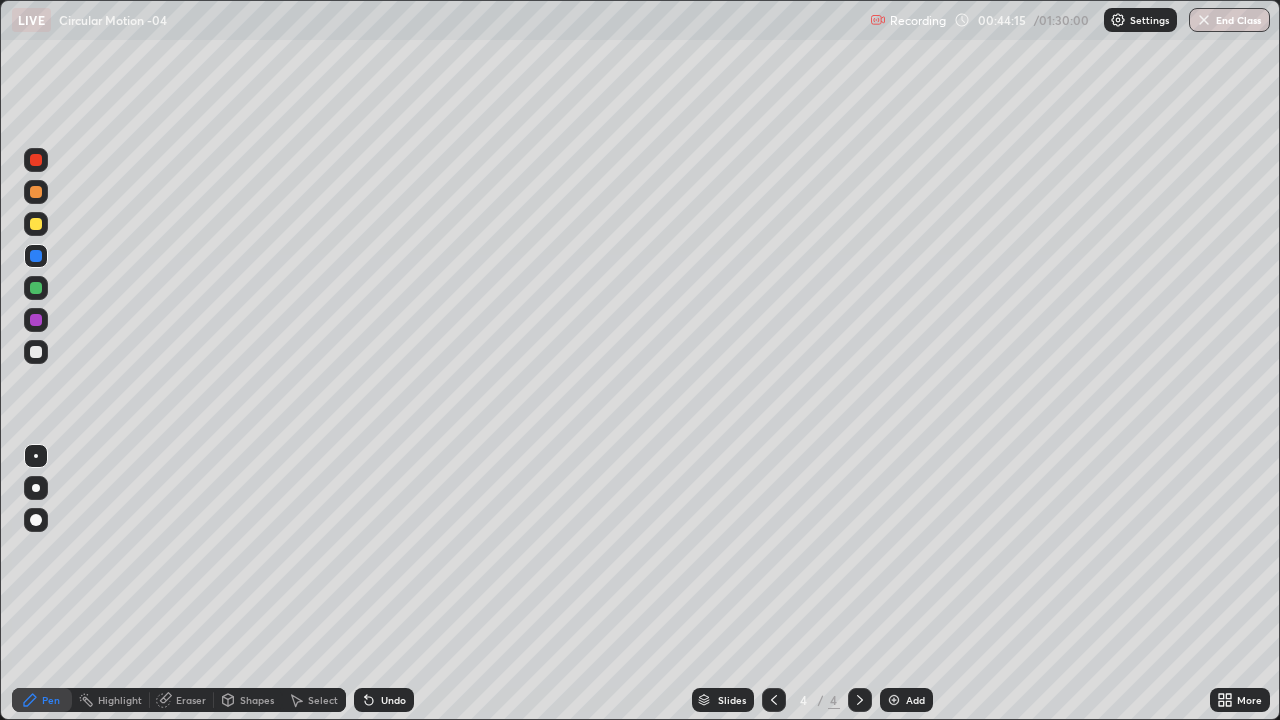 click on "Shapes" at bounding box center (257, 700) 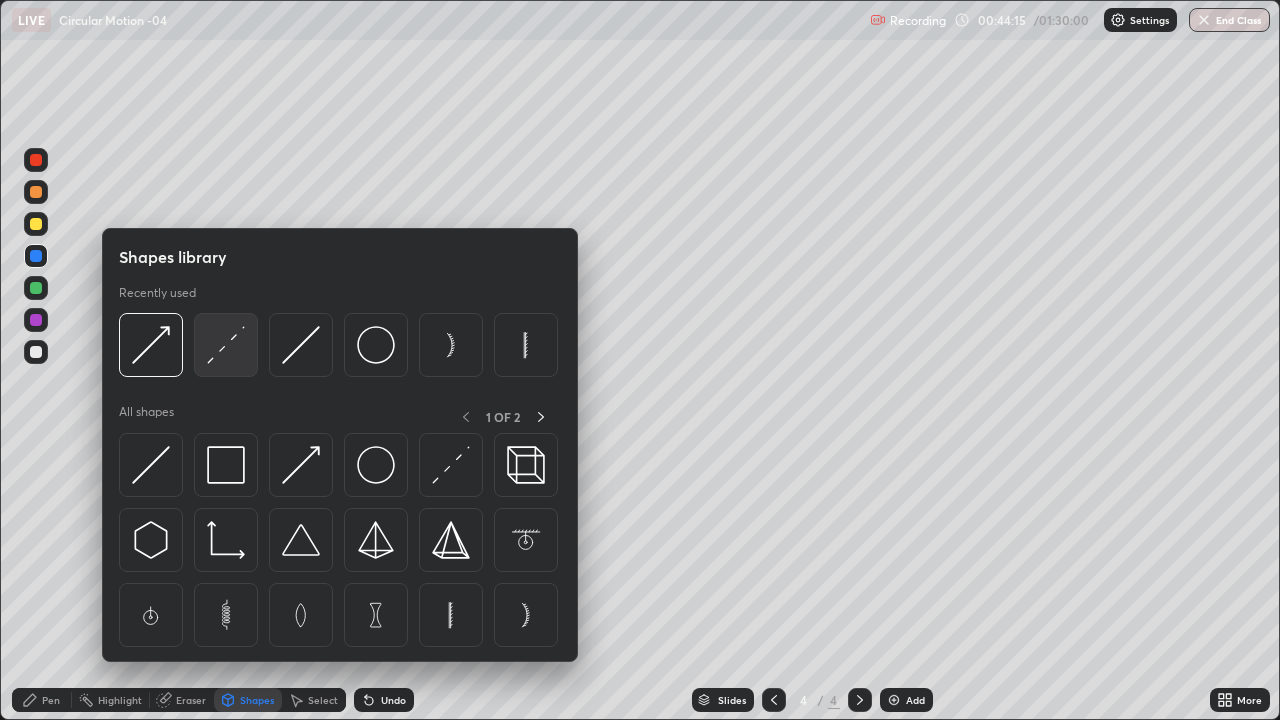 click at bounding box center (226, 345) 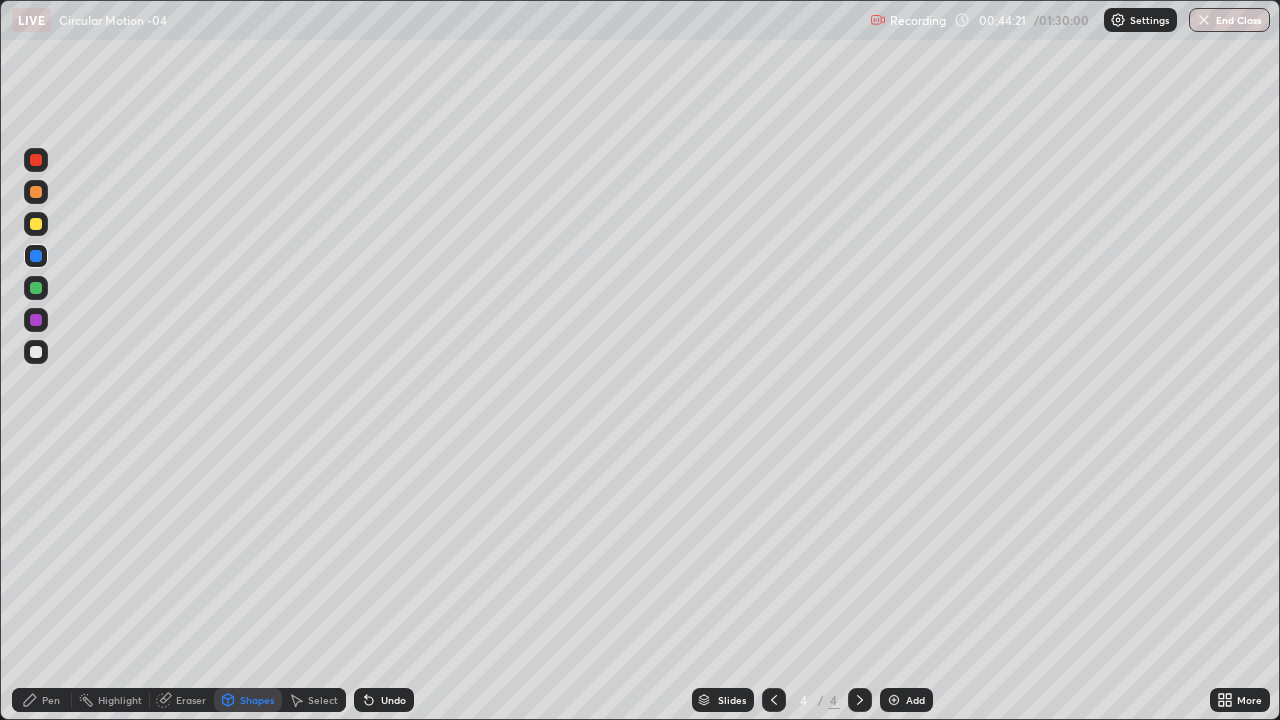 click on "Shapes" at bounding box center [257, 700] 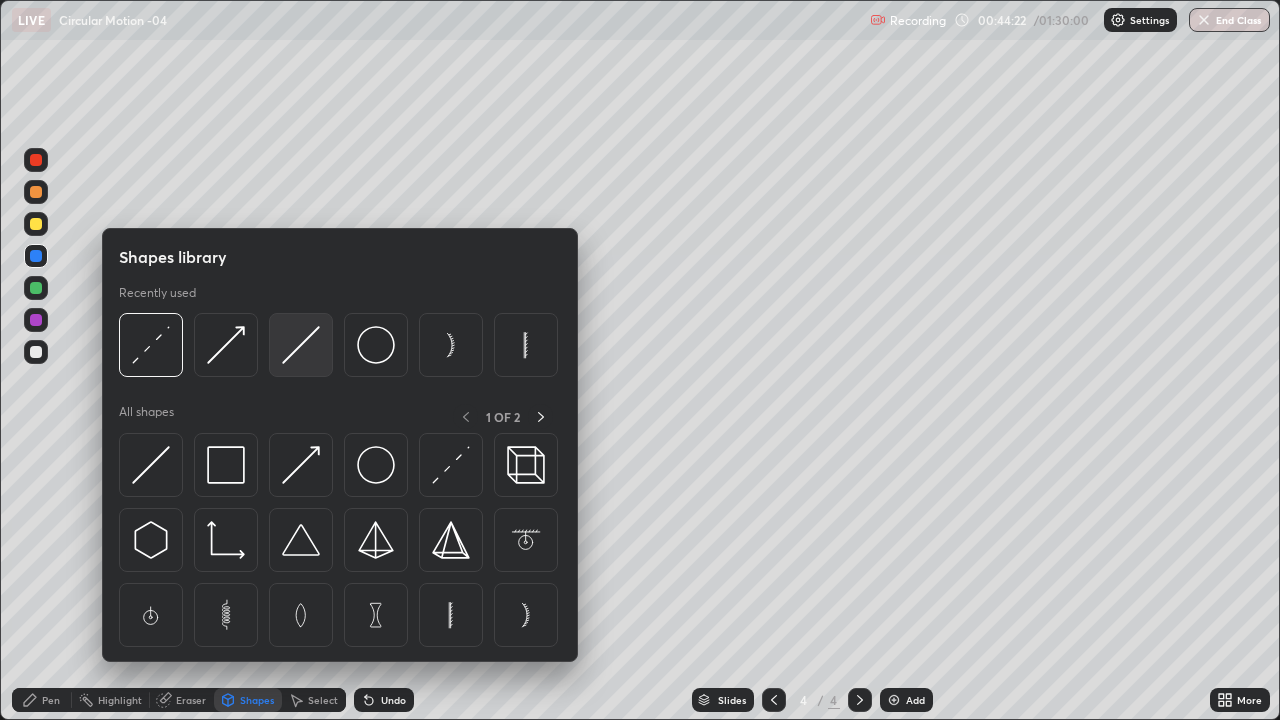 click at bounding box center (301, 345) 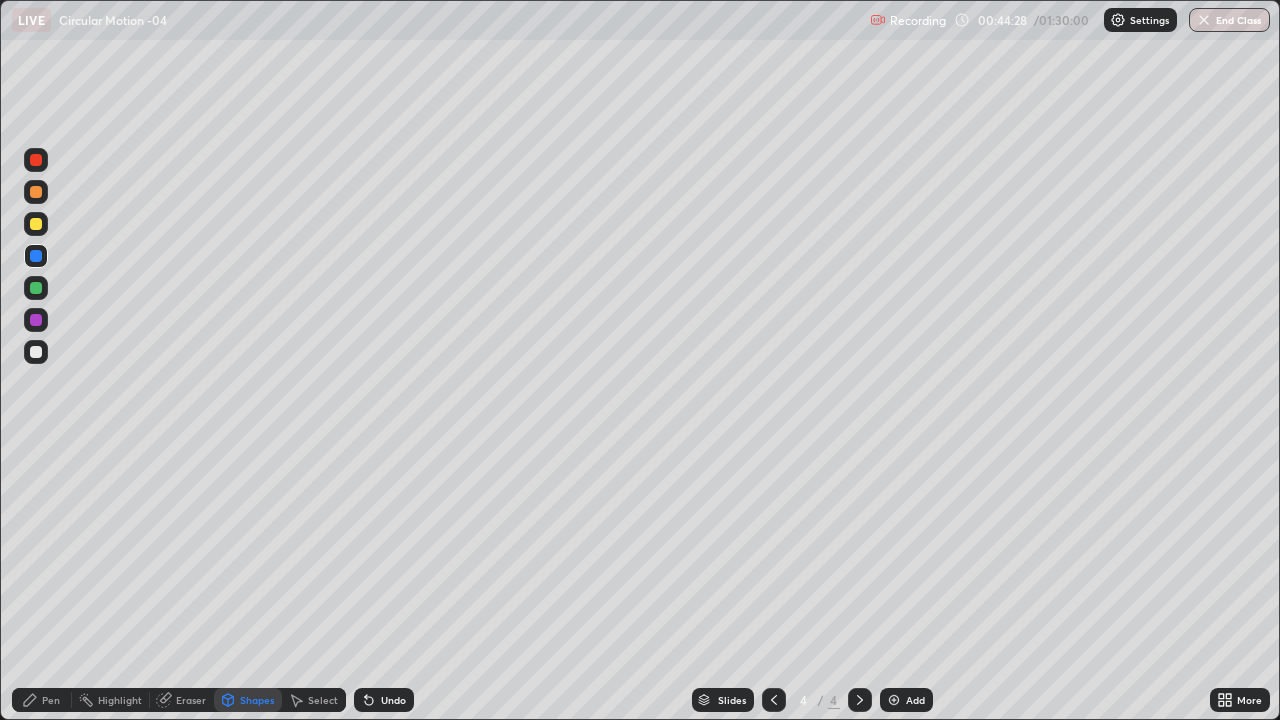 click on "Pen" at bounding box center [51, 700] 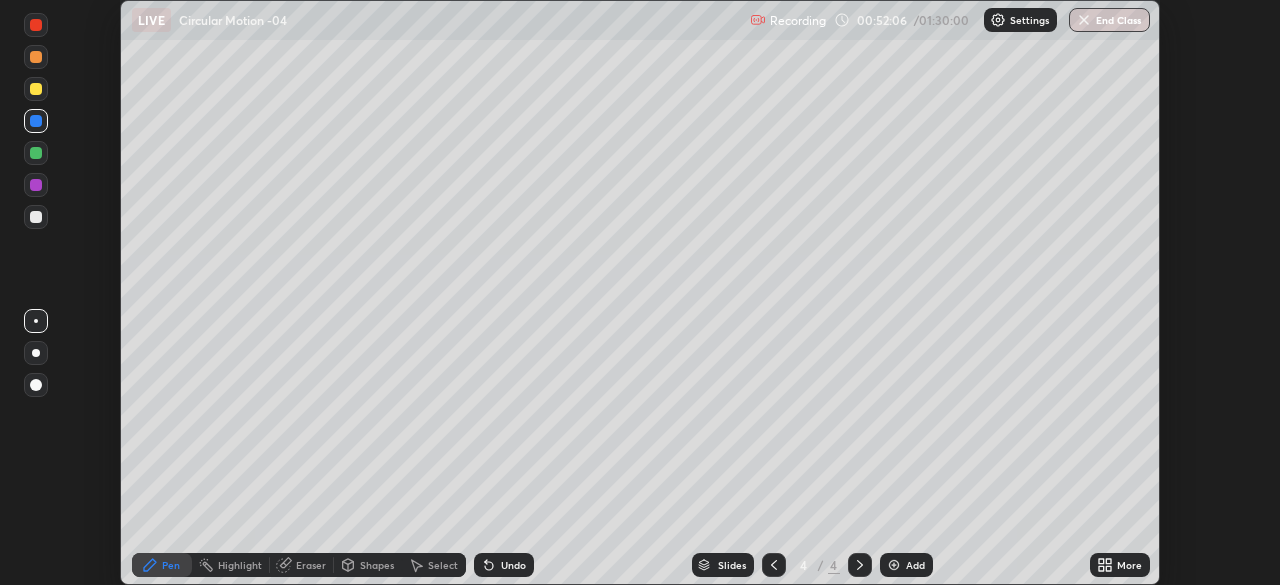 scroll, scrollTop: 0, scrollLeft: 0, axis: both 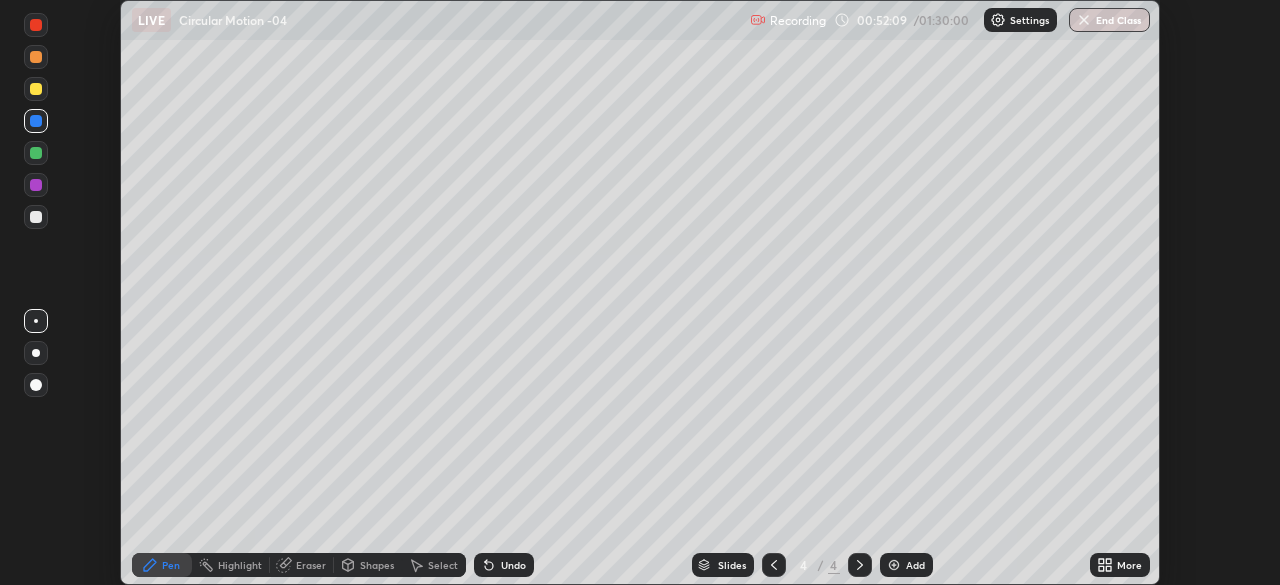 click 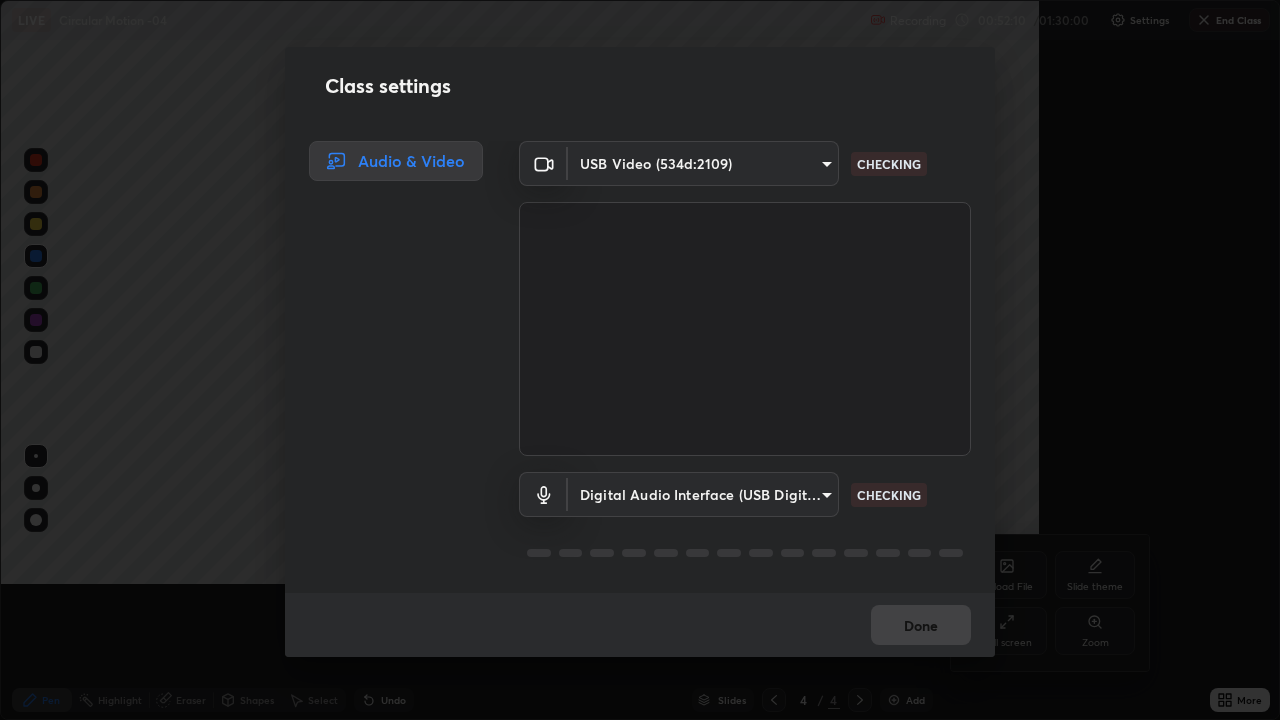 scroll, scrollTop: 99280, scrollLeft: 98720, axis: both 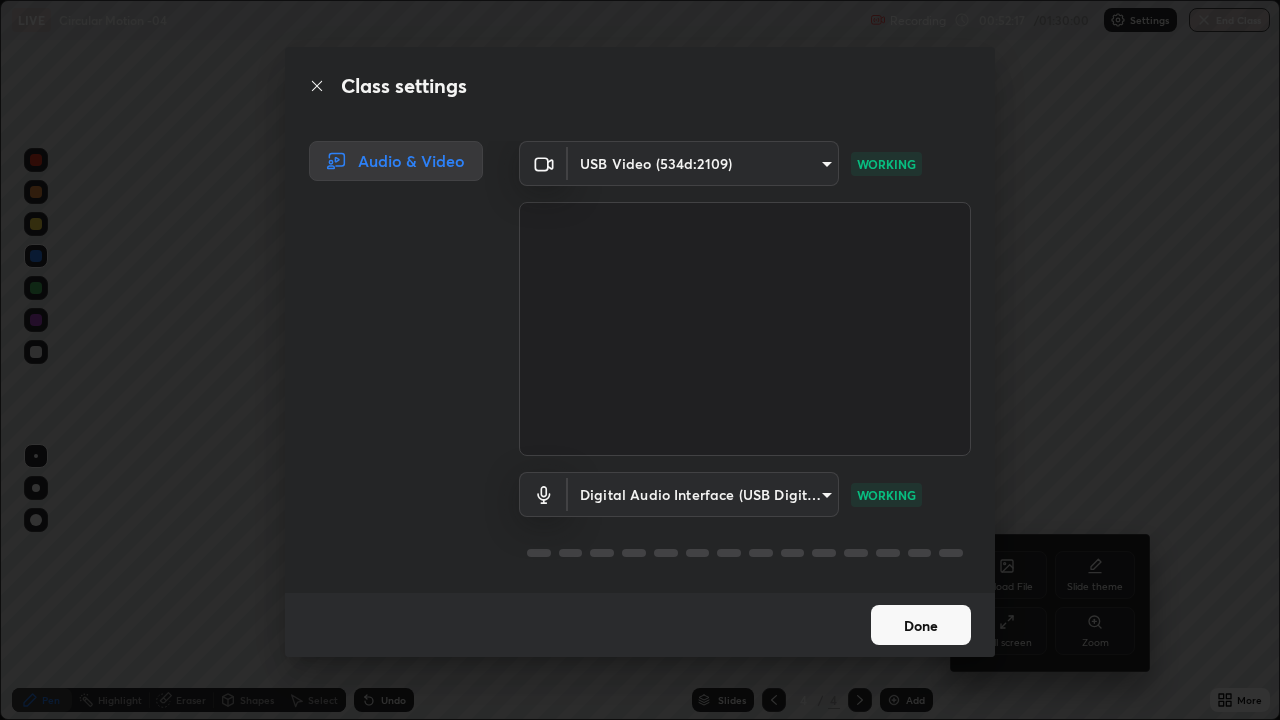 click on "Erase all LIVE Circular Motion -04 Recording 00:52:17 /  01:30:00 Settings End Class Setting up your live class Circular Motion -04 • L62 of Course On Physics for NEET -Conquer-2 - 2026 [PERSON] Pen Highlight Eraser Shapes Select Undo Slides 4 / 4 Add More No doubts shared Encourage your learners to ask a doubt for better clarity Report an issue Reason for reporting Buffering Chat not working Audio - Video sync issue Educator video quality low ​ Attach an image Report Upload File Slide theme Full screen Zoom Class settings Audio & Video USB Video (534d:2109) ad23c5e1eec40c929e15baf649206283bee037f2ec2e6fc856d192bb2adaae55 WORKING Digital Audio Interface (USB Digital Audio) bacd120e2728bcaa93de399d5b14713bfd4da43ca453c7f8d7901db11a0ced92 WORKING Done" at bounding box center (640, 360) 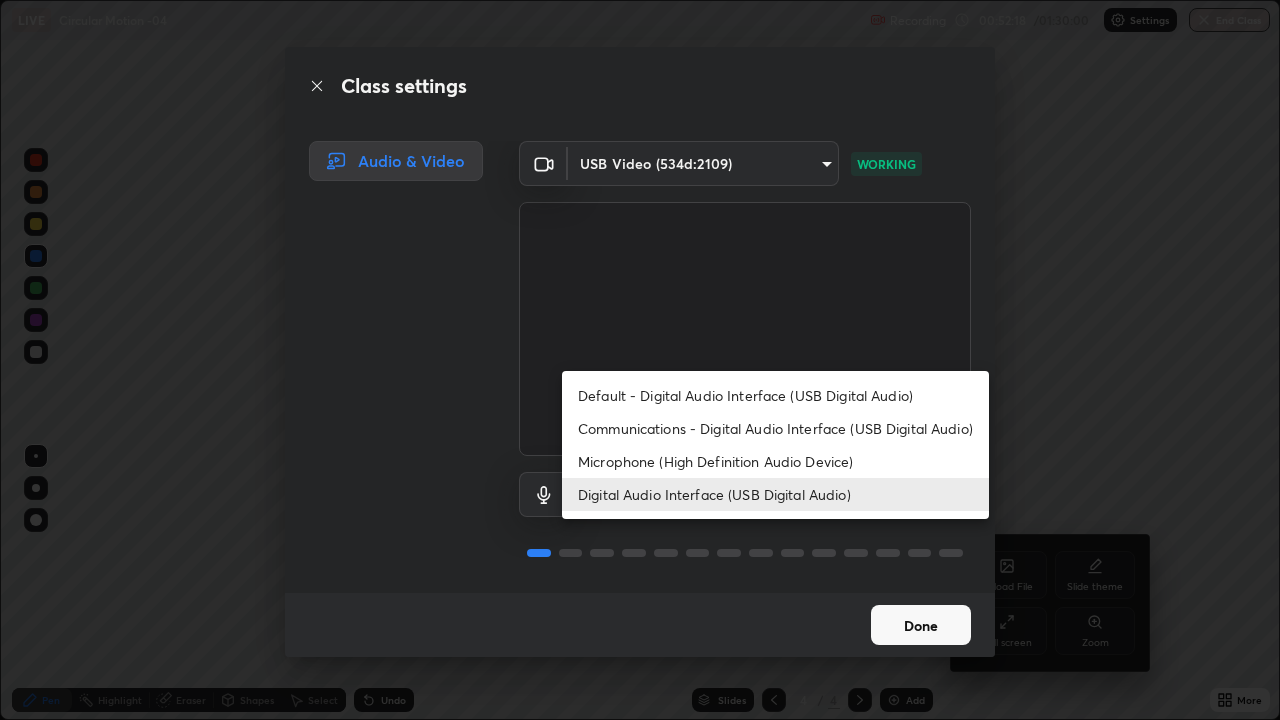 click at bounding box center [640, 360] 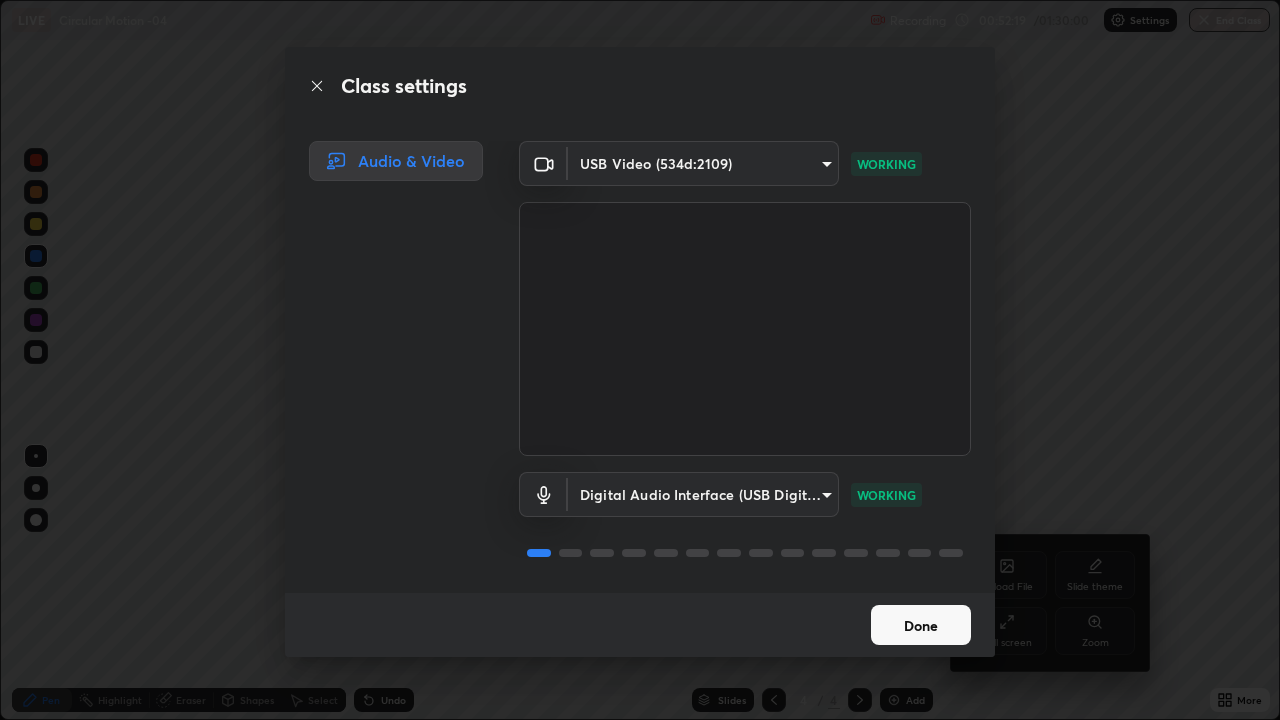 click on "Done" at bounding box center (921, 625) 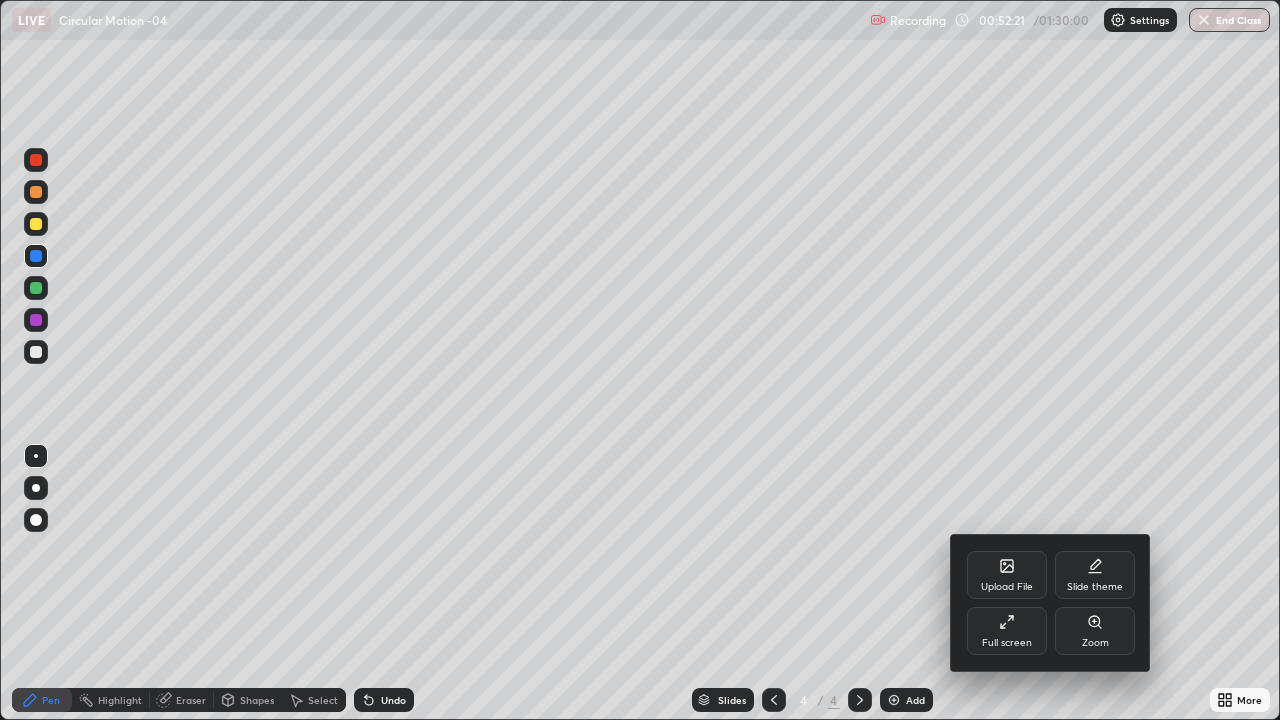 click at bounding box center [640, 360] 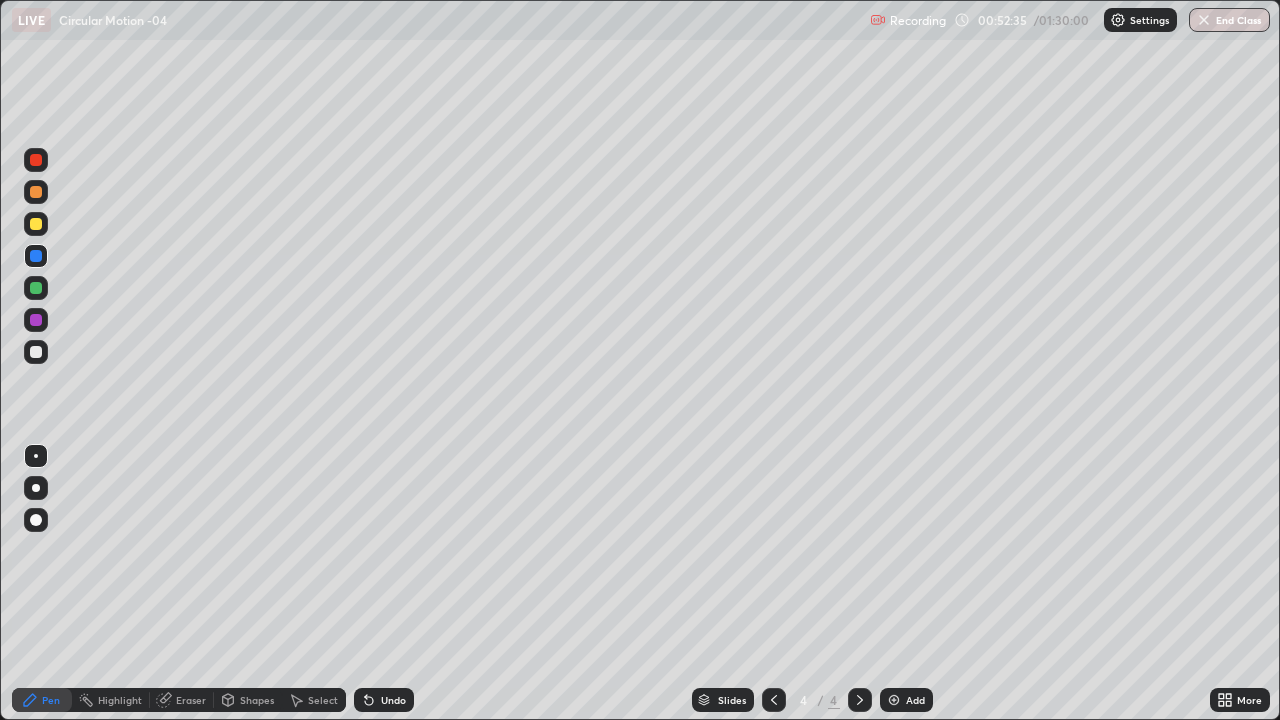 click at bounding box center (1118, 20) 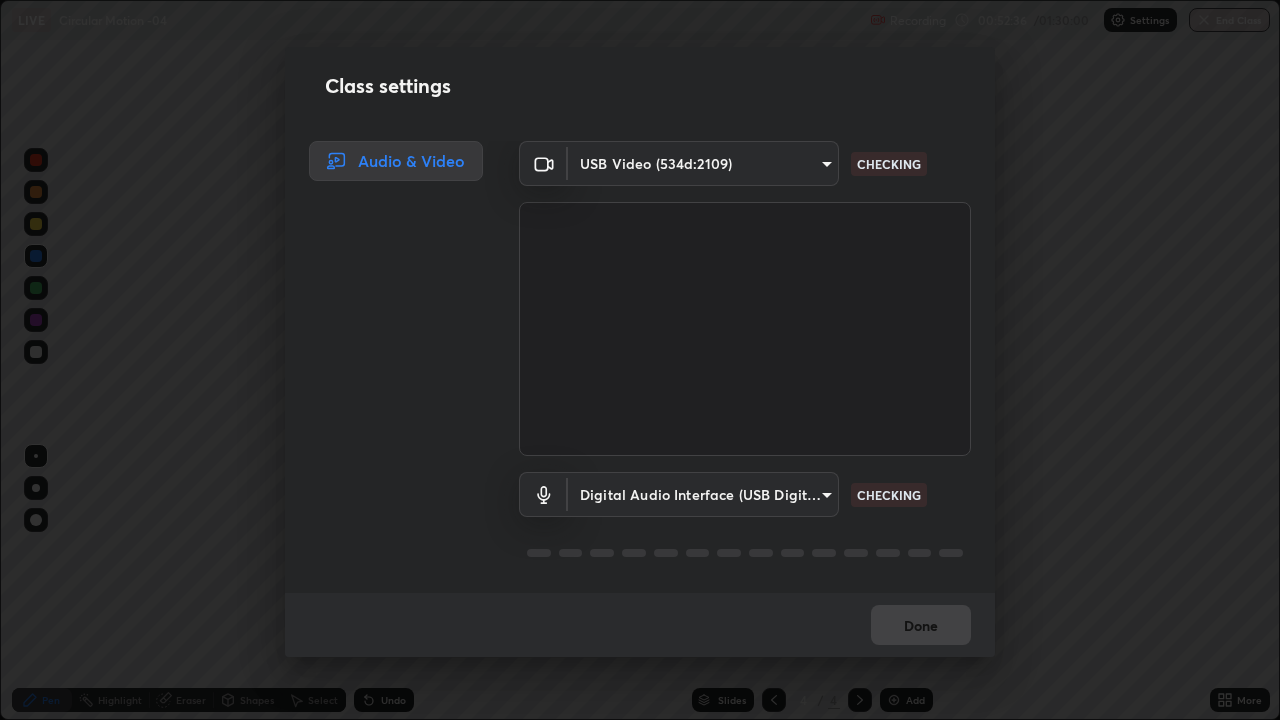 scroll, scrollTop: 2, scrollLeft: 0, axis: vertical 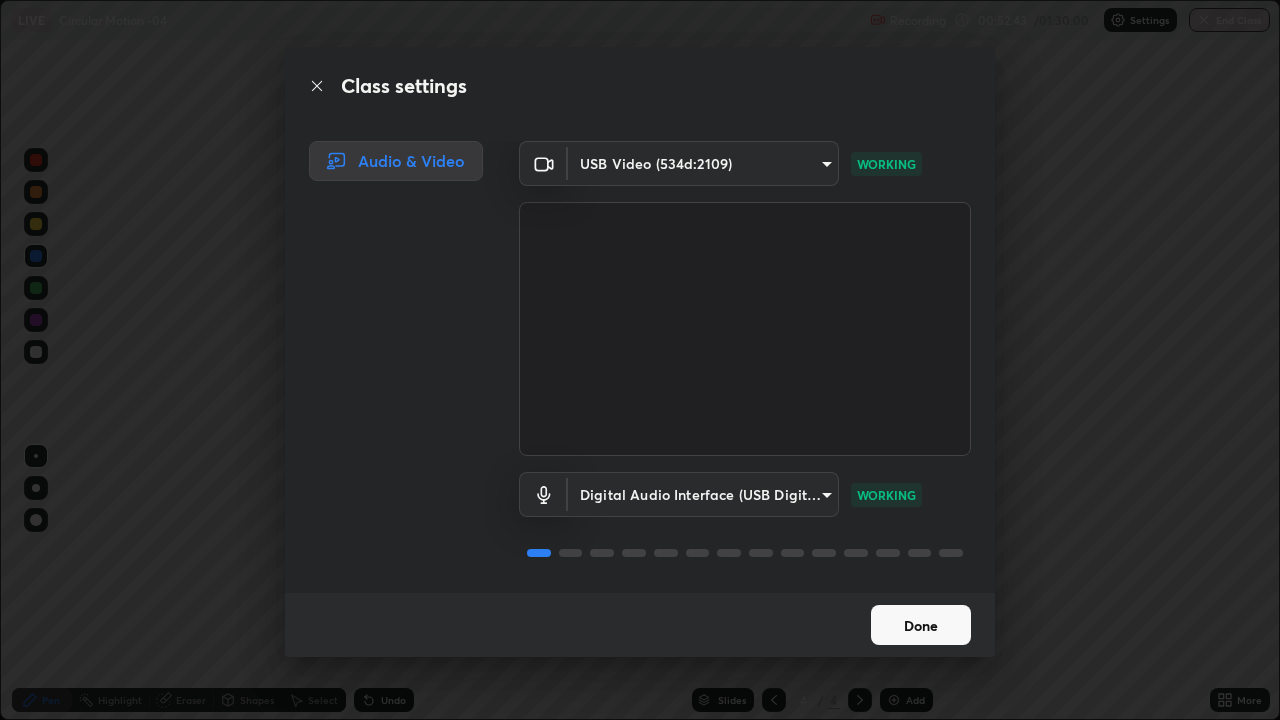 click on "Done" at bounding box center [921, 625] 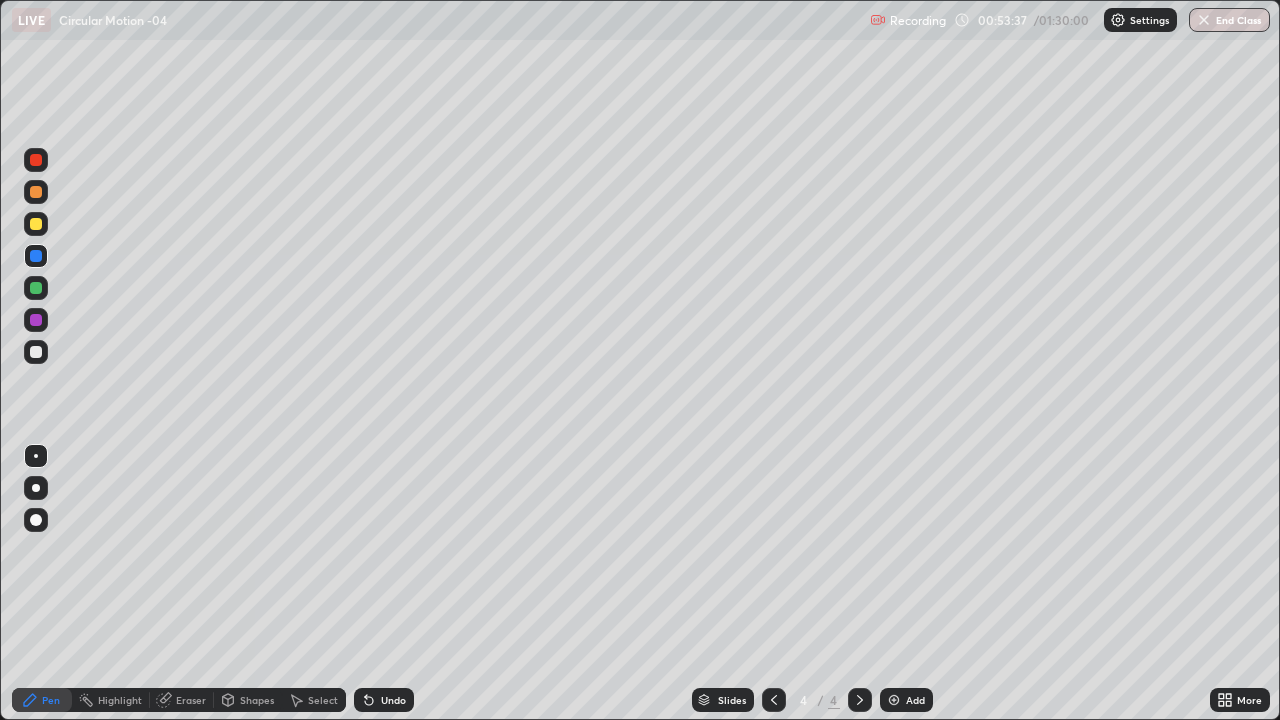 click on "Add" at bounding box center (906, 700) 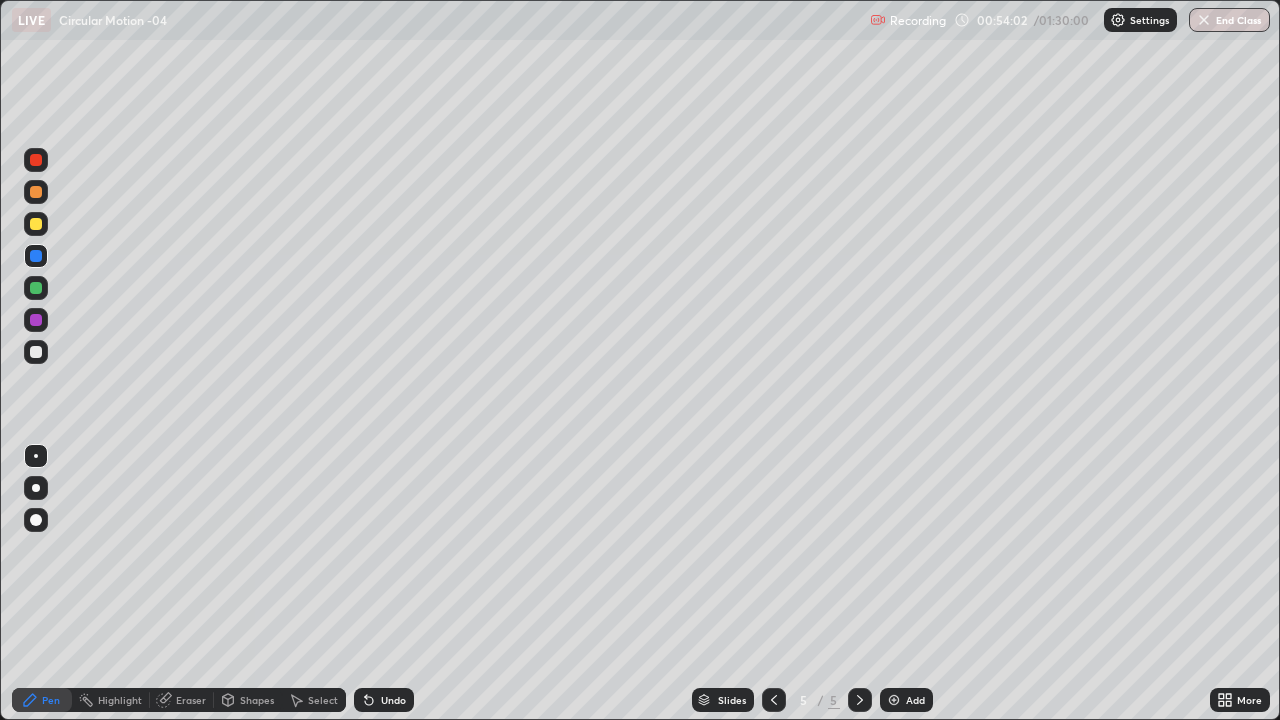 click at bounding box center (36, 224) 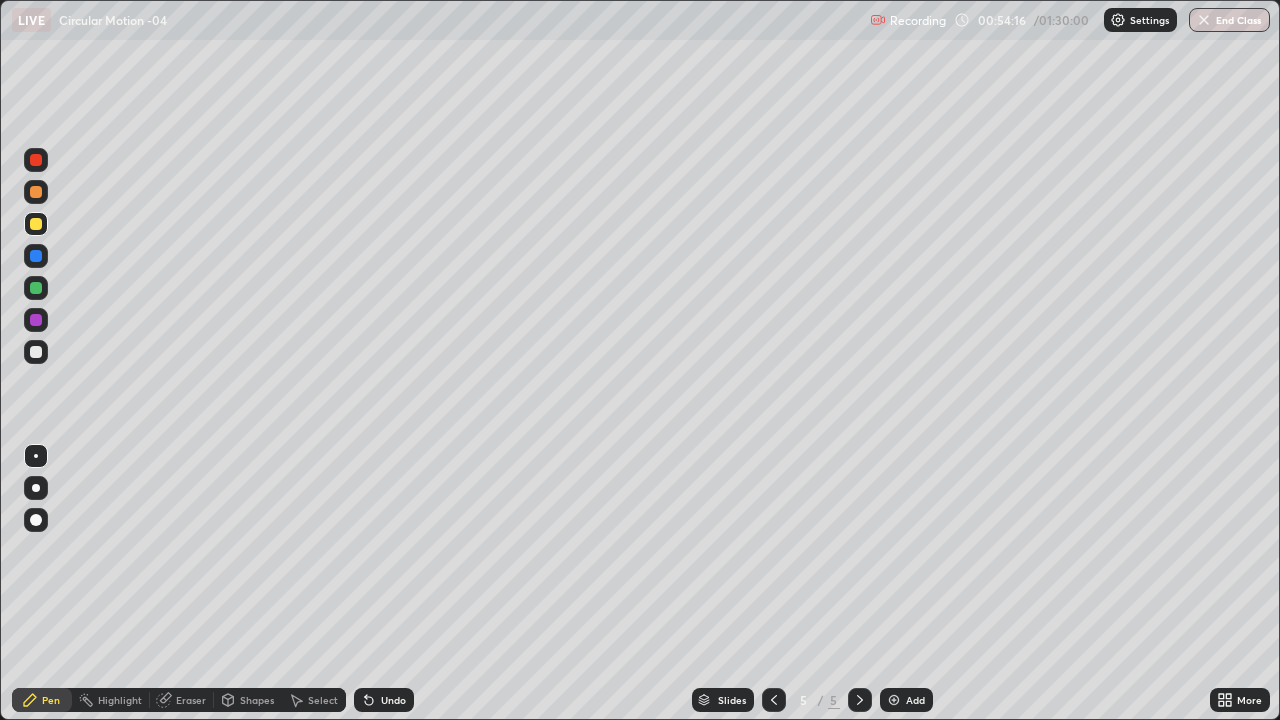 click on "Eraser" at bounding box center [191, 700] 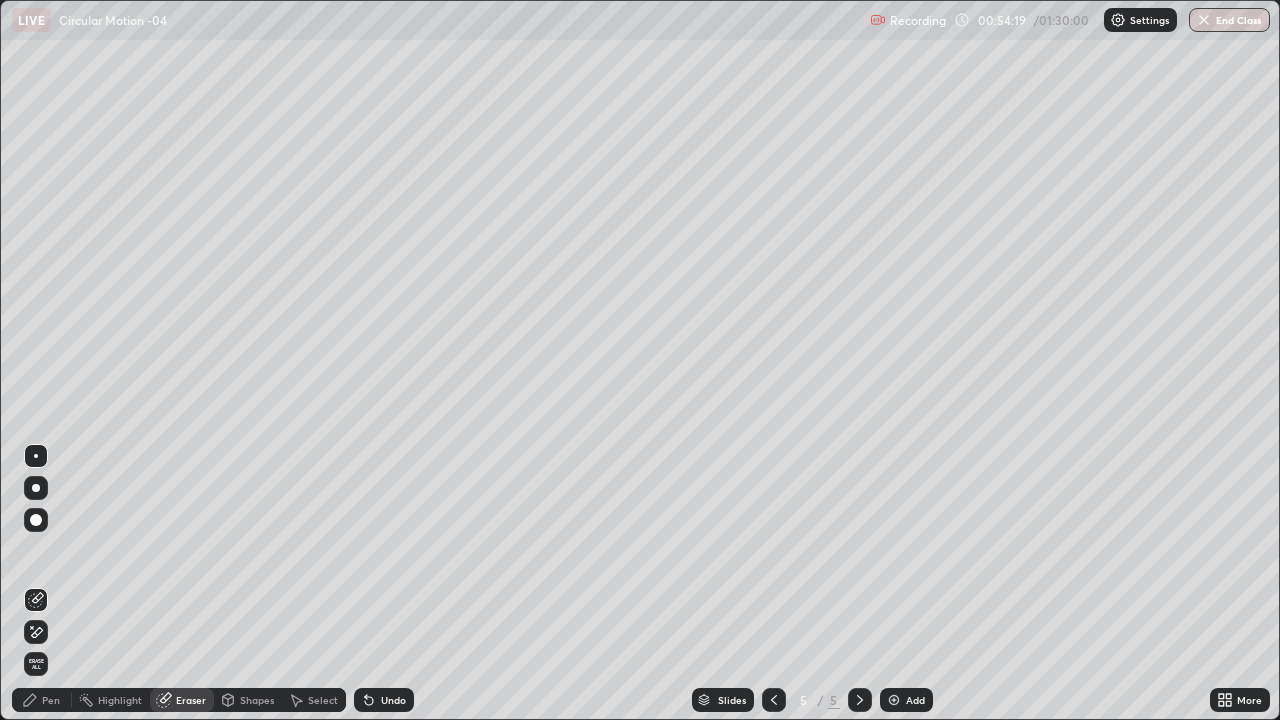 click on "Pen" at bounding box center [51, 700] 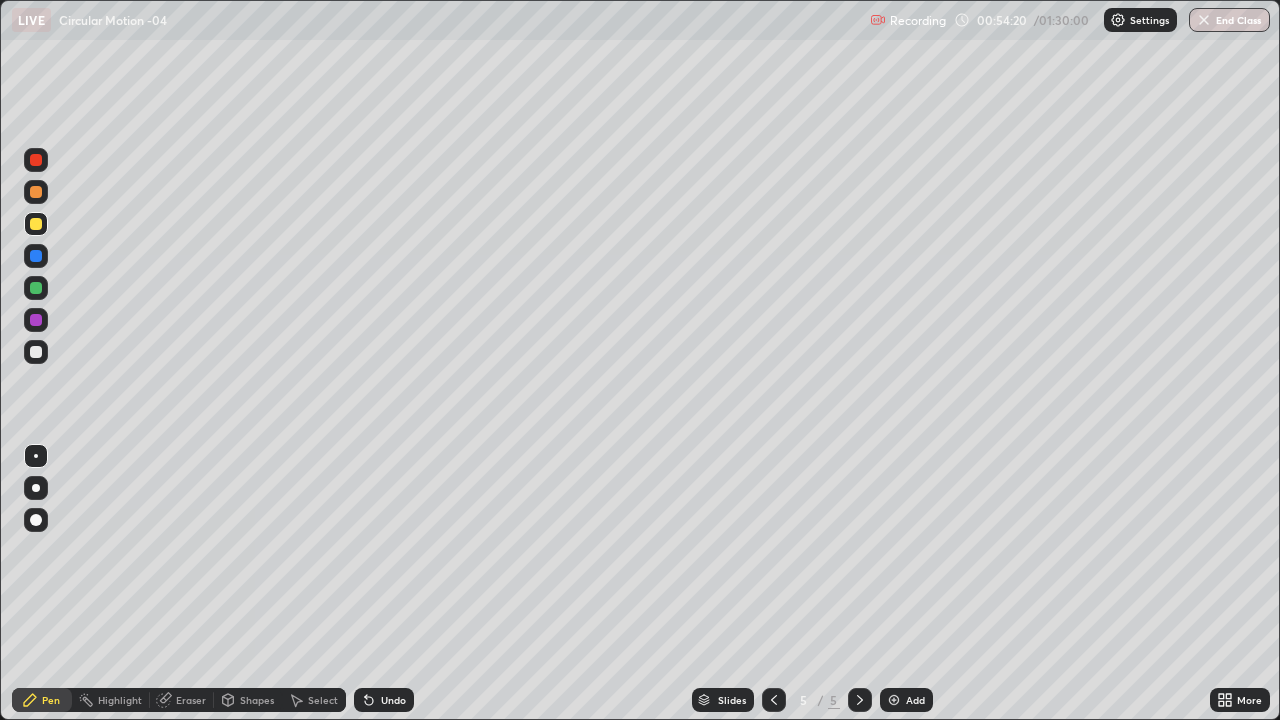 click at bounding box center [36, 352] 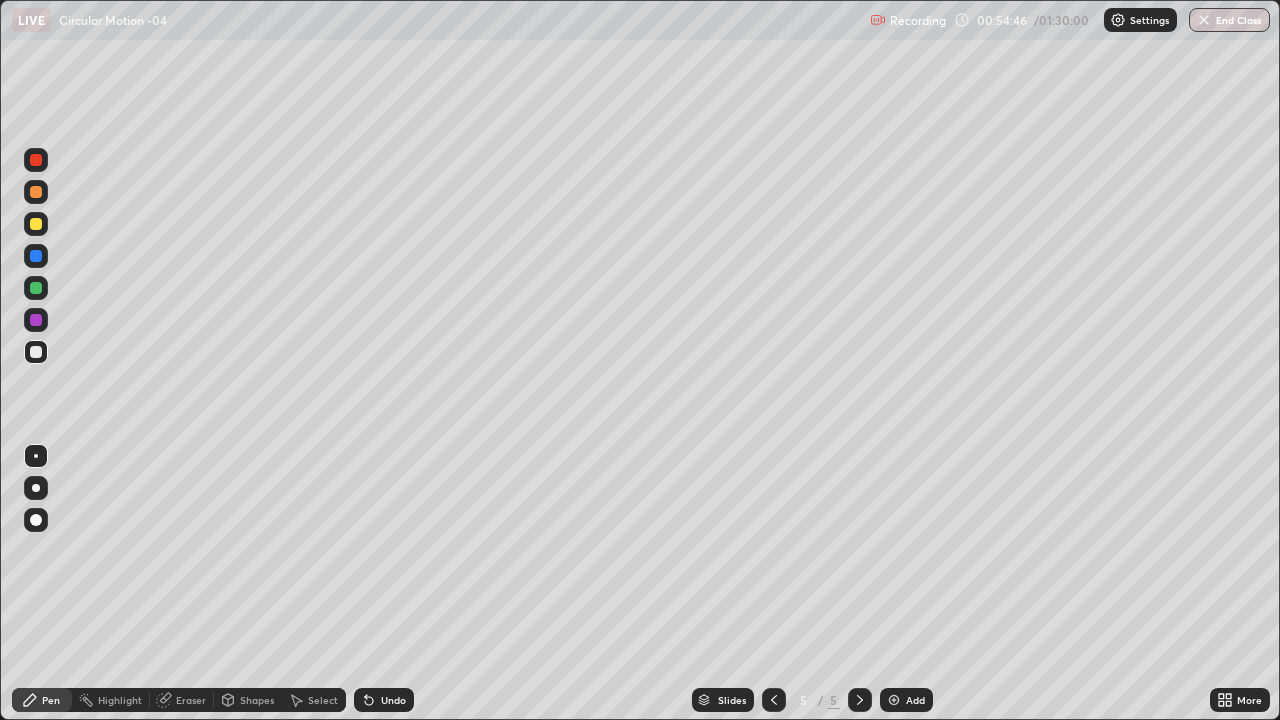 click on "Shapes" at bounding box center [257, 700] 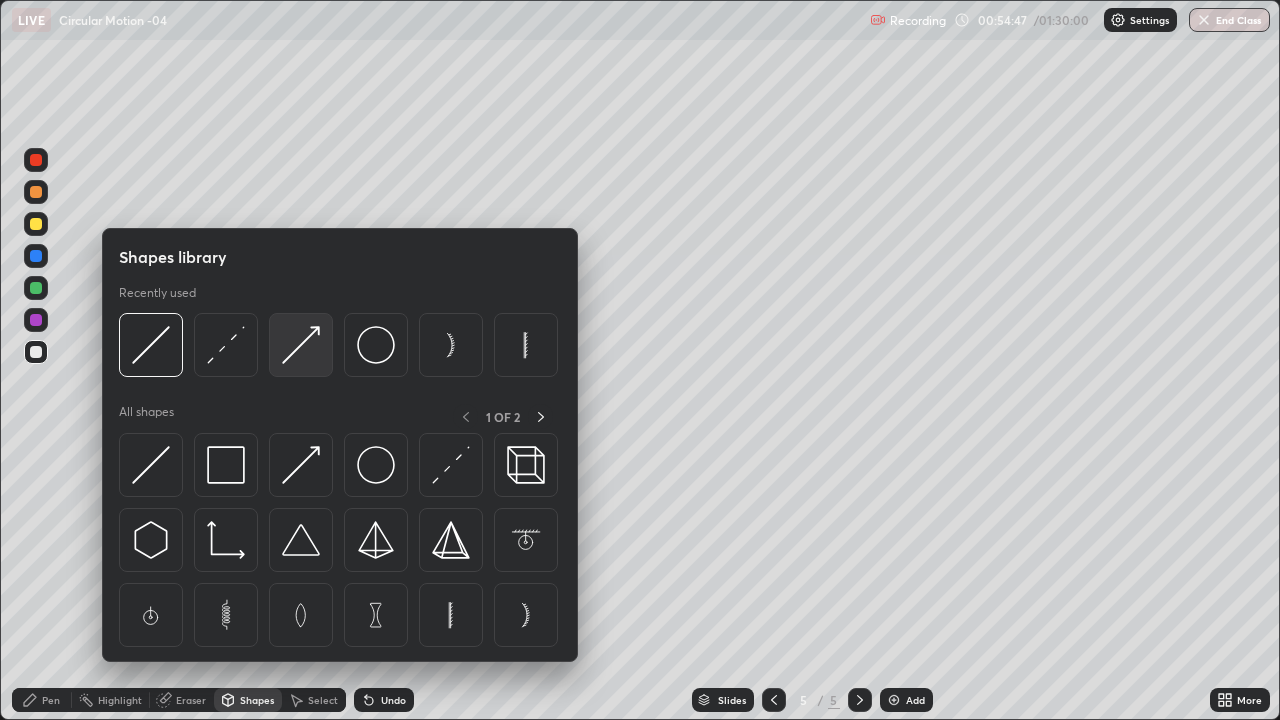 click at bounding box center (301, 345) 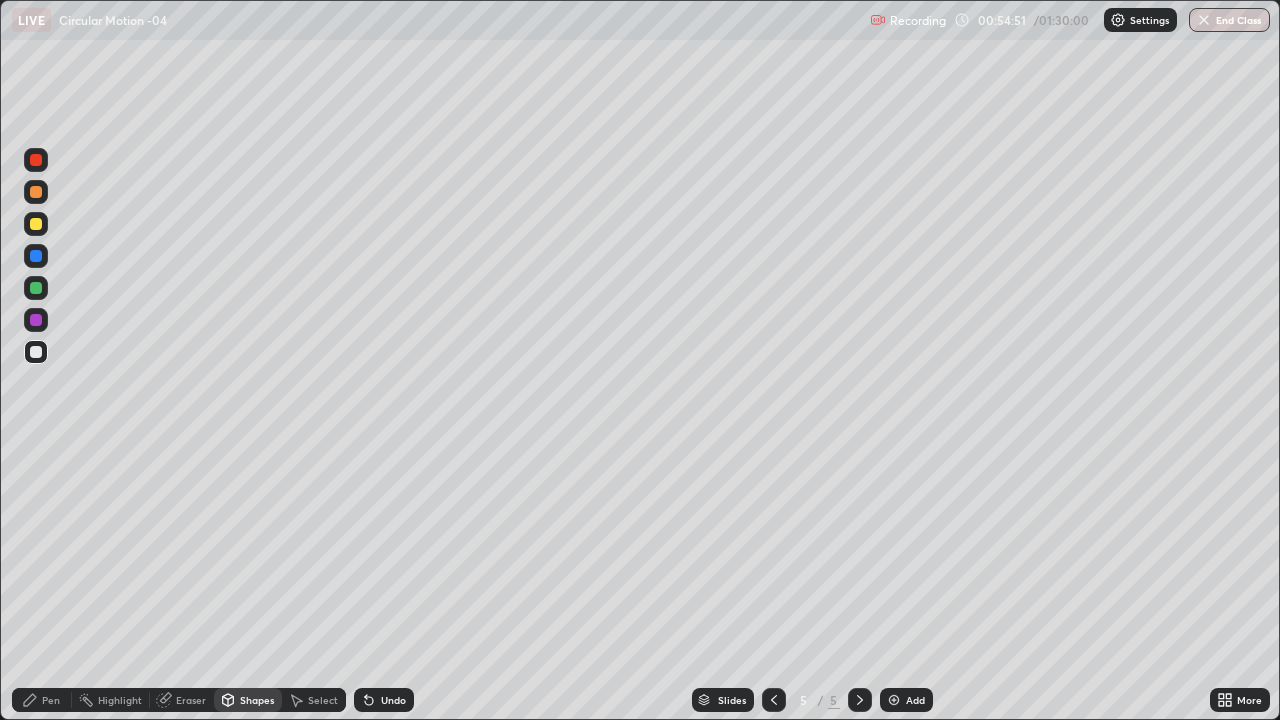 click at bounding box center [36, 224] 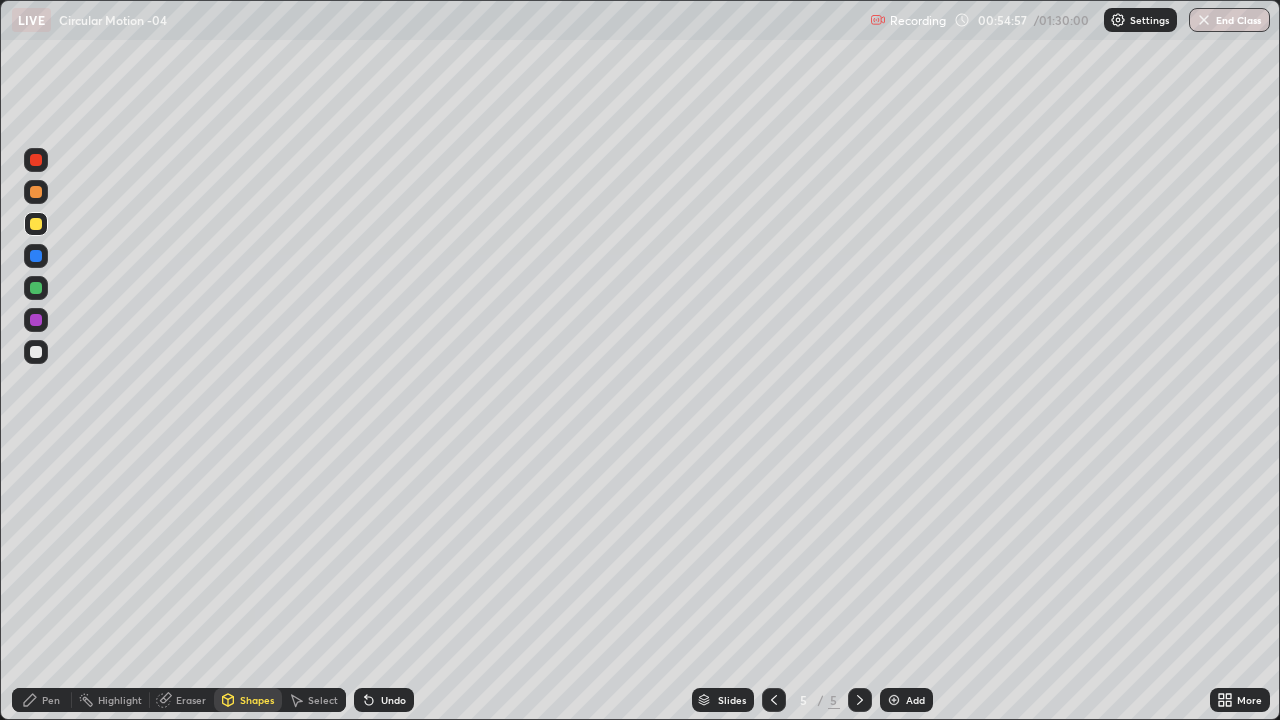 click on "Shapes" at bounding box center (257, 700) 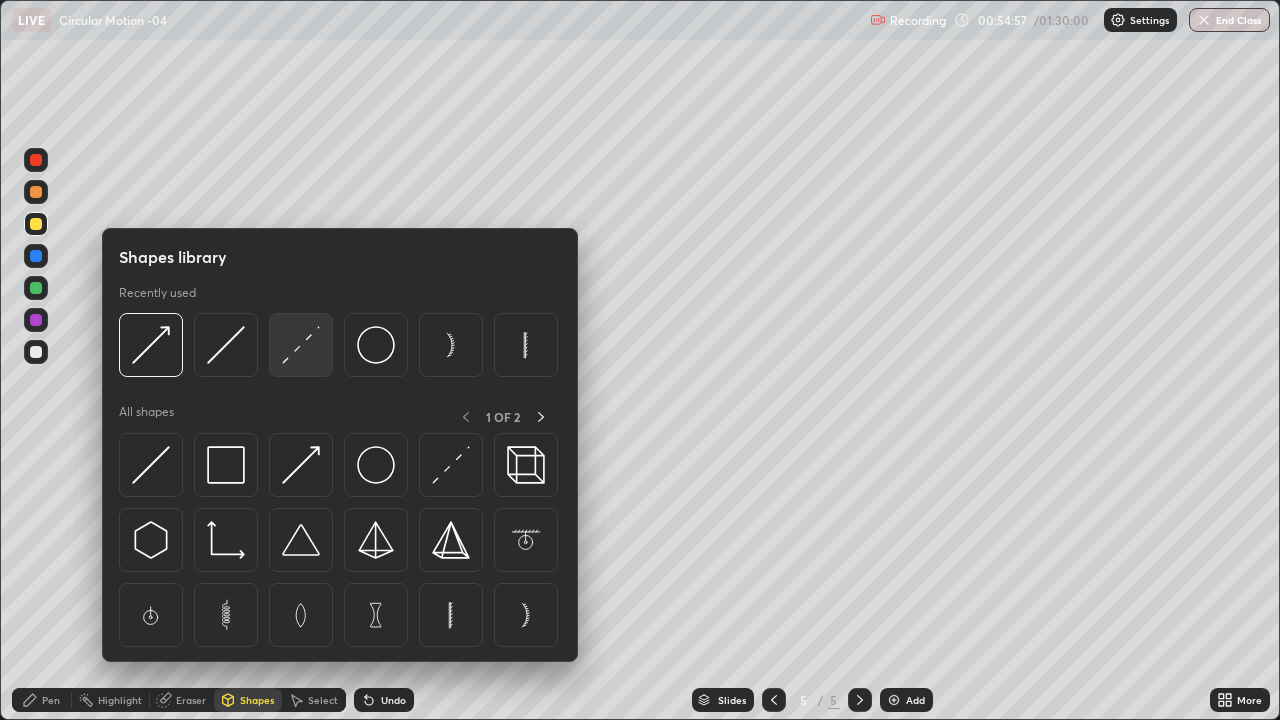 click at bounding box center (301, 345) 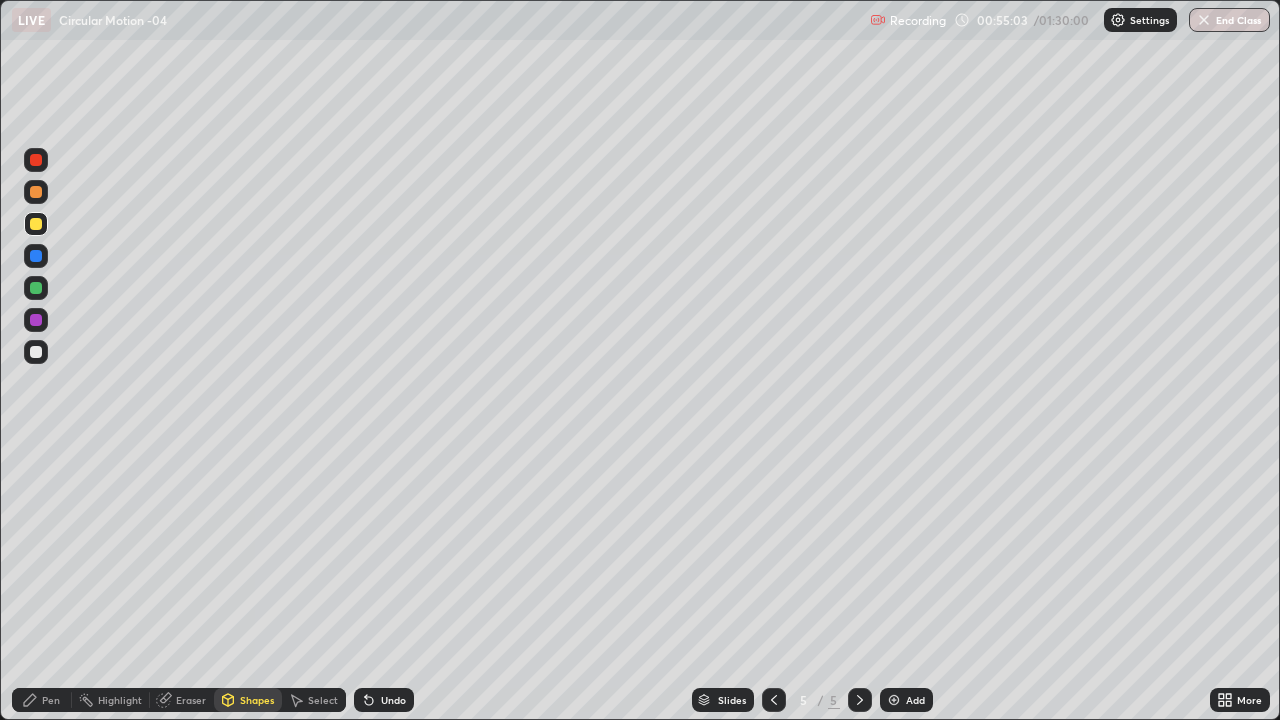 click on "Pen" at bounding box center [51, 700] 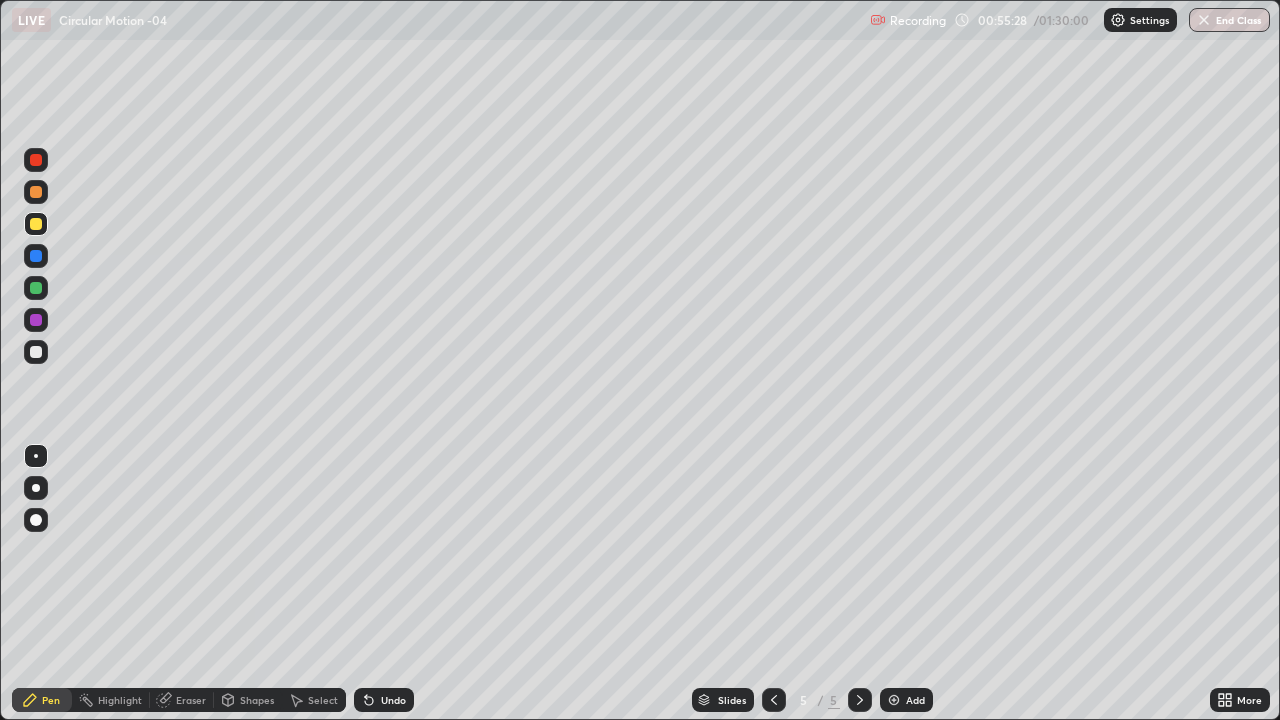 click on "Shapes" at bounding box center [257, 700] 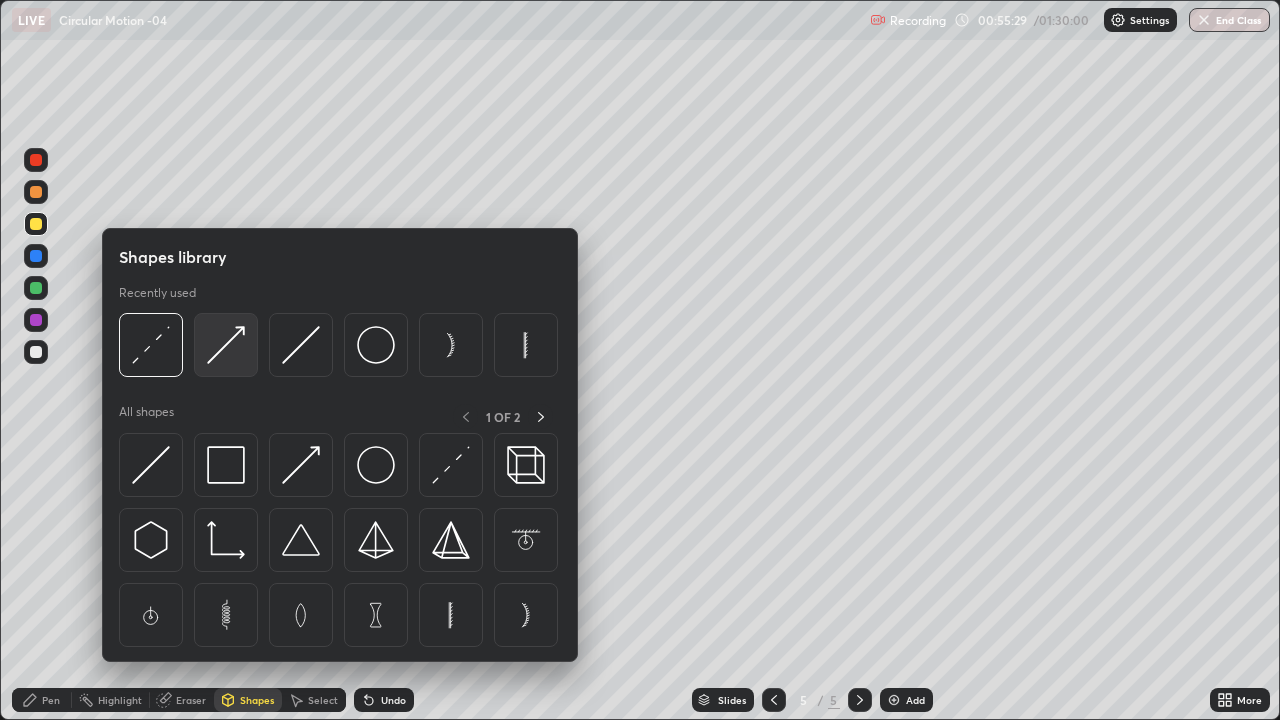click at bounding box center [226, 345] 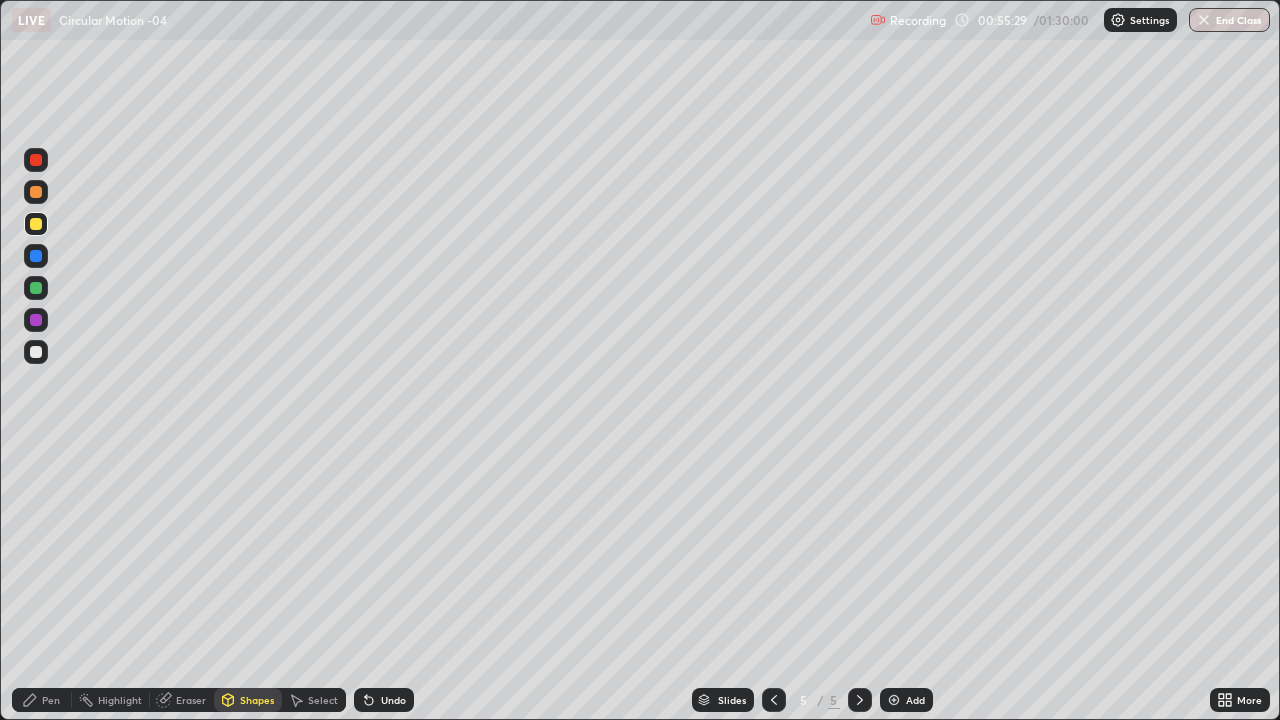 click at bounding box center (36, 256) 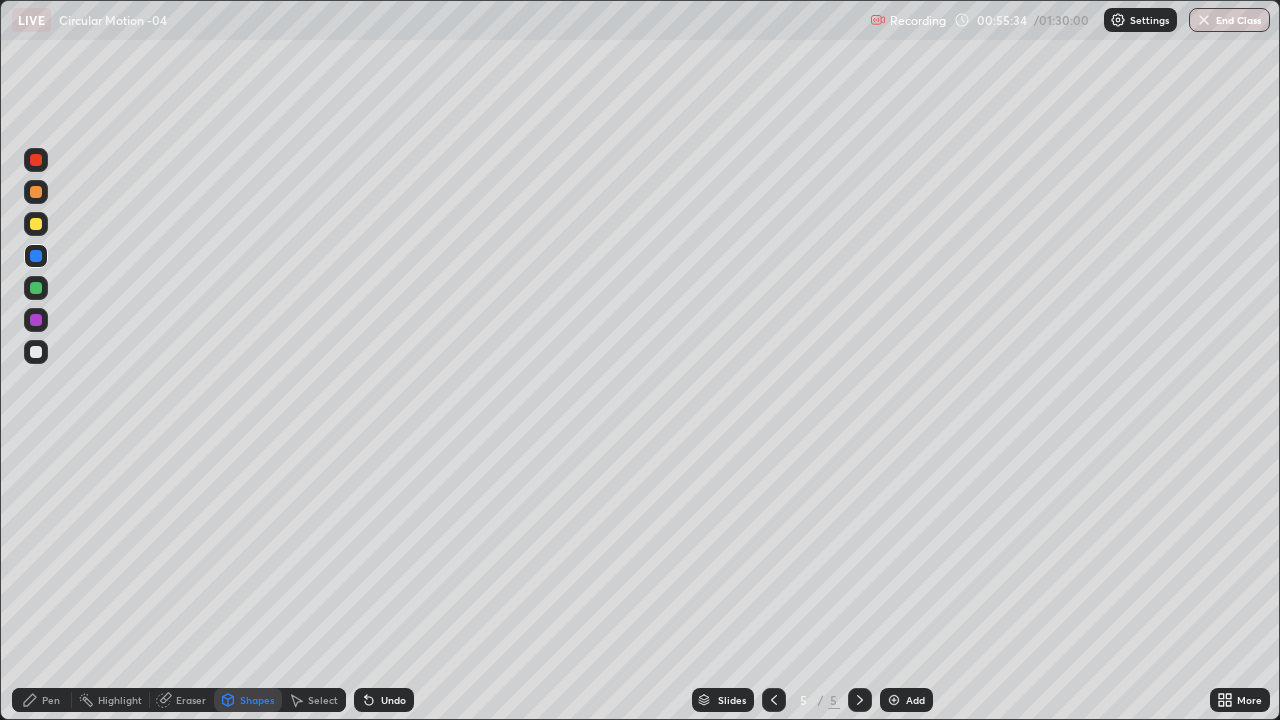 click on "Pen" at bounding box center [51, 700] 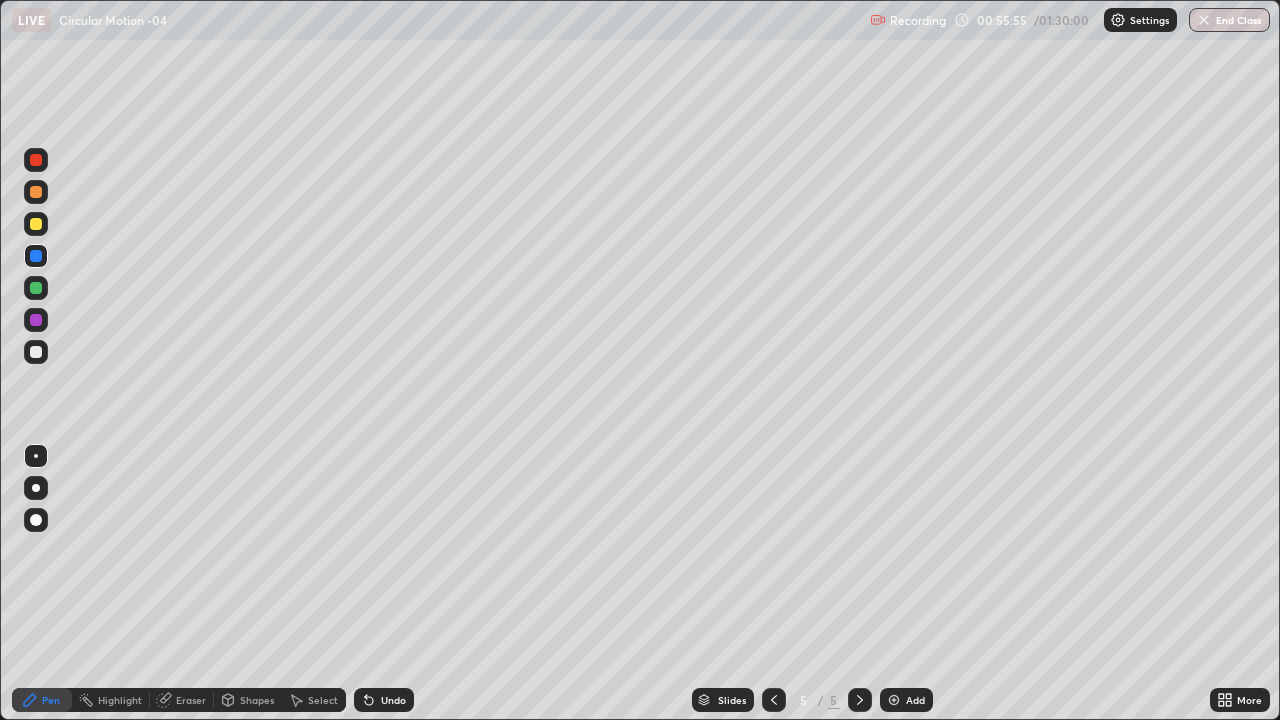 click at bounding box center (36, 160) 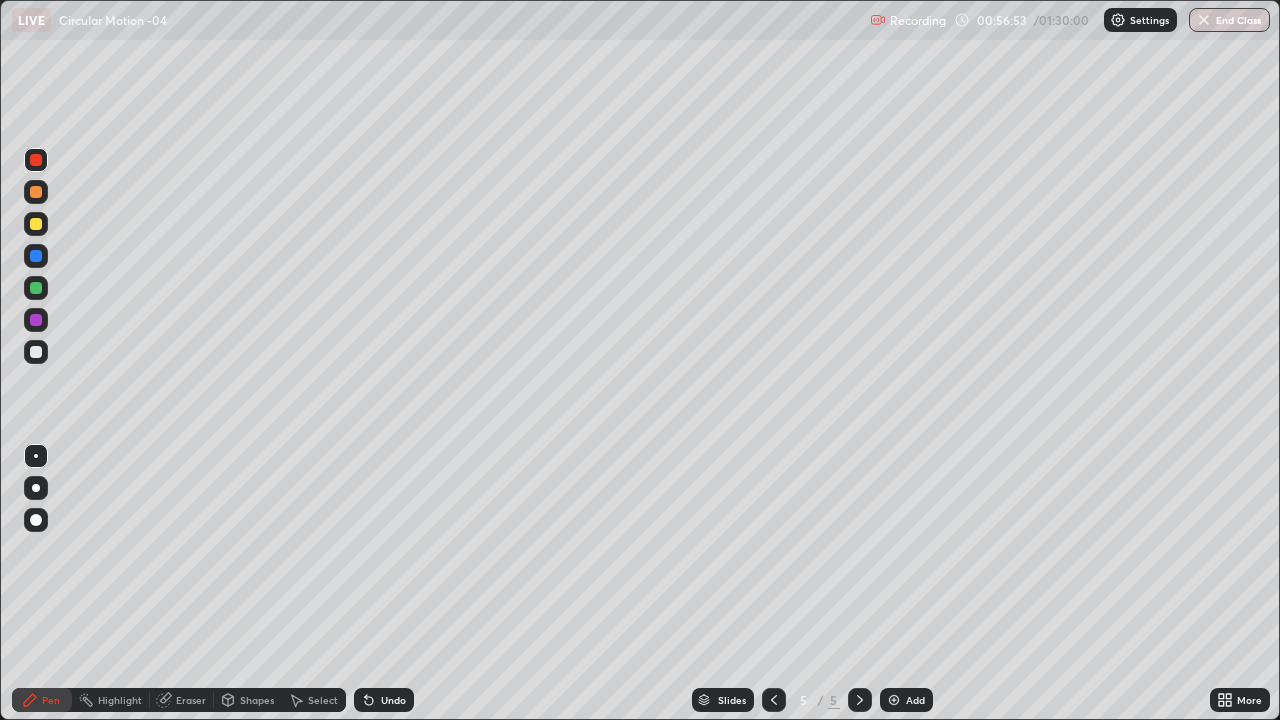 click at bounding box center [36, 352] 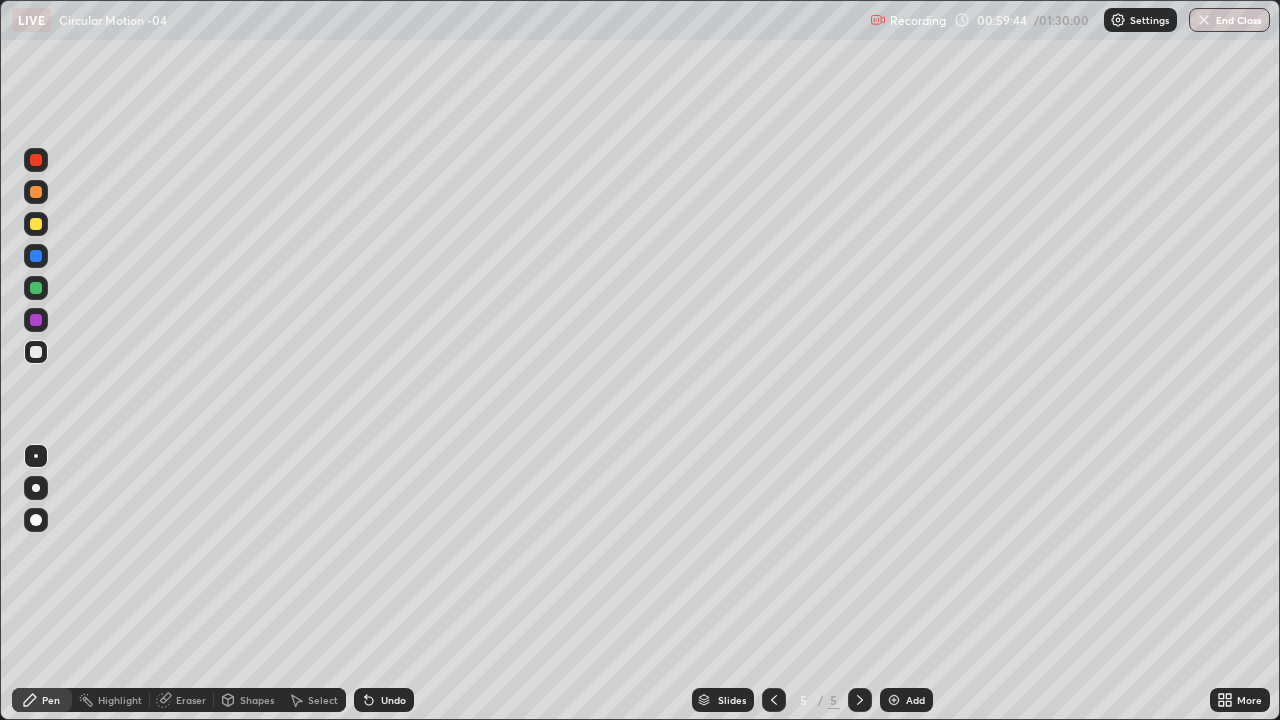 click 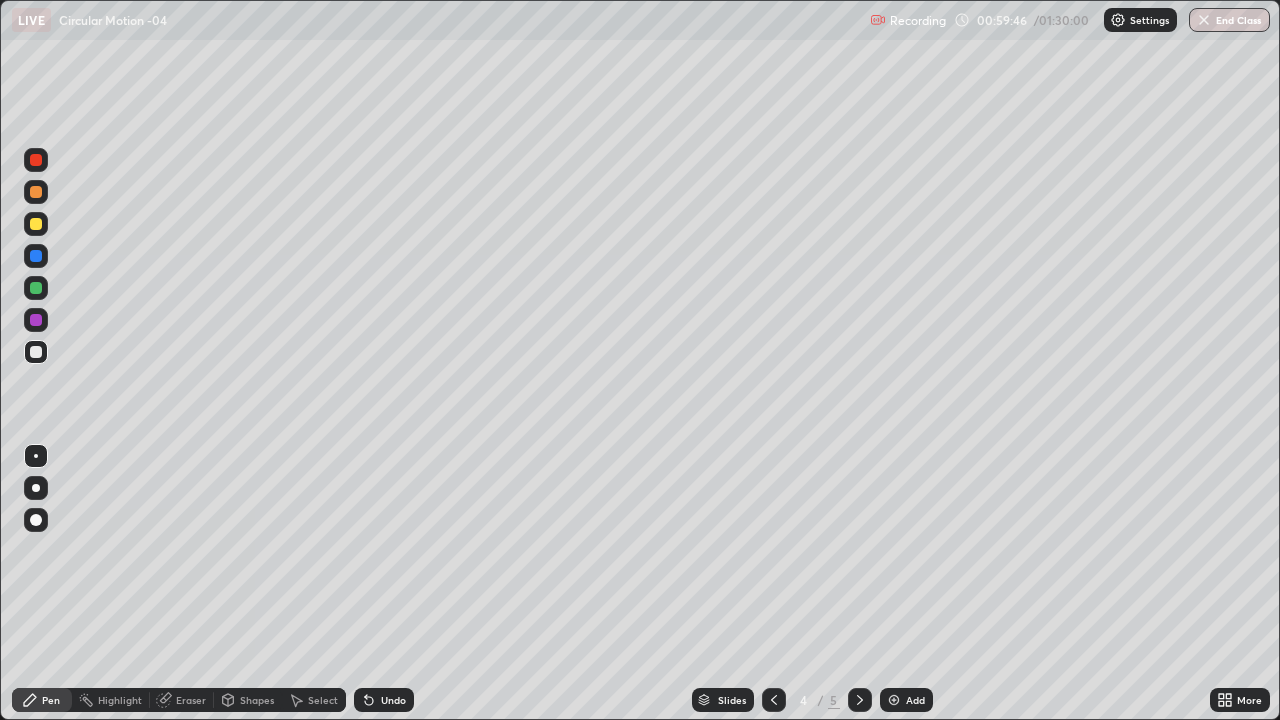 click 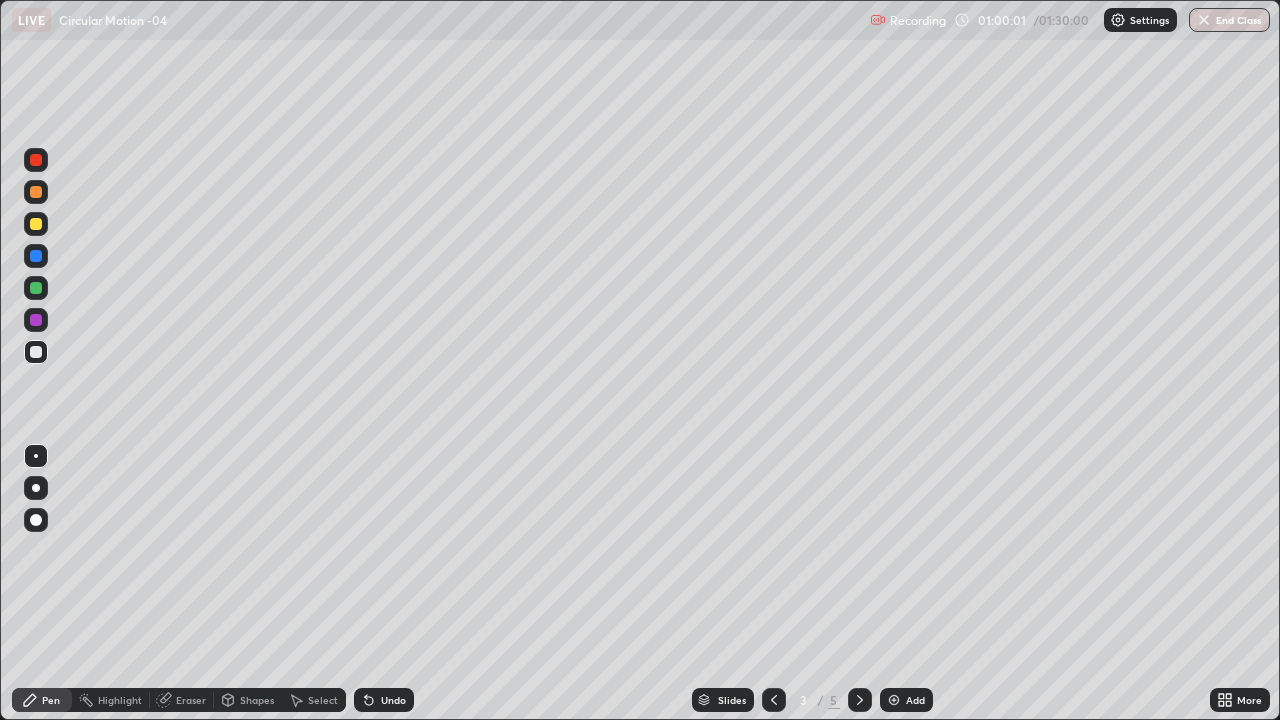 click at bounding box center (860, 700) 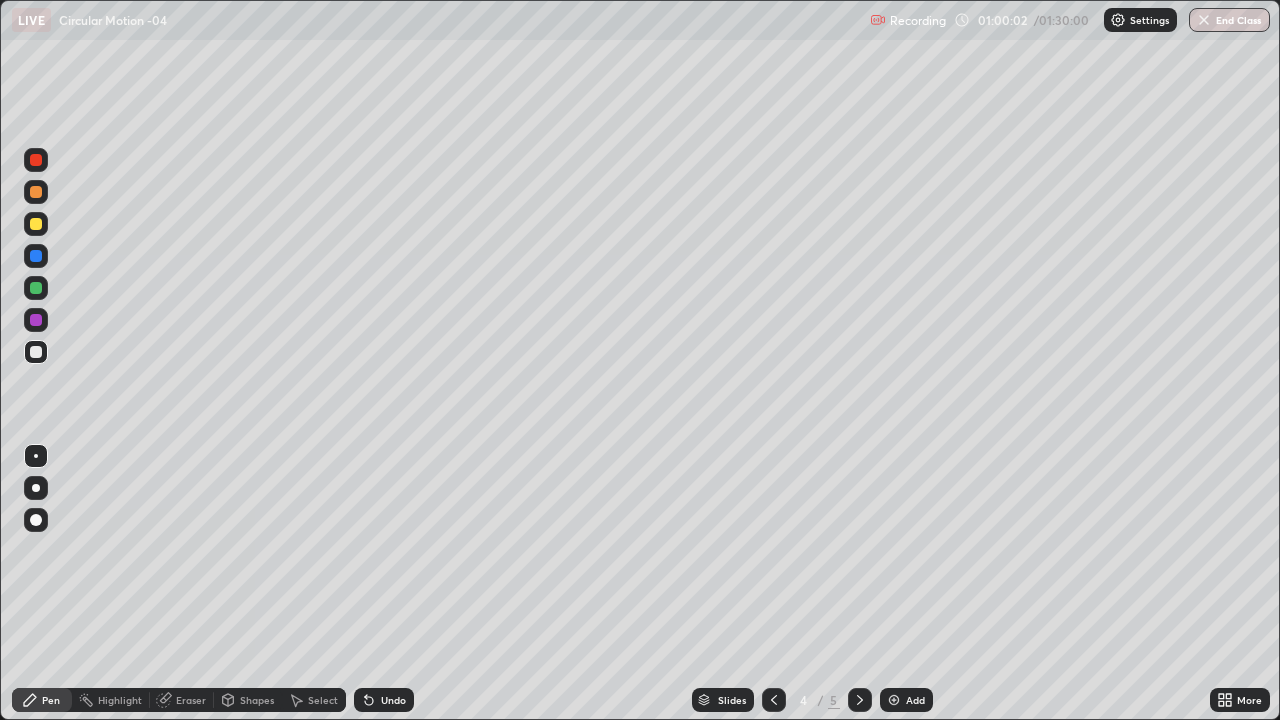 click 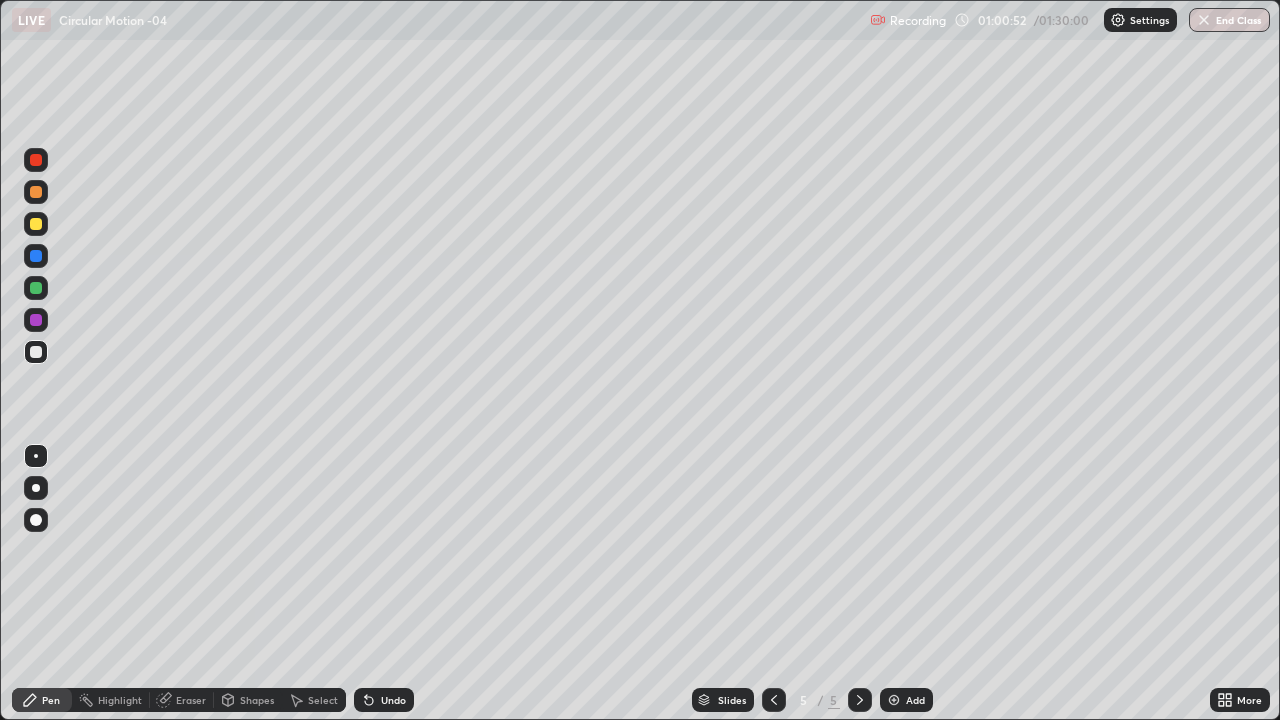 click at bounding box center [36, 224] 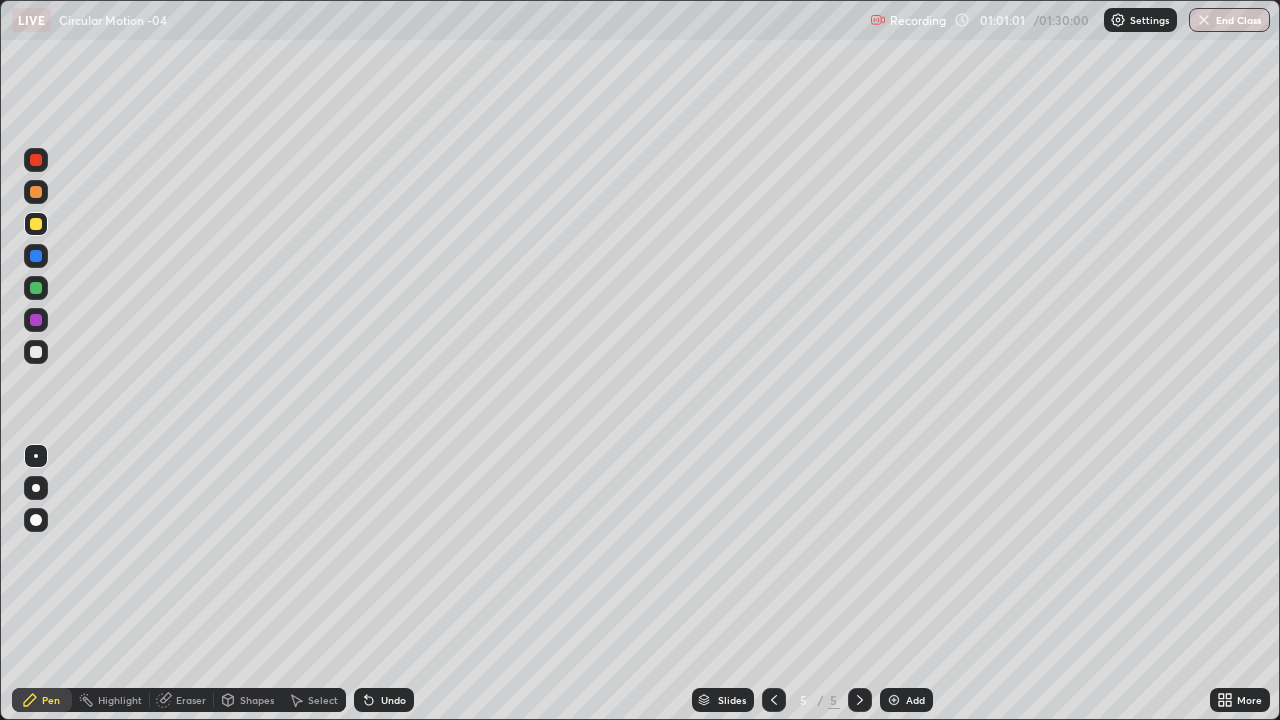 click on "Shapes" at bounding box center (257, 700) 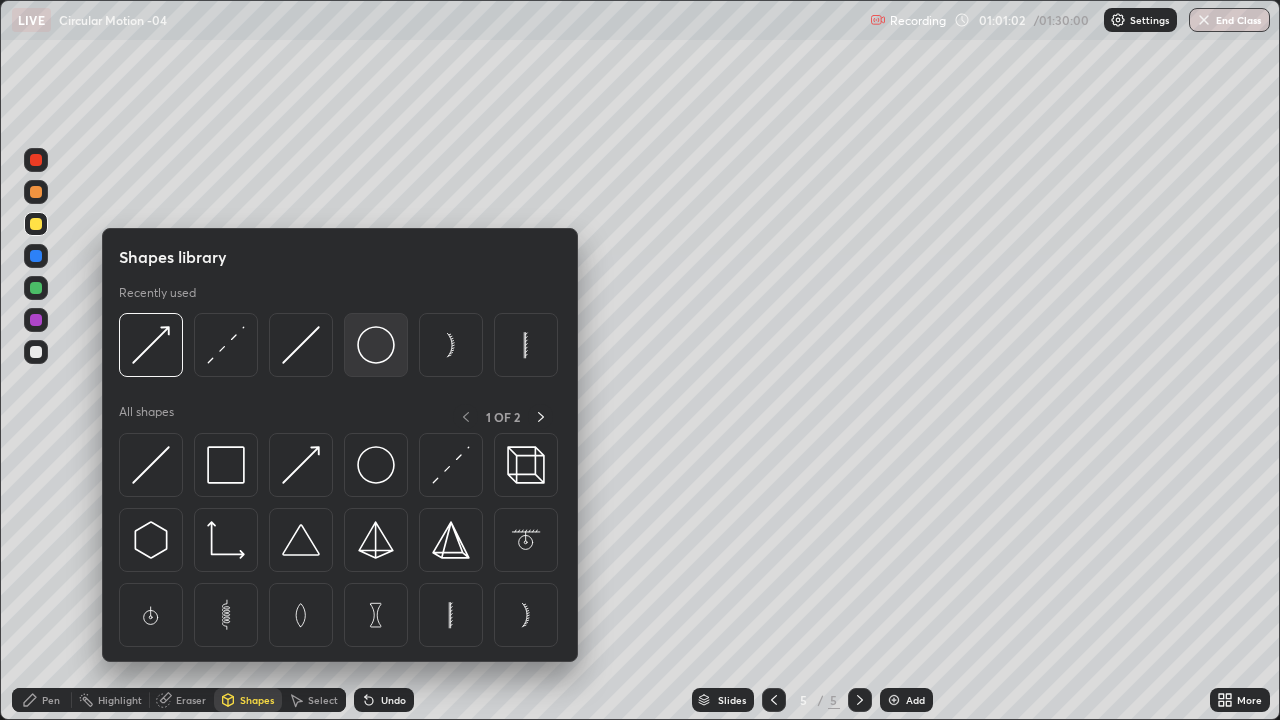 click at bounding box center (376, 345) 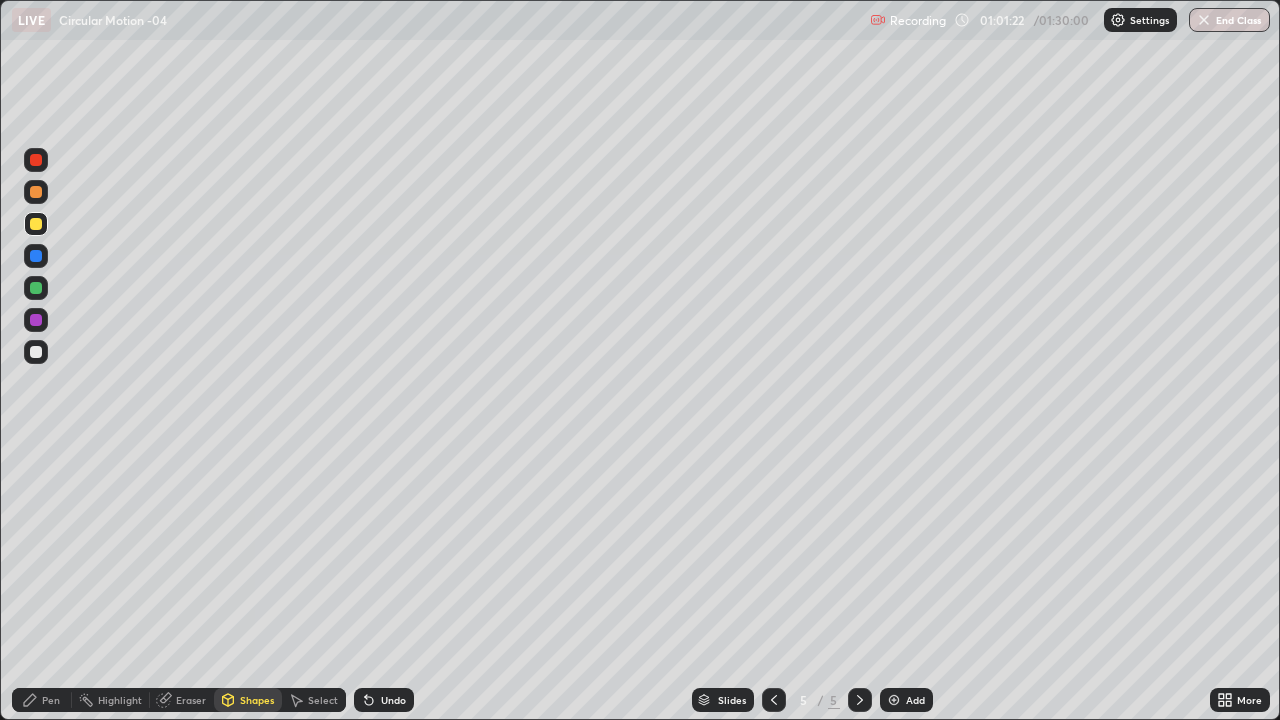 click on "Shapes" at bounding box center [257, 700] 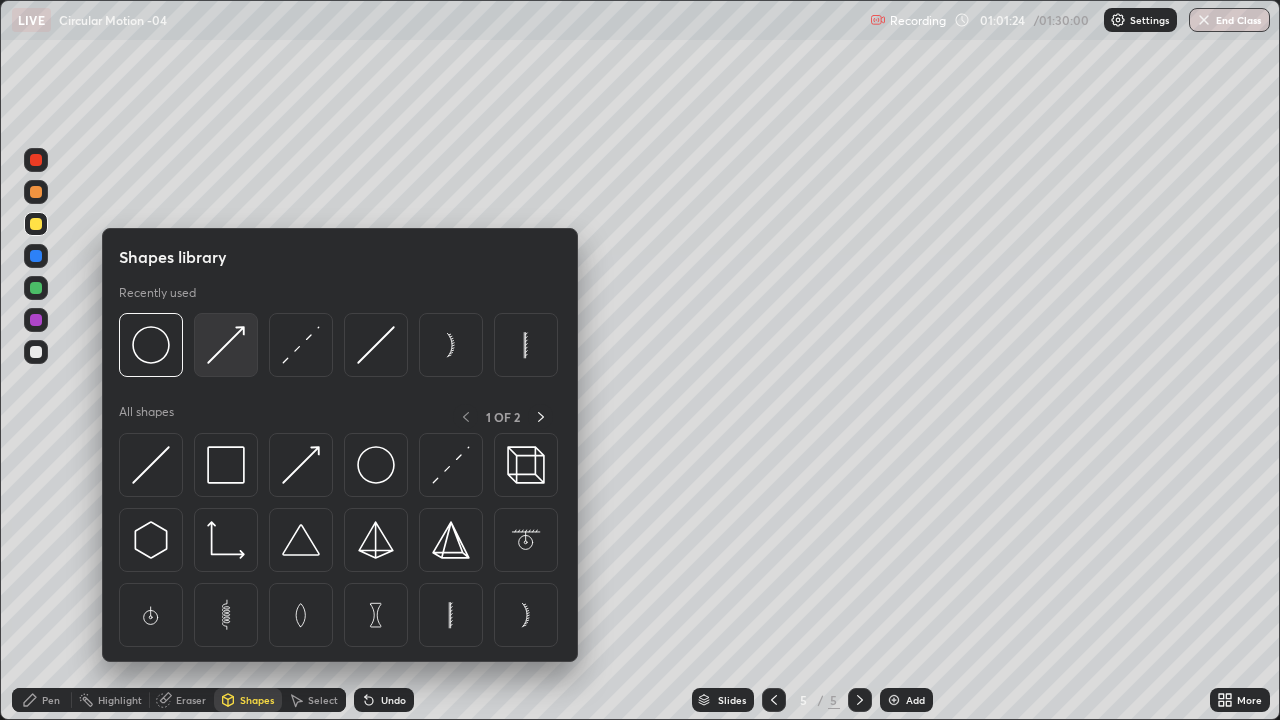 click at bounding box center [226, 345] 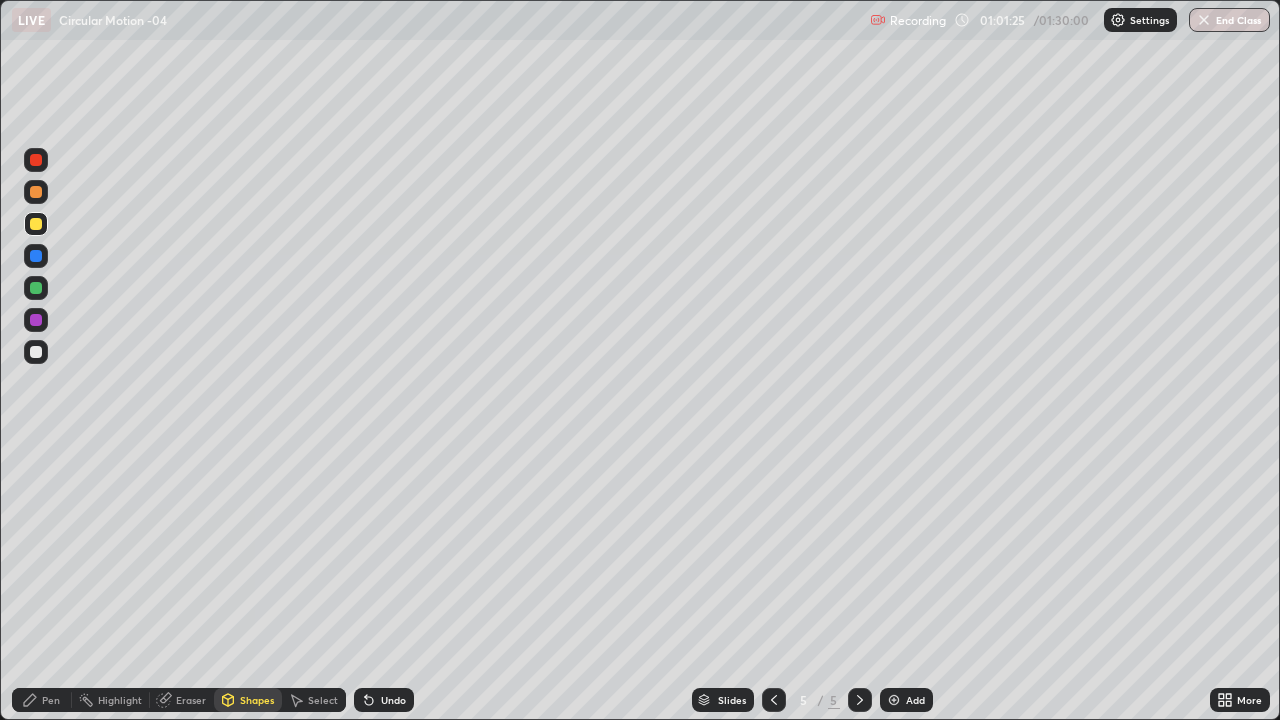 click at bounding box center [36, 256] 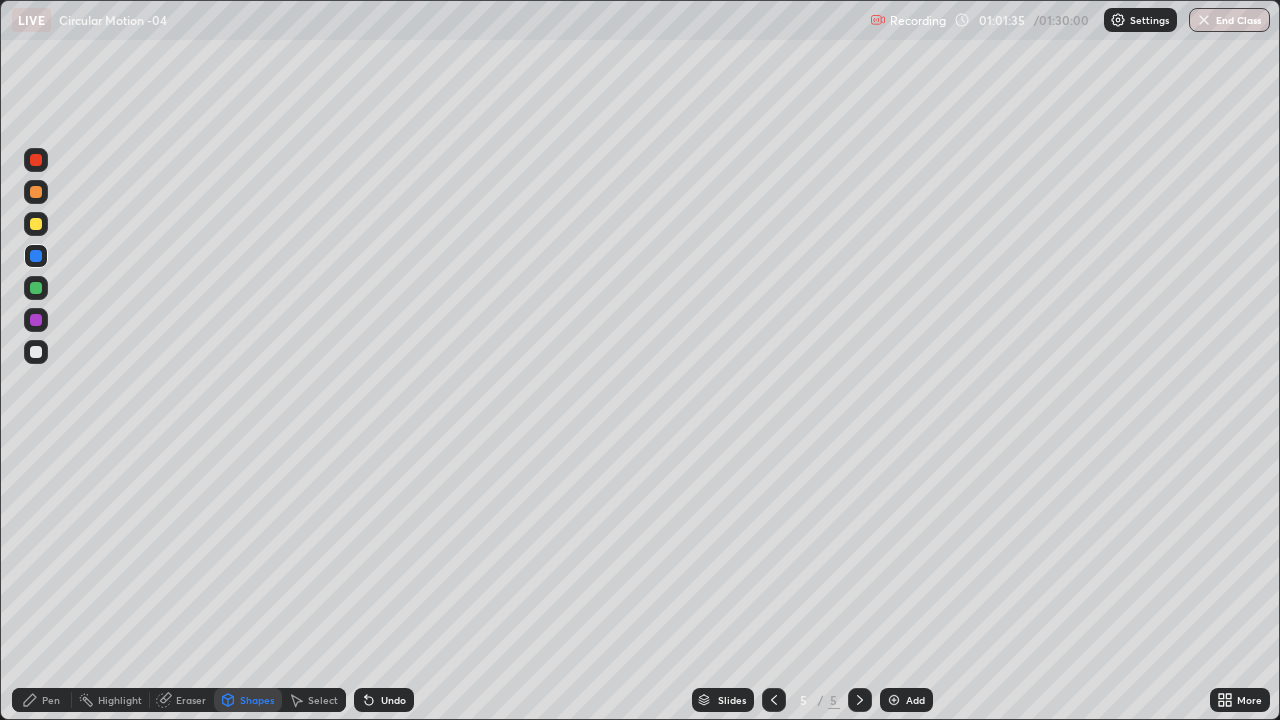 click on "Shapes" at bounding box center [248, 700] 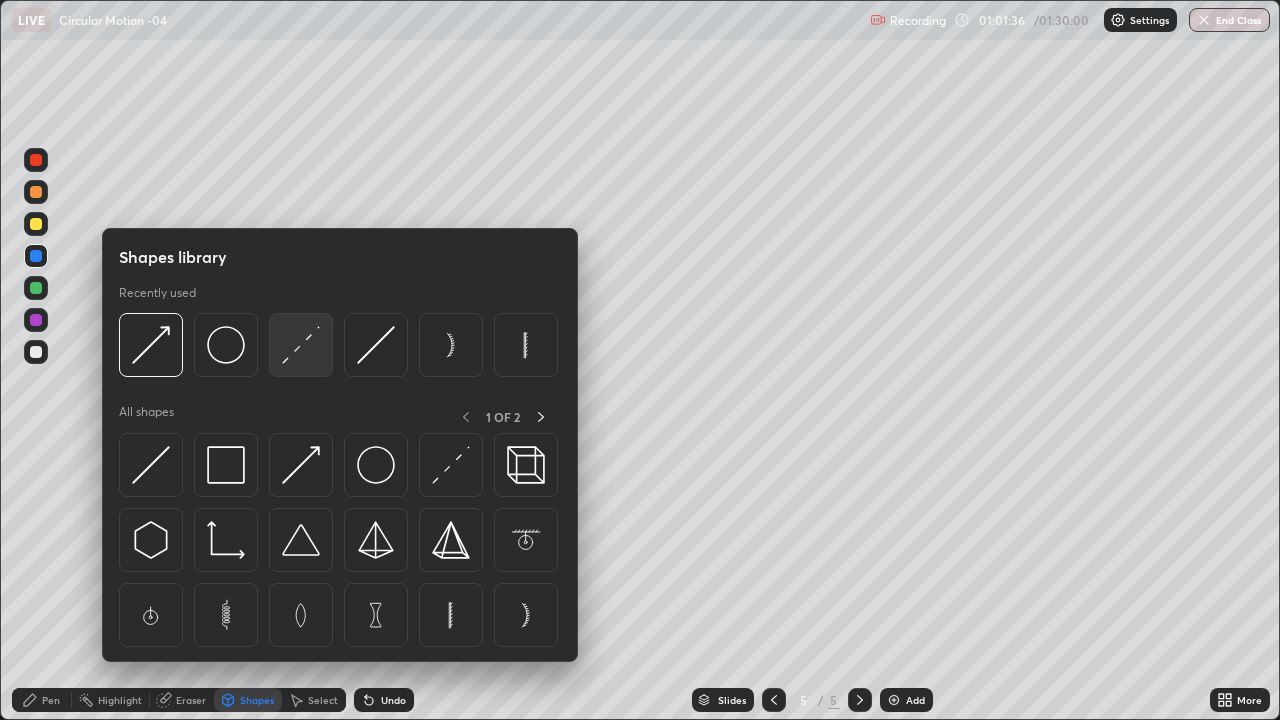 click at bounding box center [301, 345] 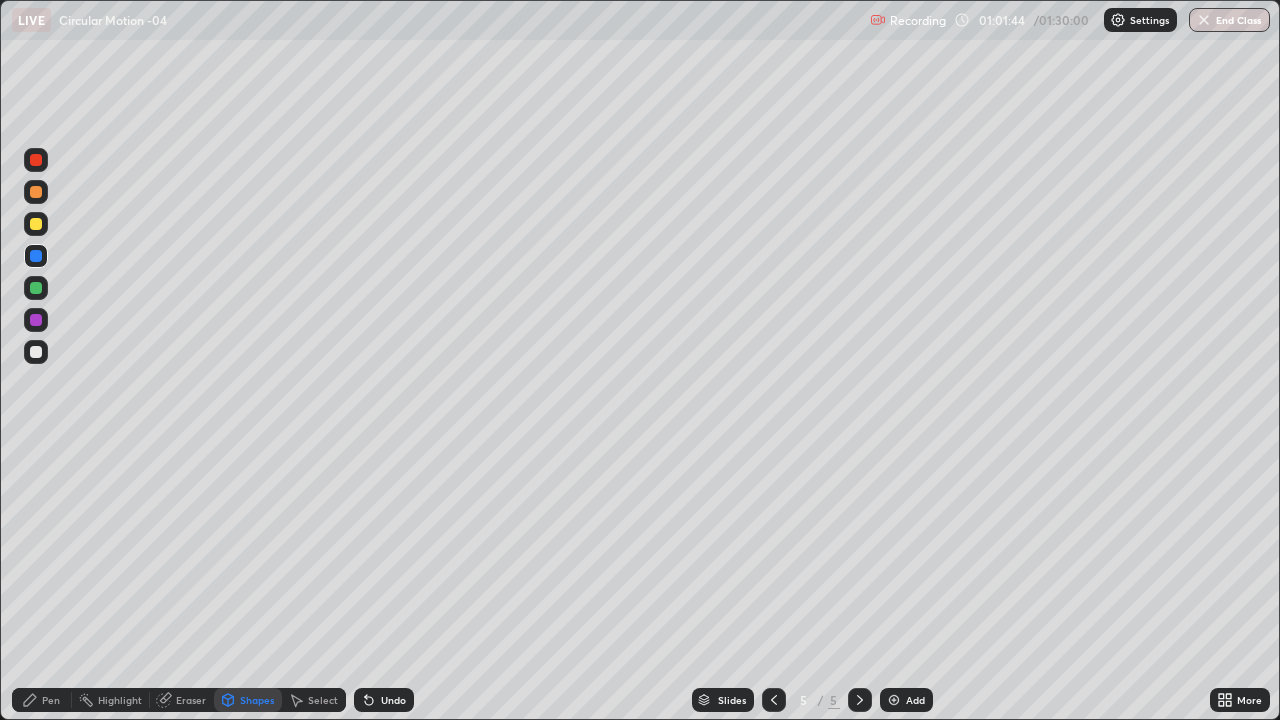 click on "Pen" at bounding box center (42, 700) 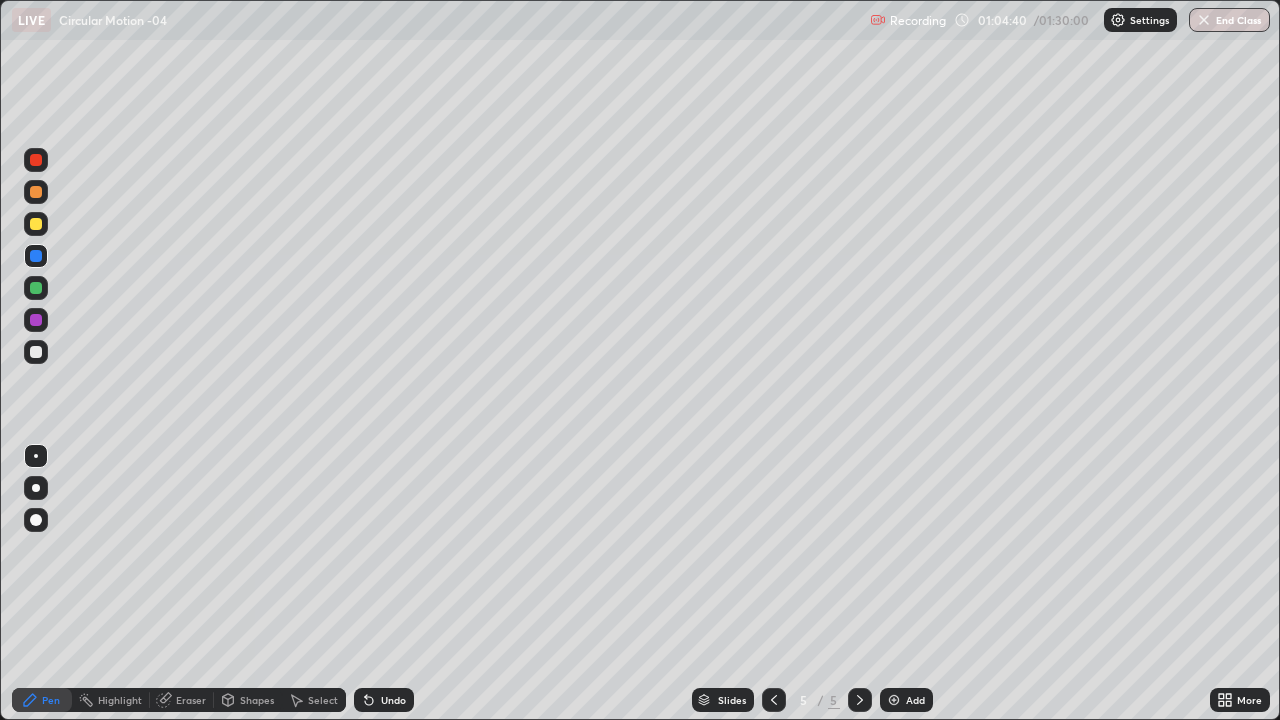 click on "Eraser" at bounding box center (191, 700) 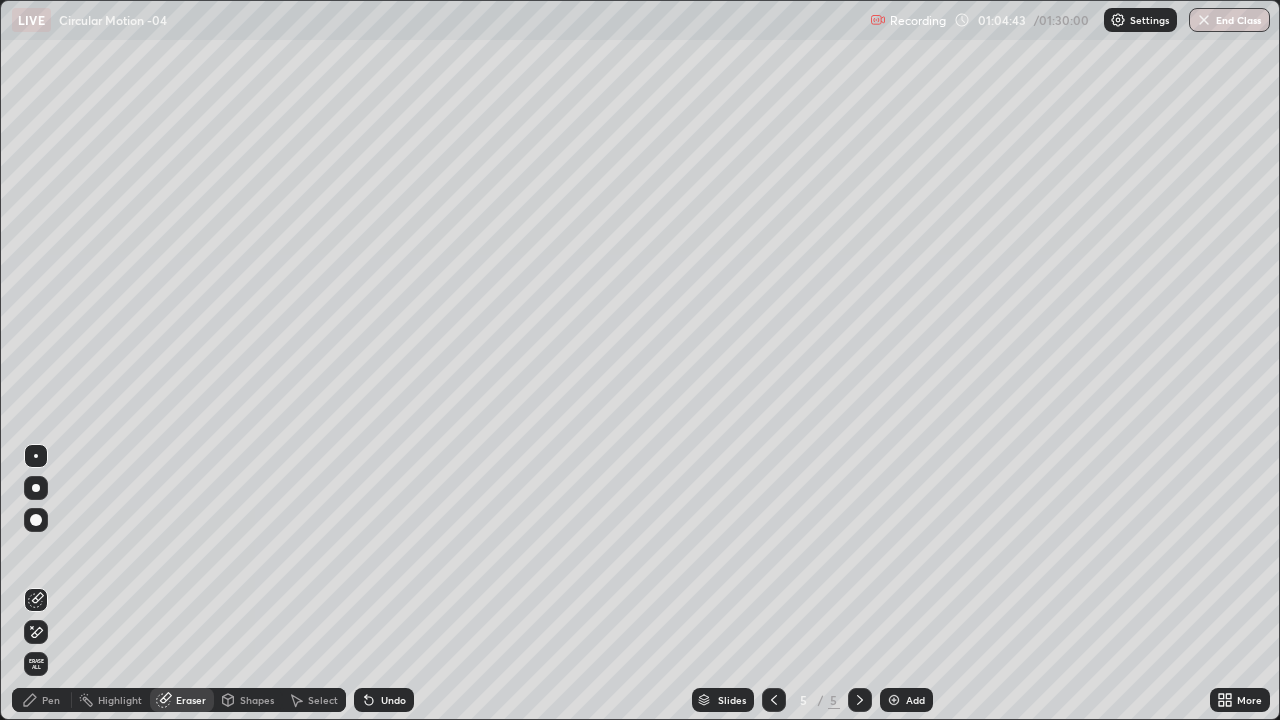 click on "Pen" at bounding box center (51, 700) 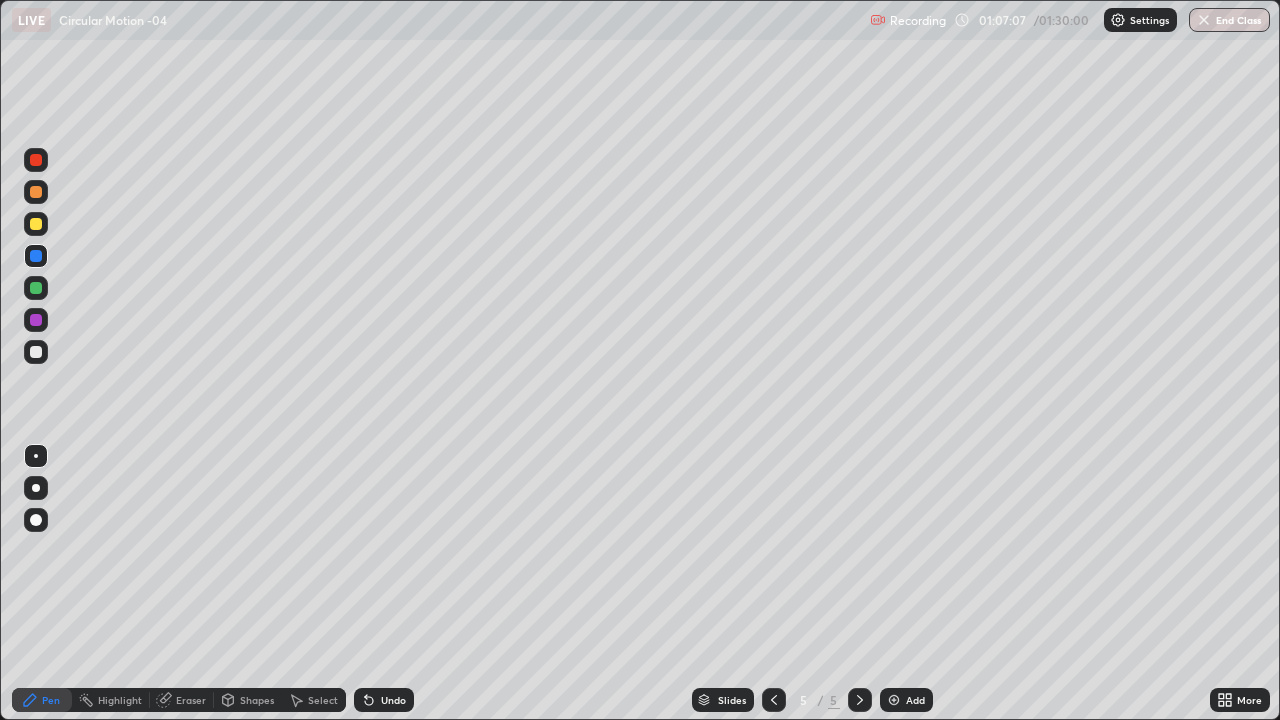 click at bounding box center [894, 700] 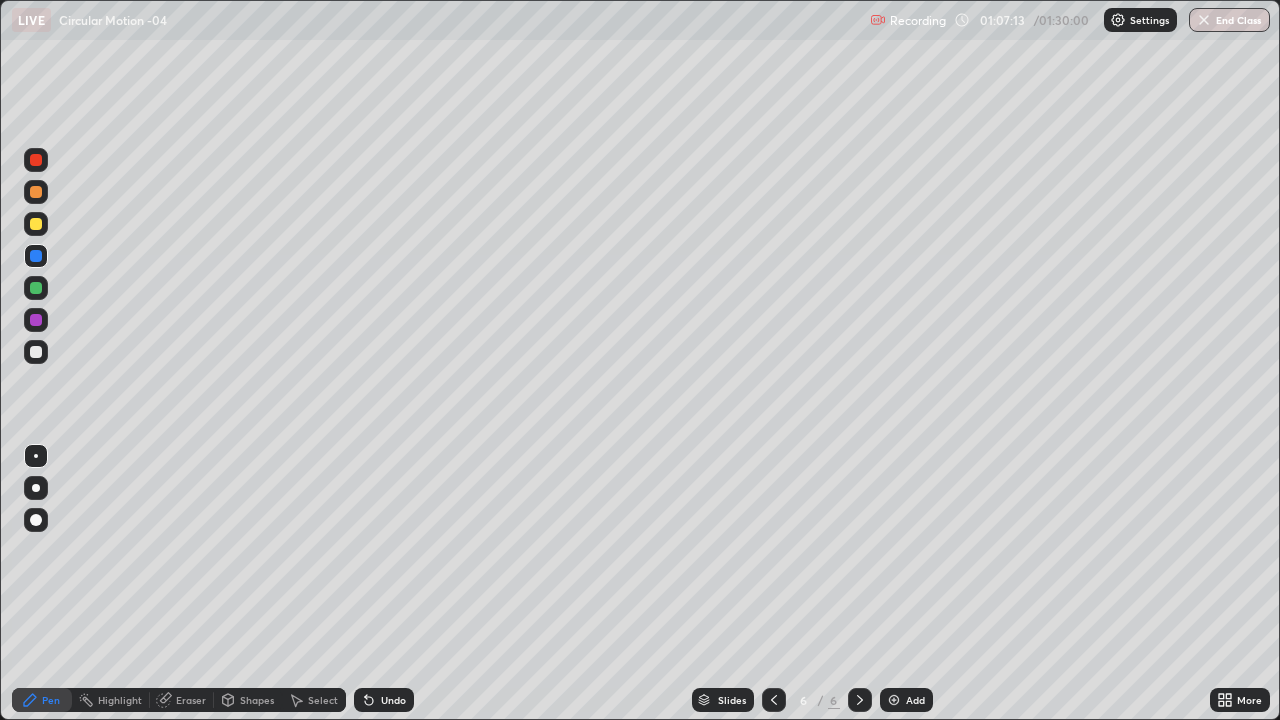 click at bounding box center (36, 224) 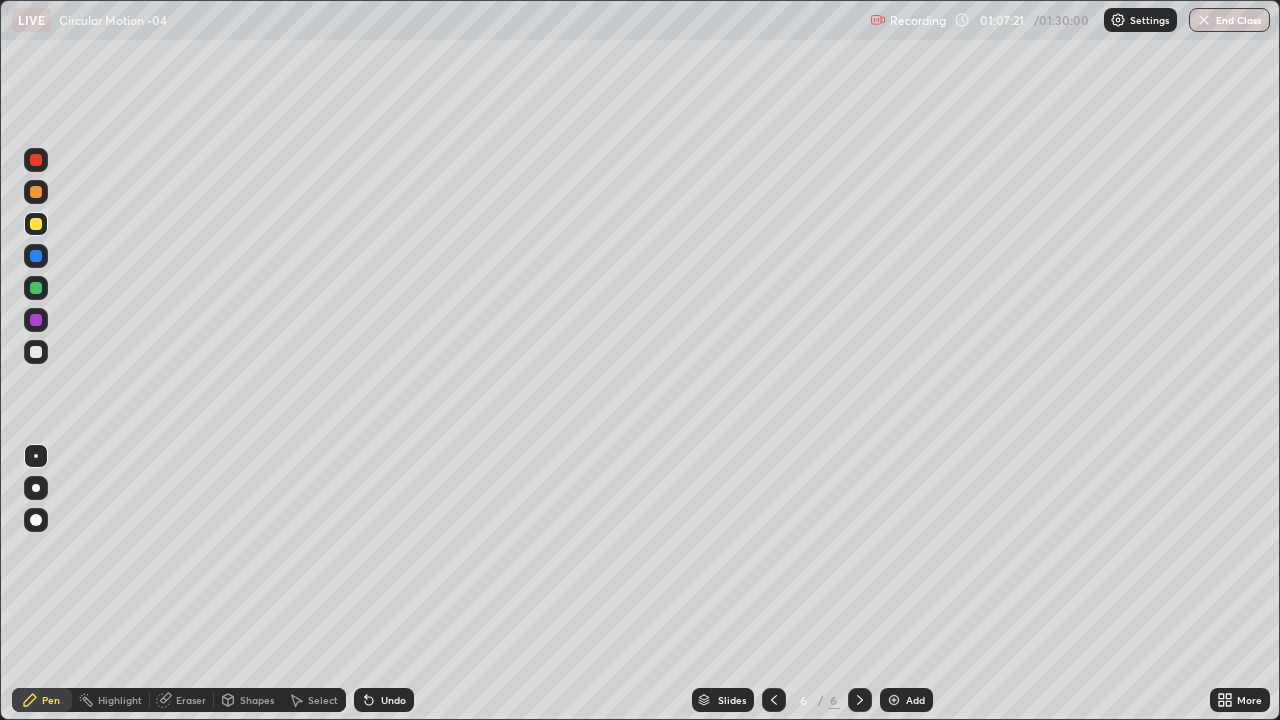 click on "Shapes" at bounding box center [257, 700] 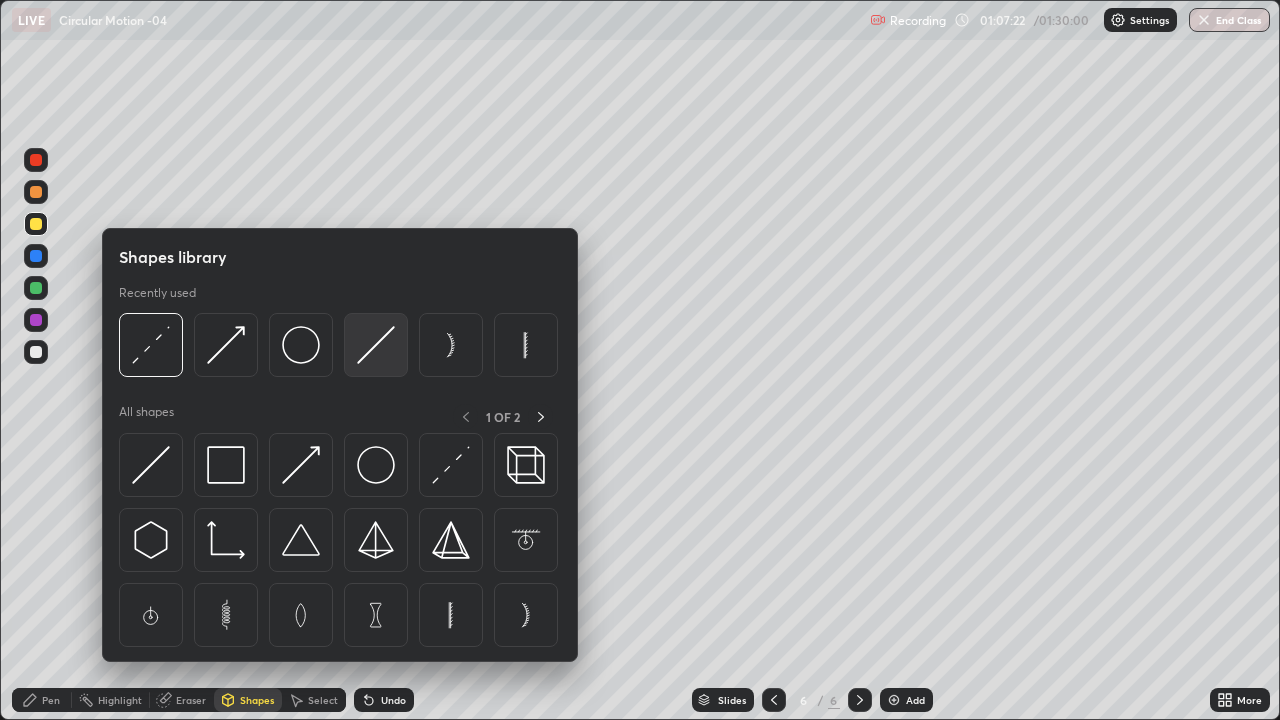 click at bounding box center [376, 345] 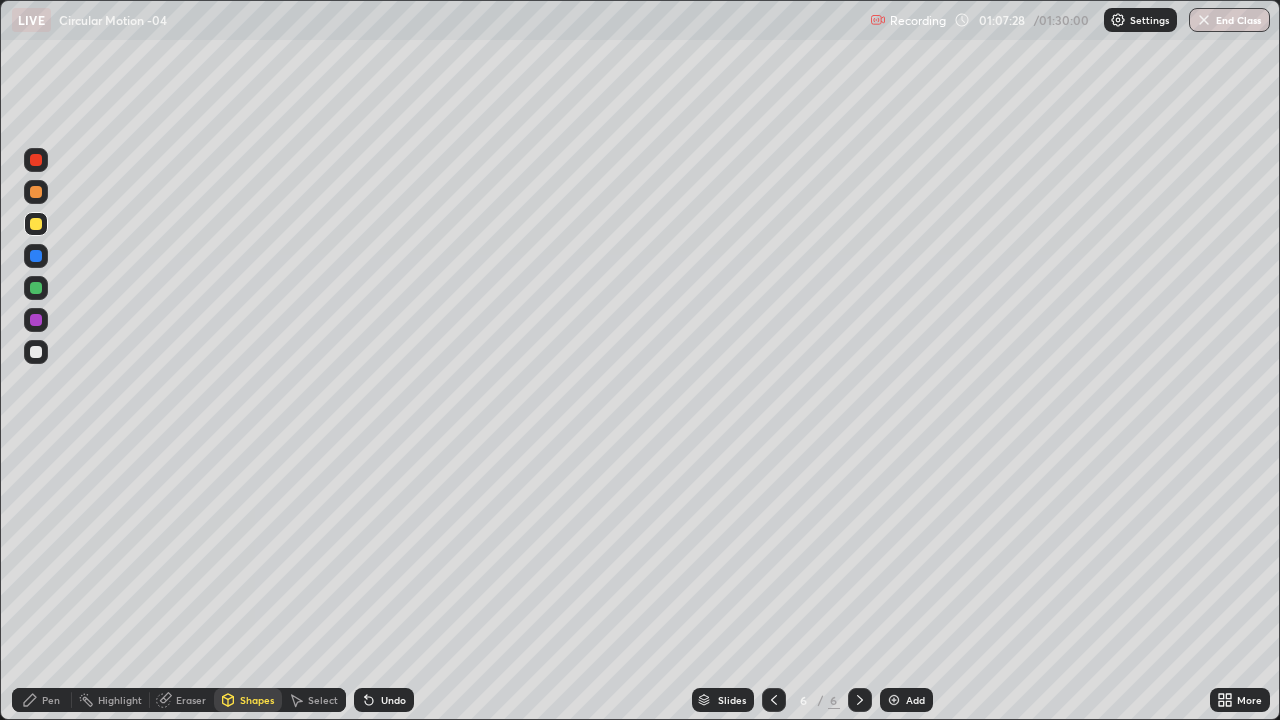 click on "Pen" at bounding box center [51, 700] 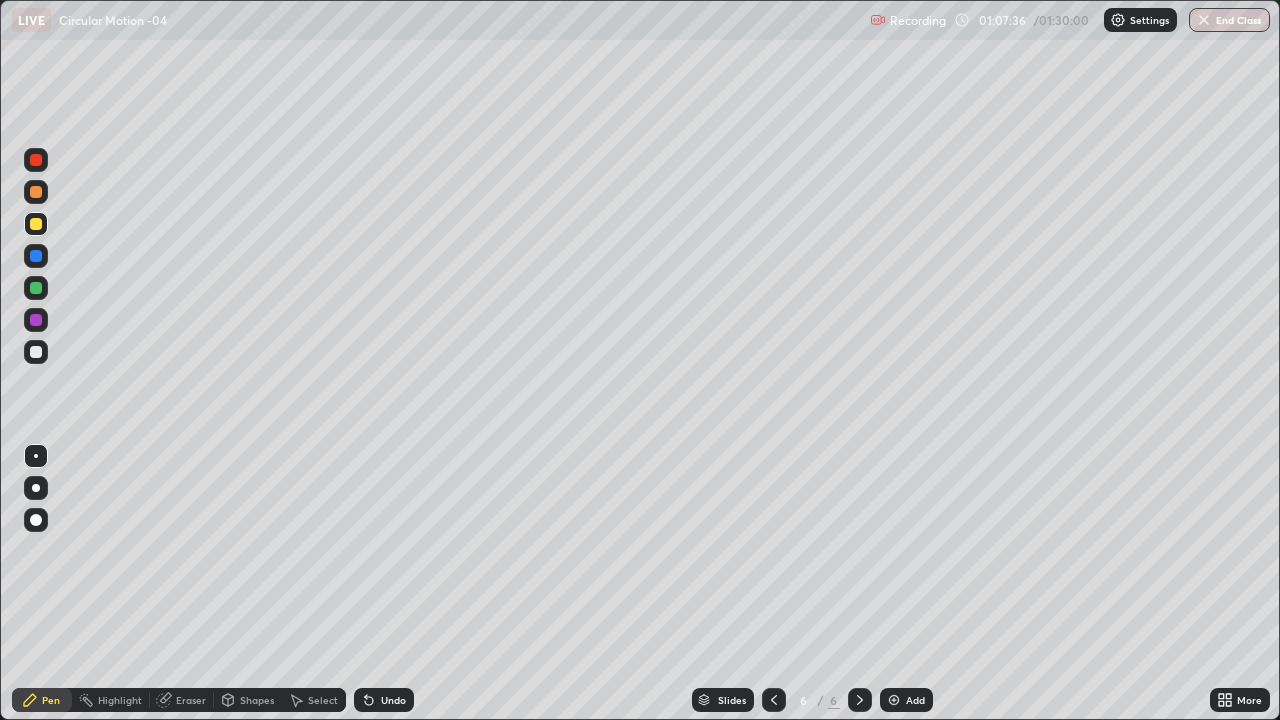 click on "Shapes" at bounding box center (257, 700) 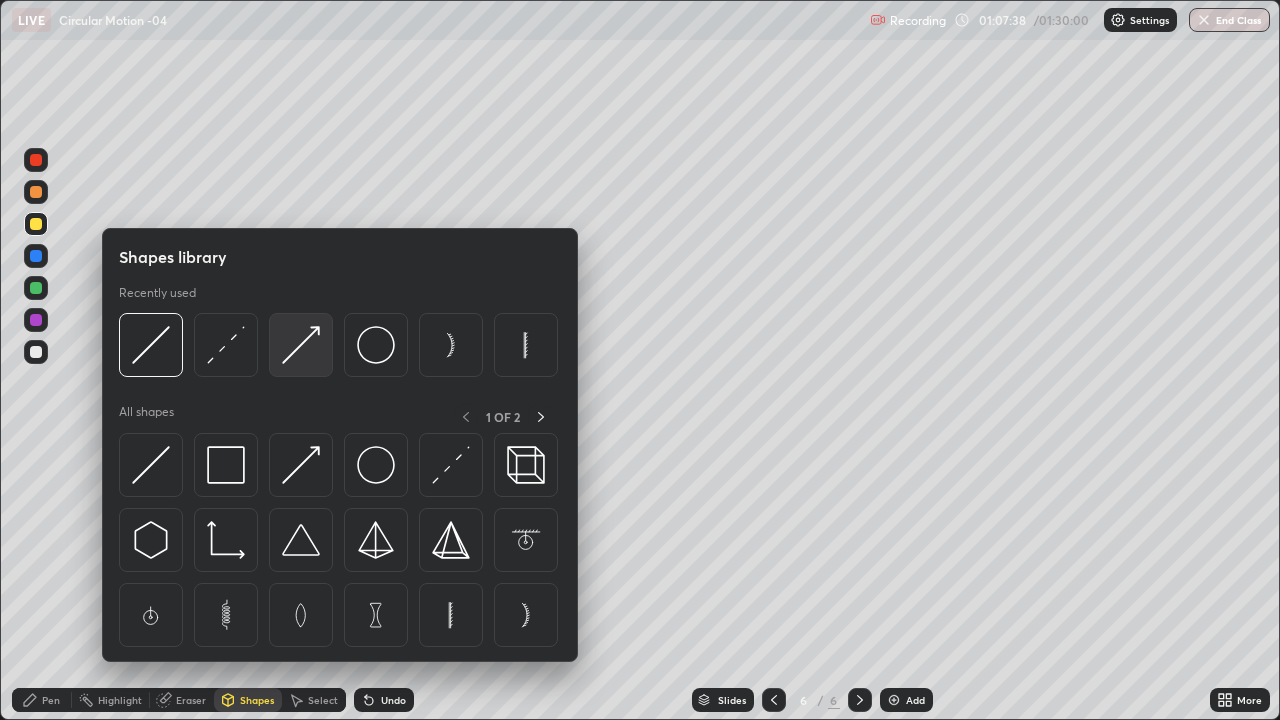 click at bounding box center (301, 345) 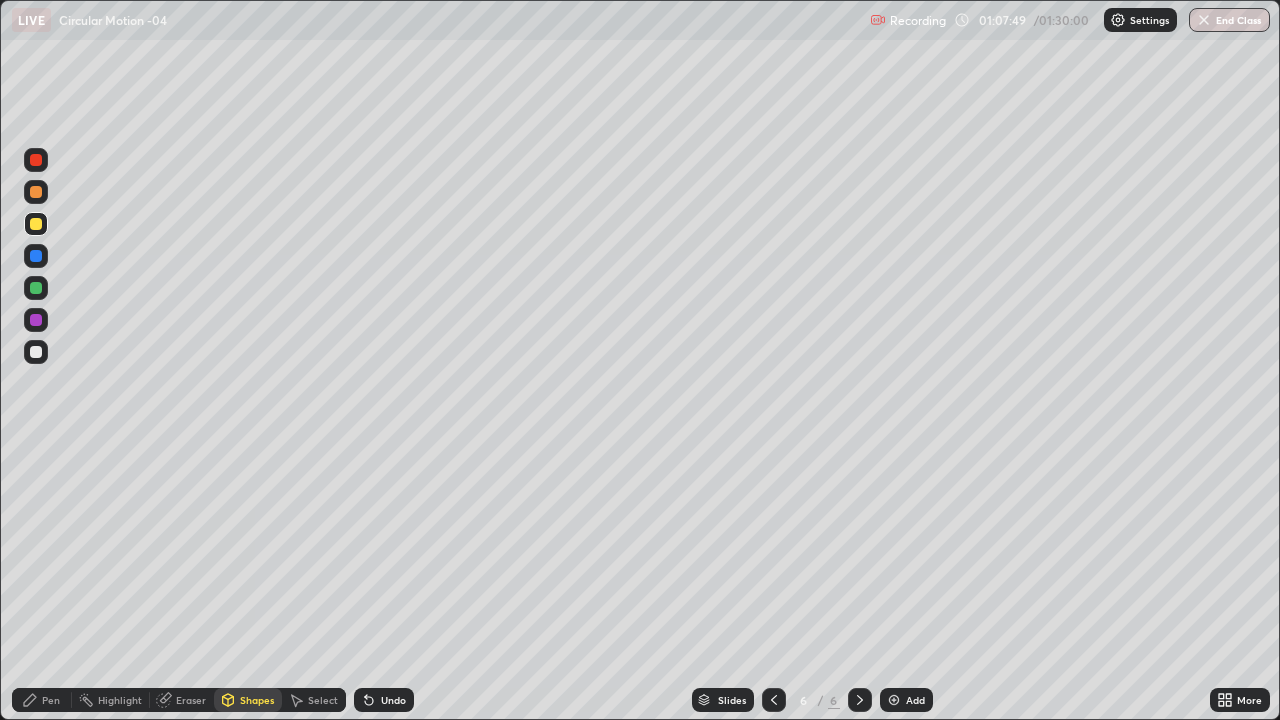 click on "Pen" at bounding box center (51, 700) 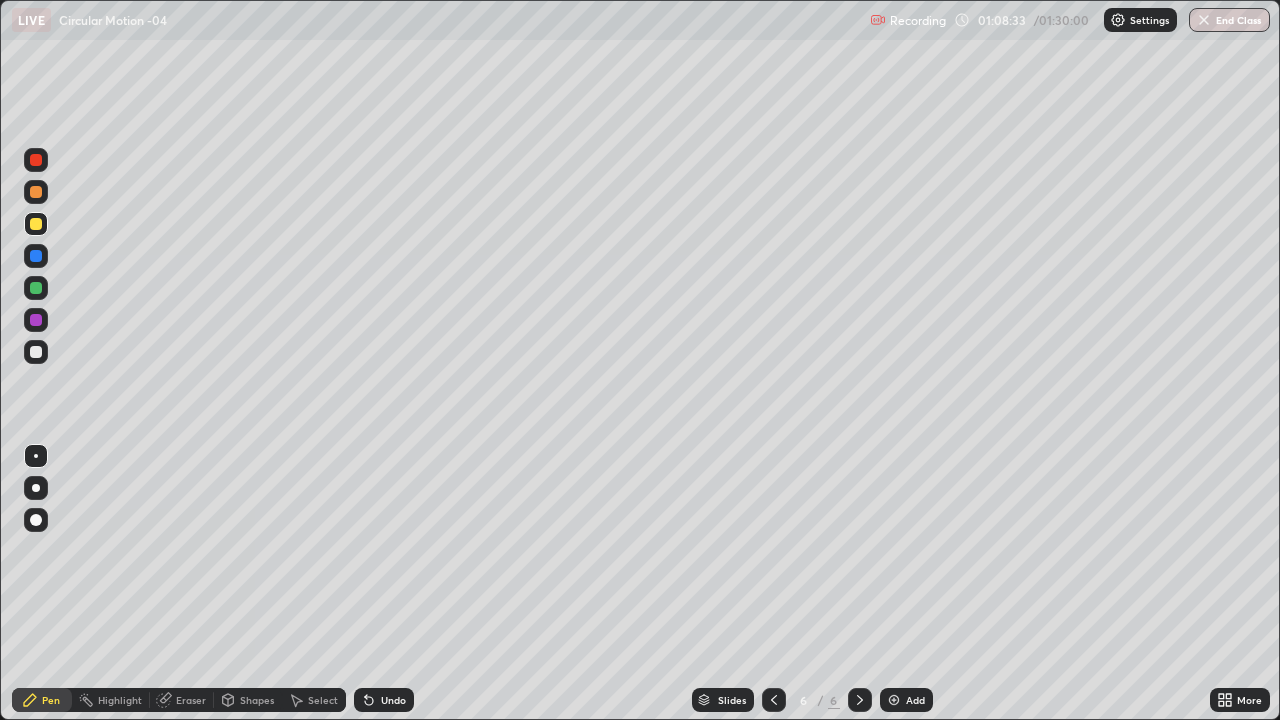 click at bounding box center (36, 352) 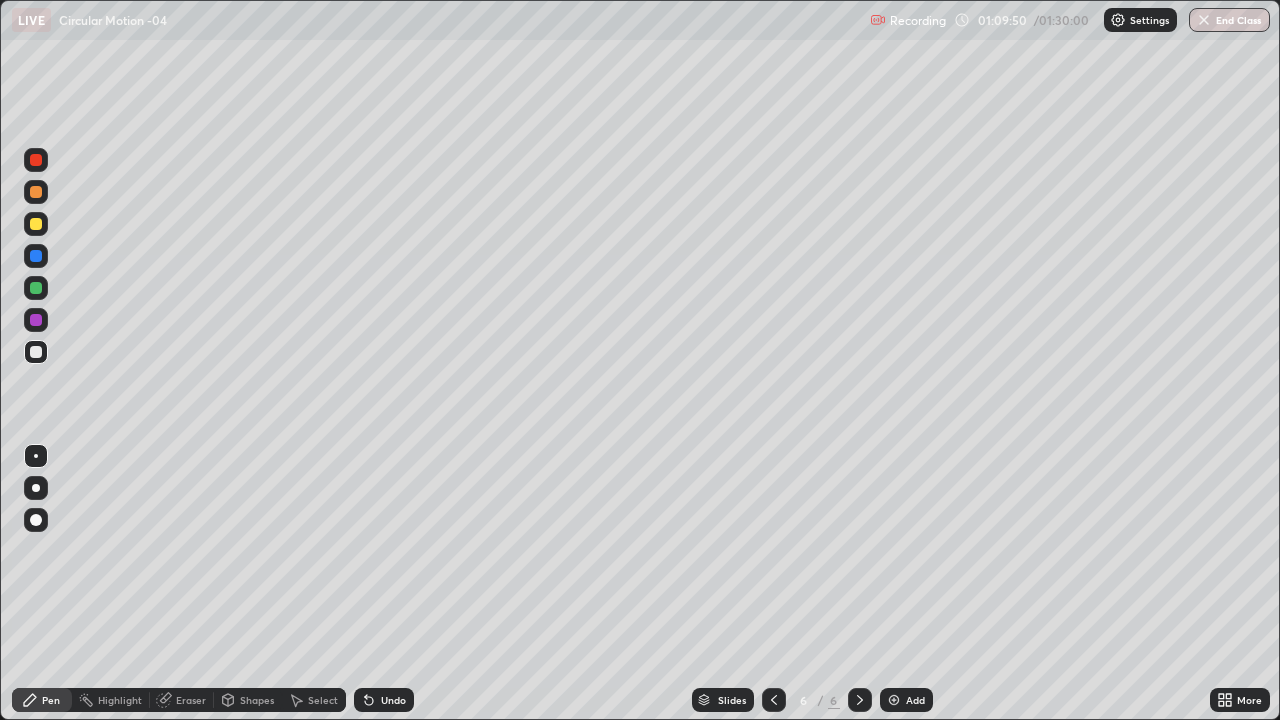 click on "Shapes" at bounding box center (257, 700) 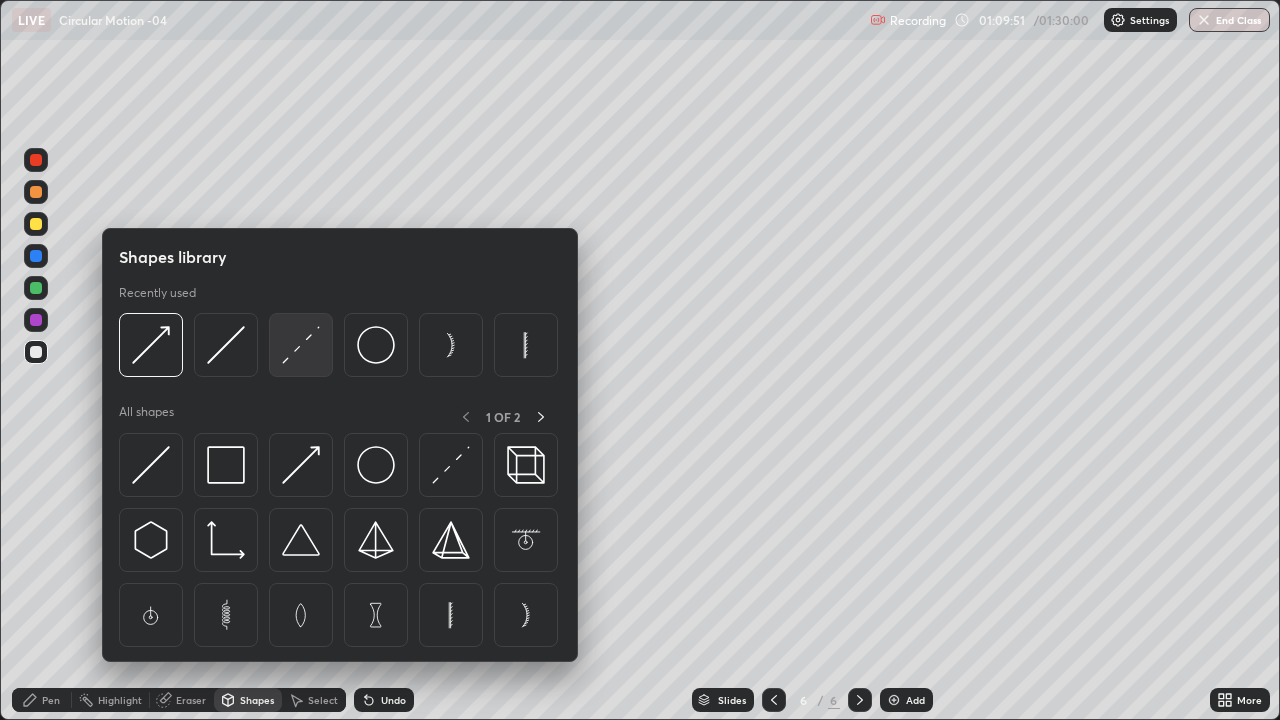 click at bounding box center [301, 345] 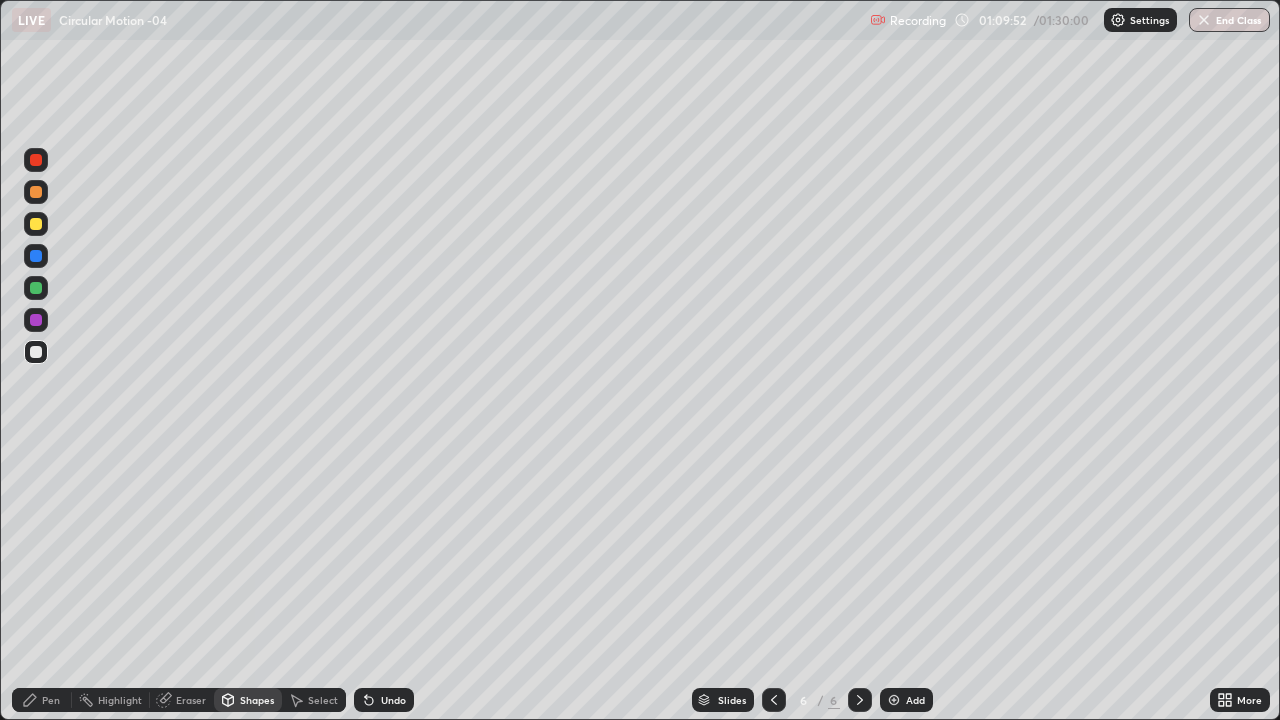click at bounding box center (36, 256) 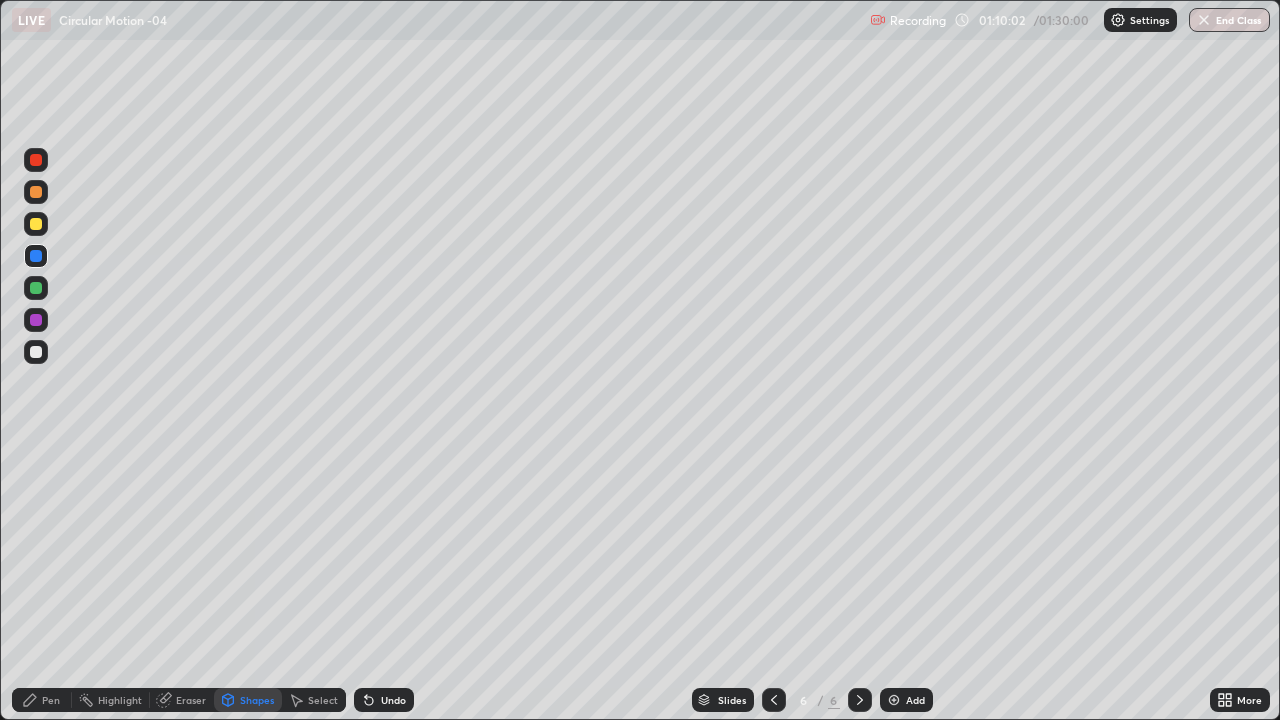 click on "Pen" at bounding box center (42, 700) 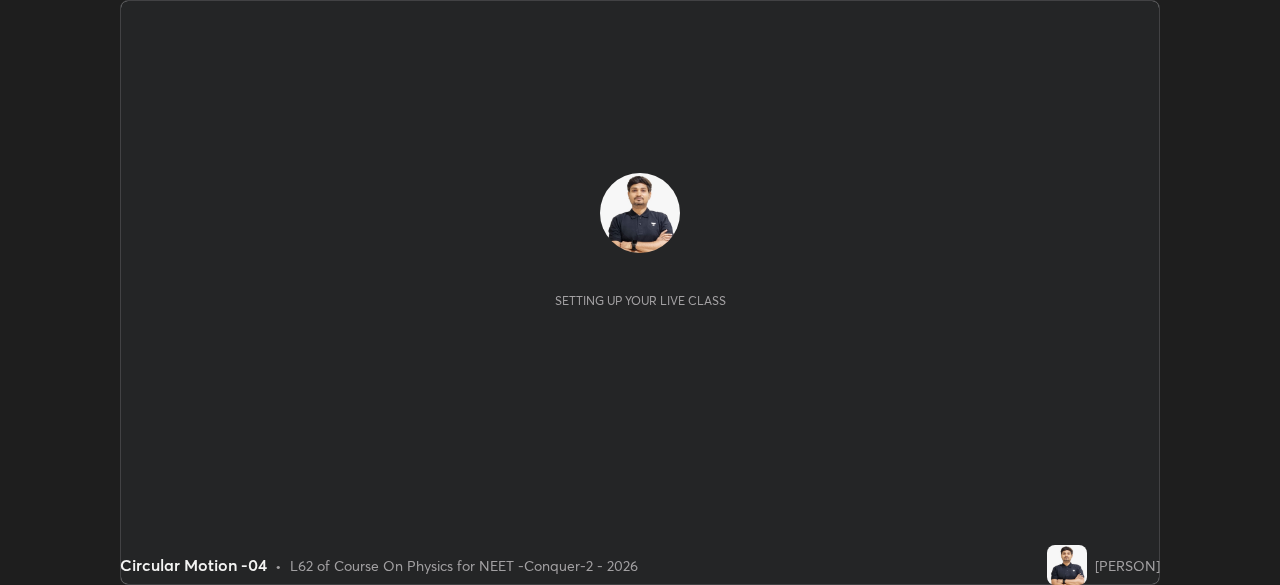 scroll, scrollTop: 0, scrollLeft: 0, axis: both 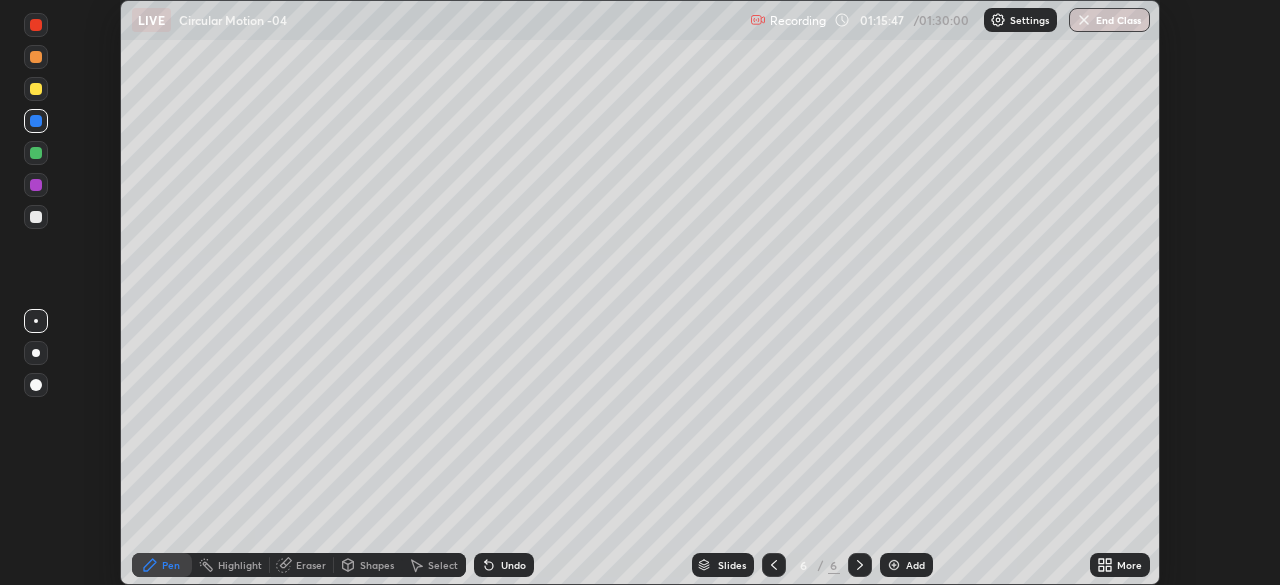 click 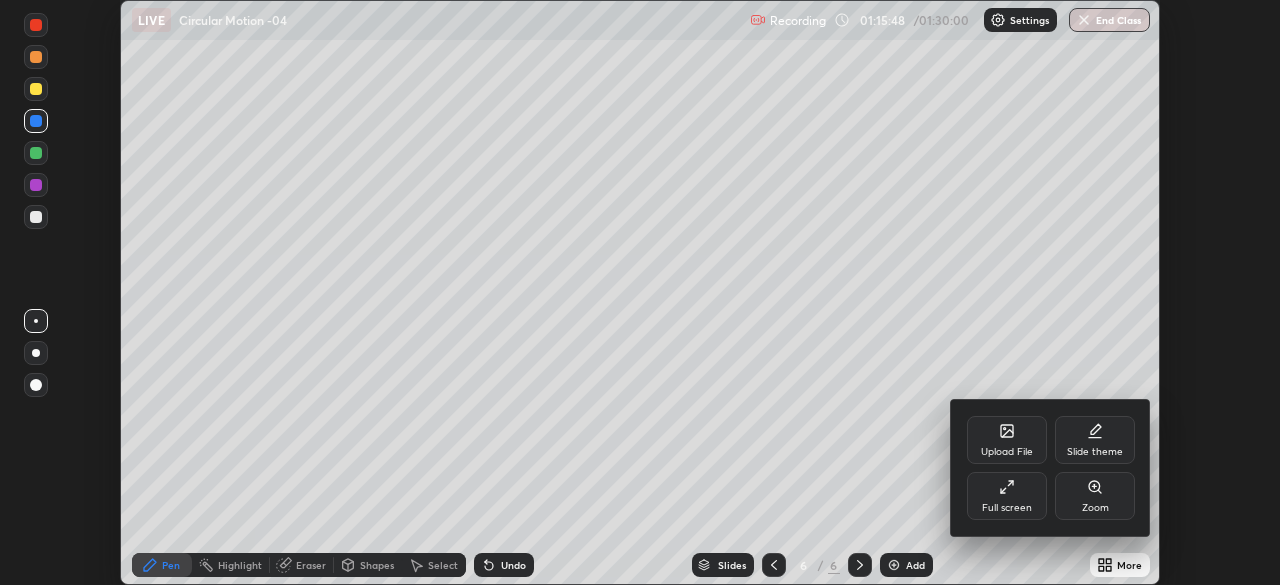 click on "Full screen" at bounding box center [1007, 496] 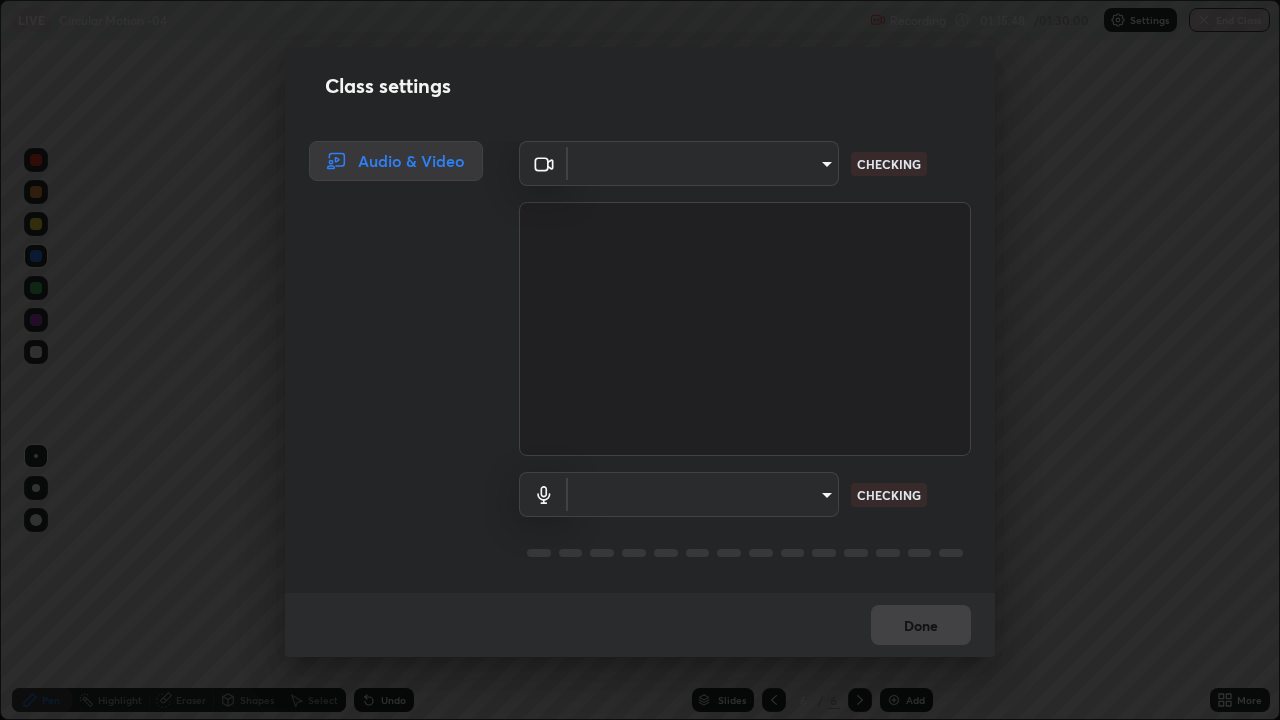 scroll, scrollTop: 99280, scrollLeft: 98720, axis: both 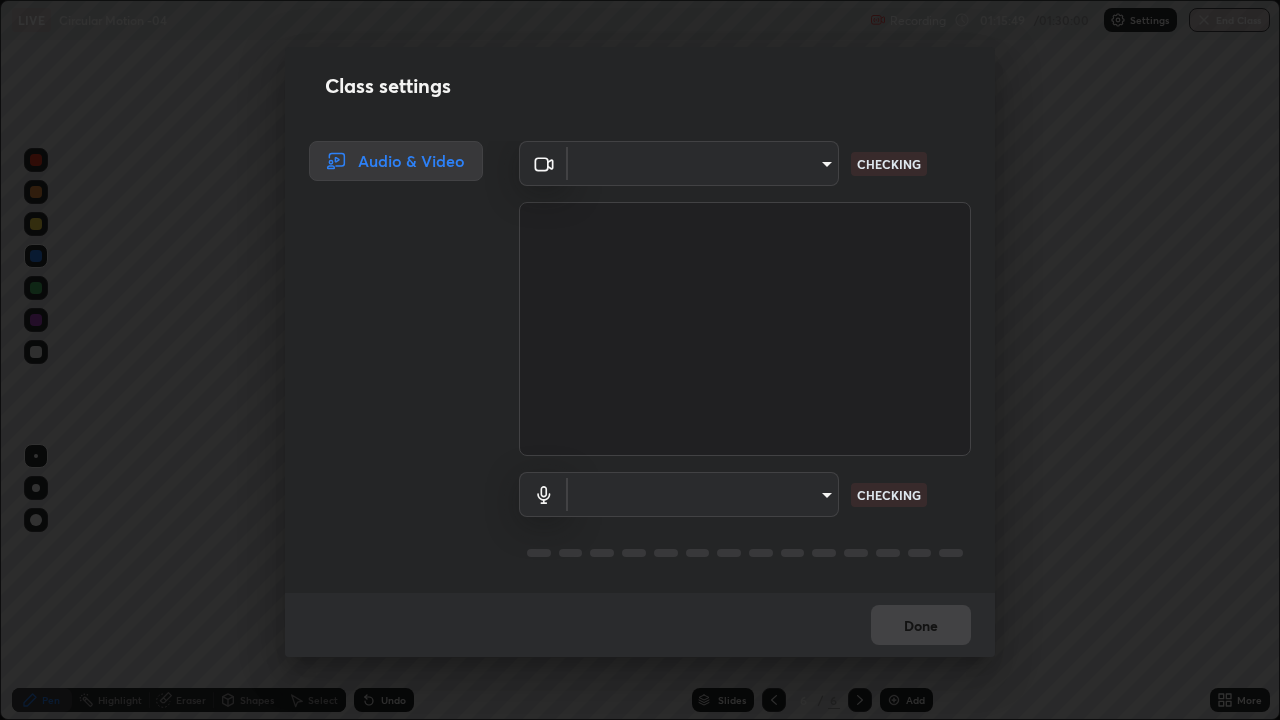 type on "ad23c5e1eec40c929e15baf649206283bee037f2ec2e6fc856d192bb2adaae55" 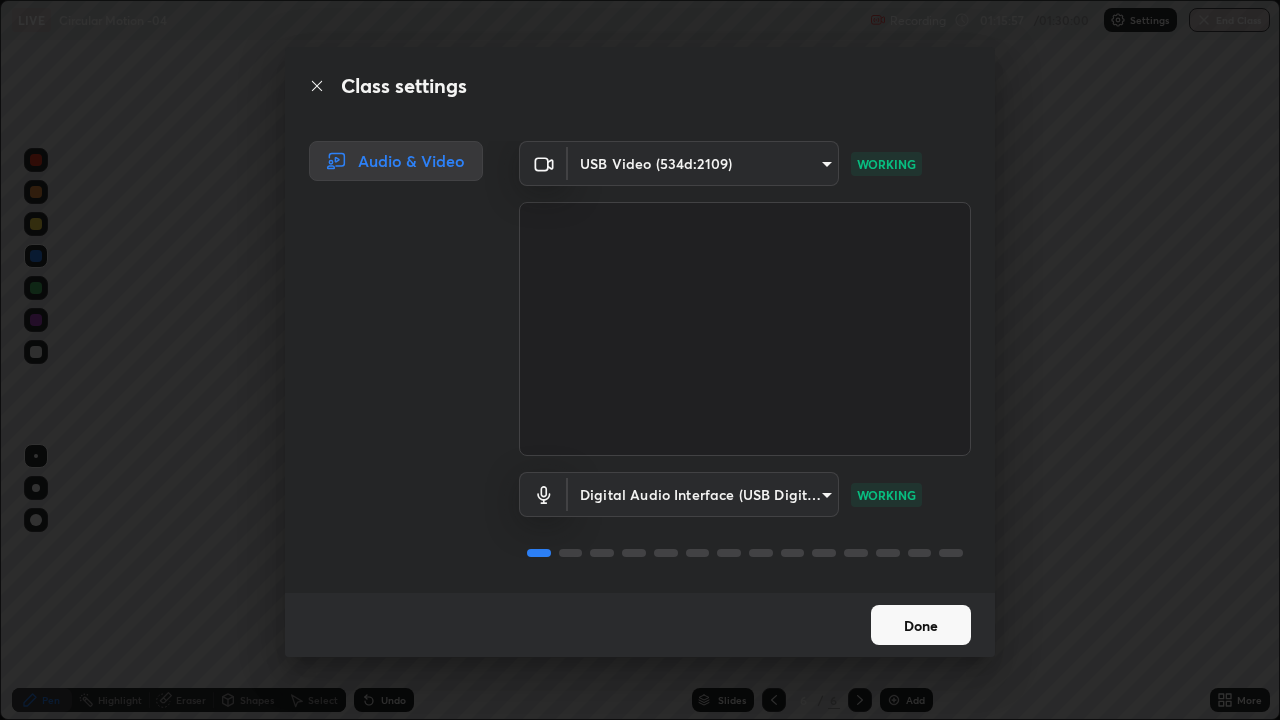 click on "Done" at bounding box center [921, 625] 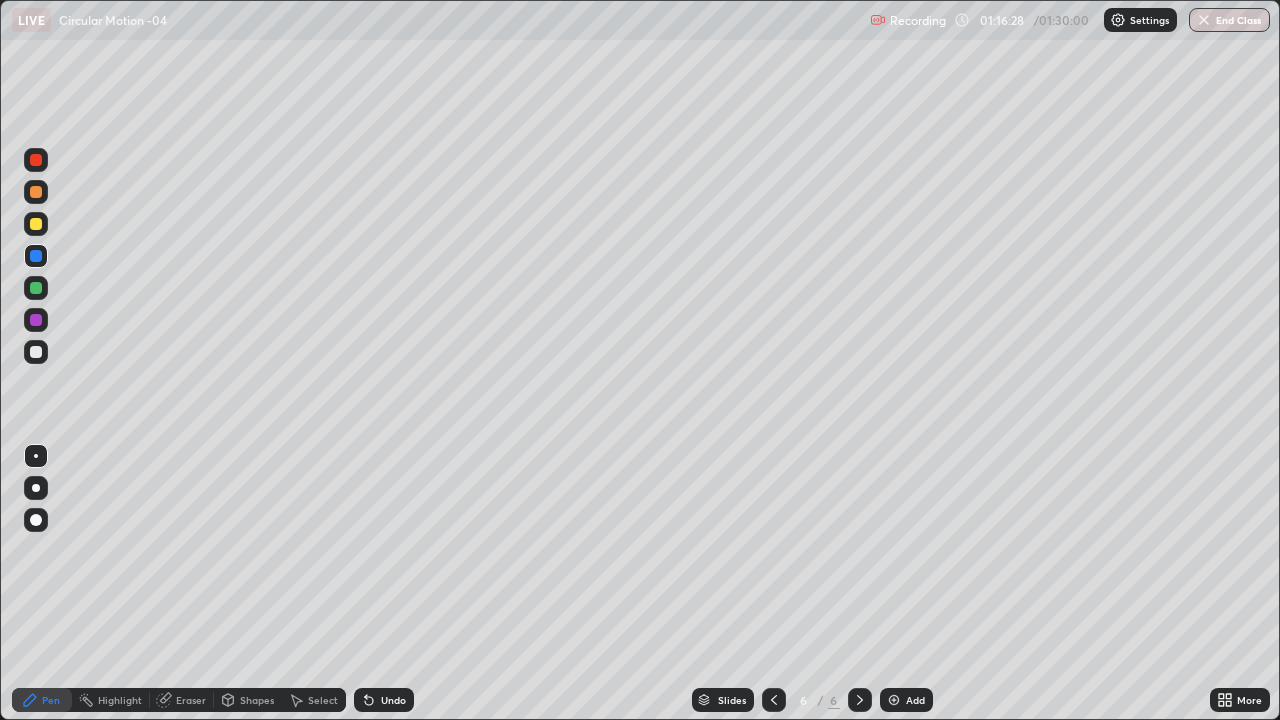click on "Shapes" at bounding box center (257, 700) 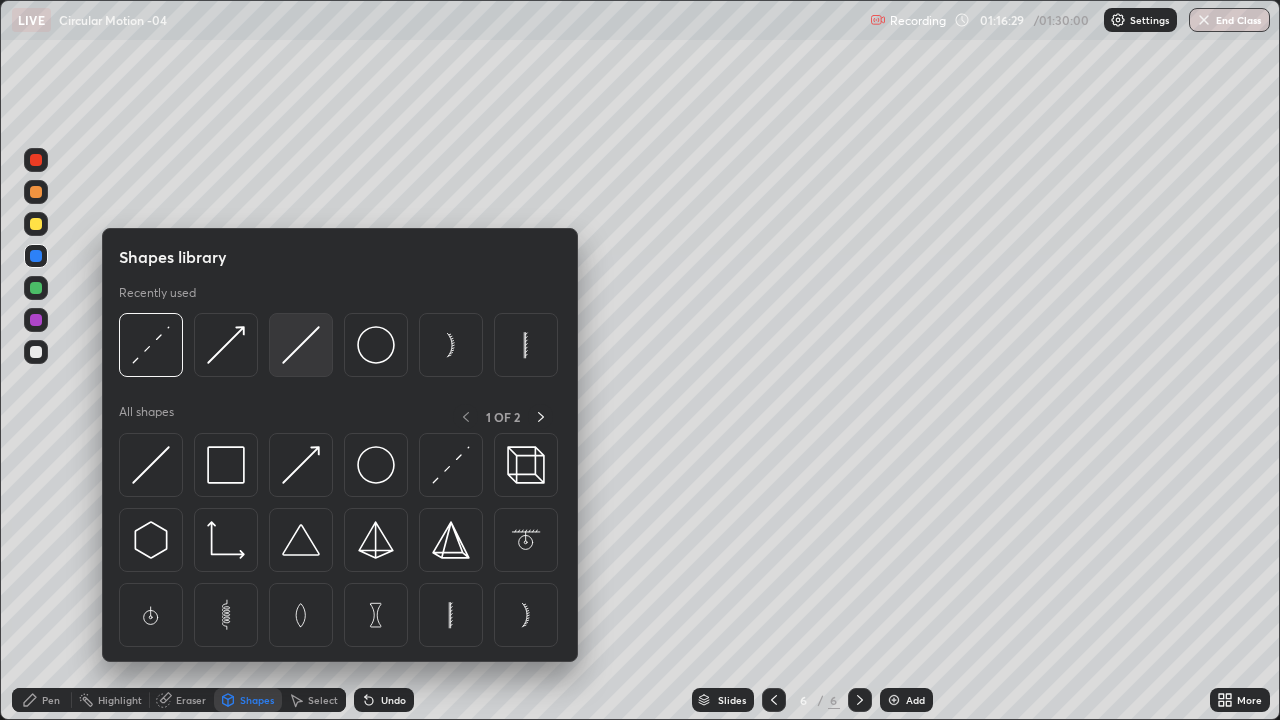 click at bounding box center [301, 345] 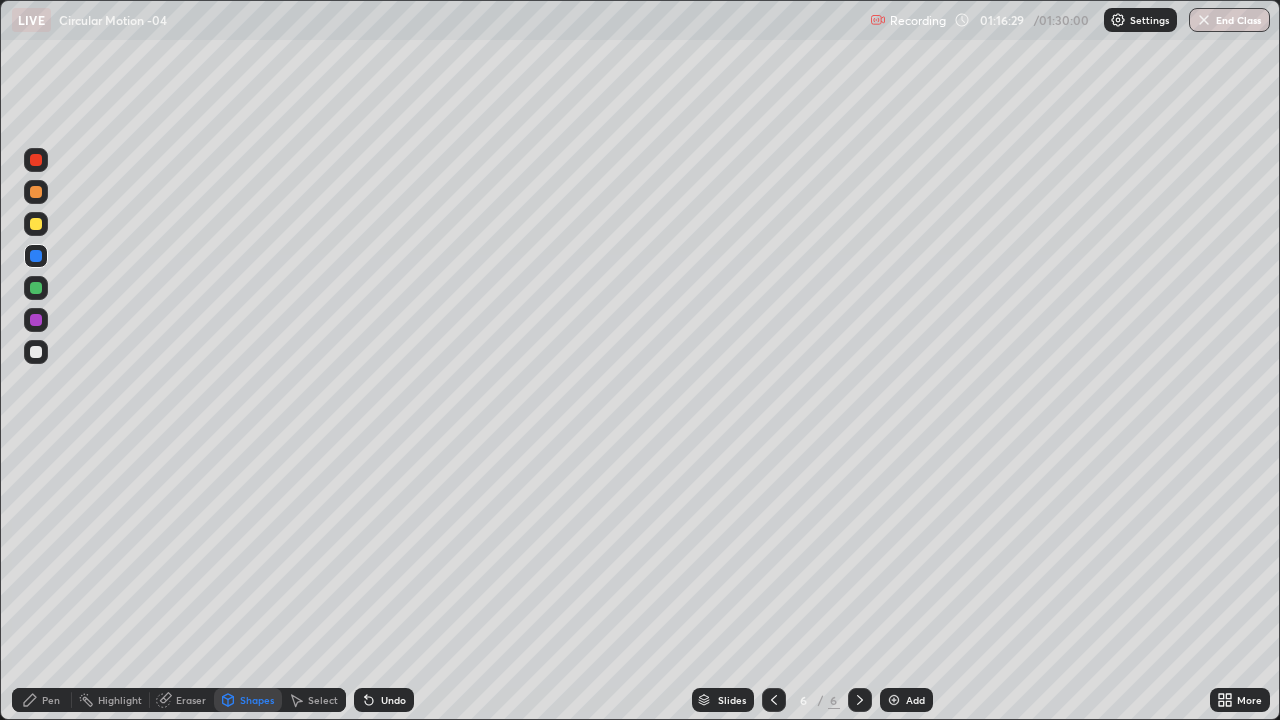 click at bounding box center [36, 224] 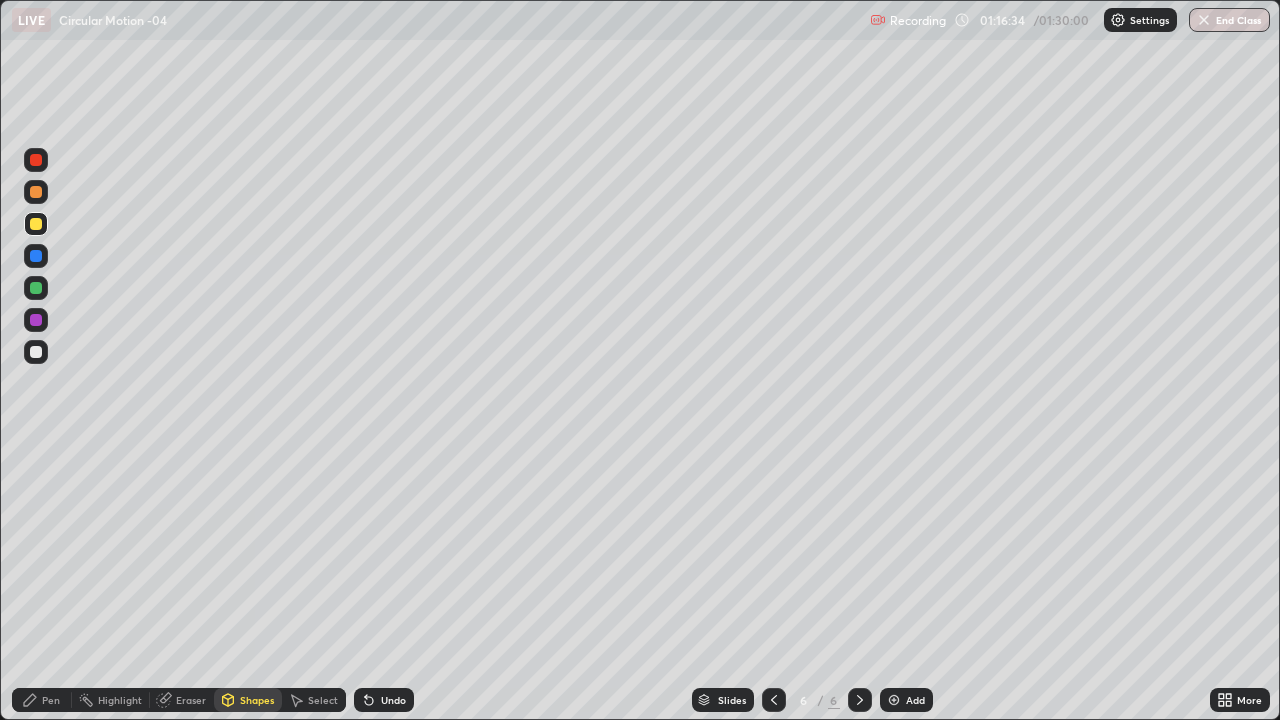 click on "Pen" at bounding box center [51, 700] 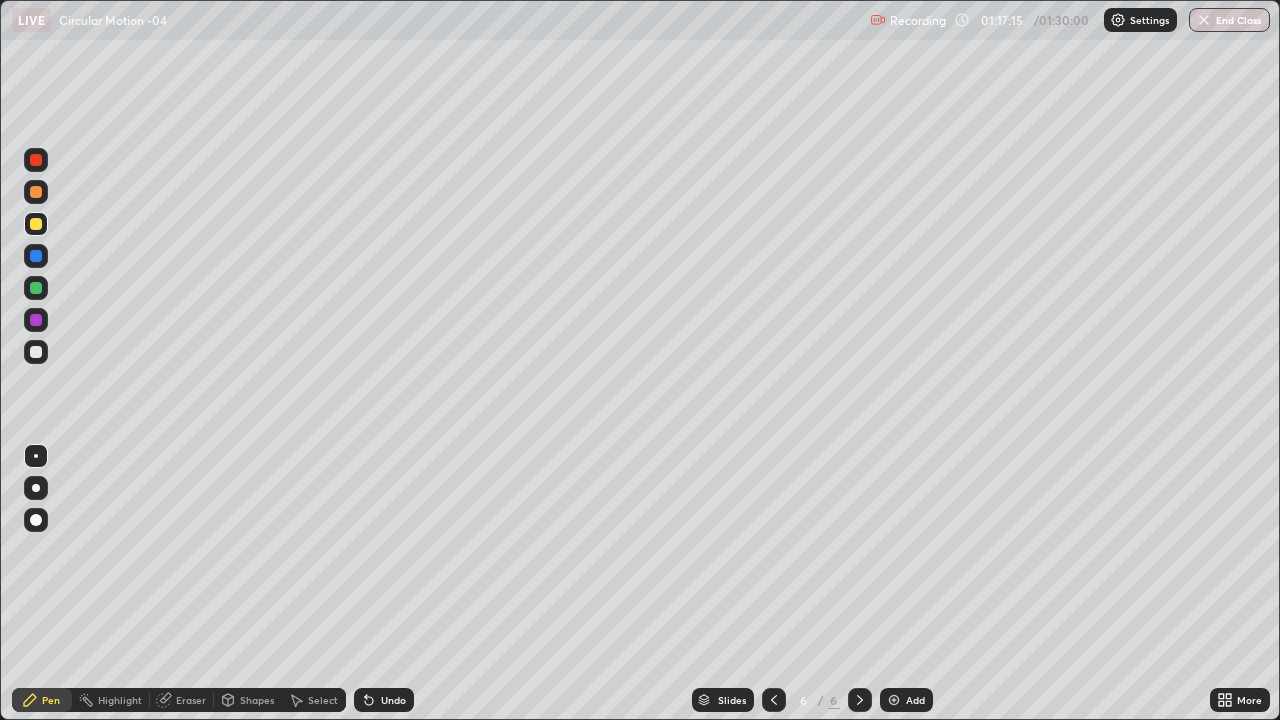 click at bounding box center [36, 352] 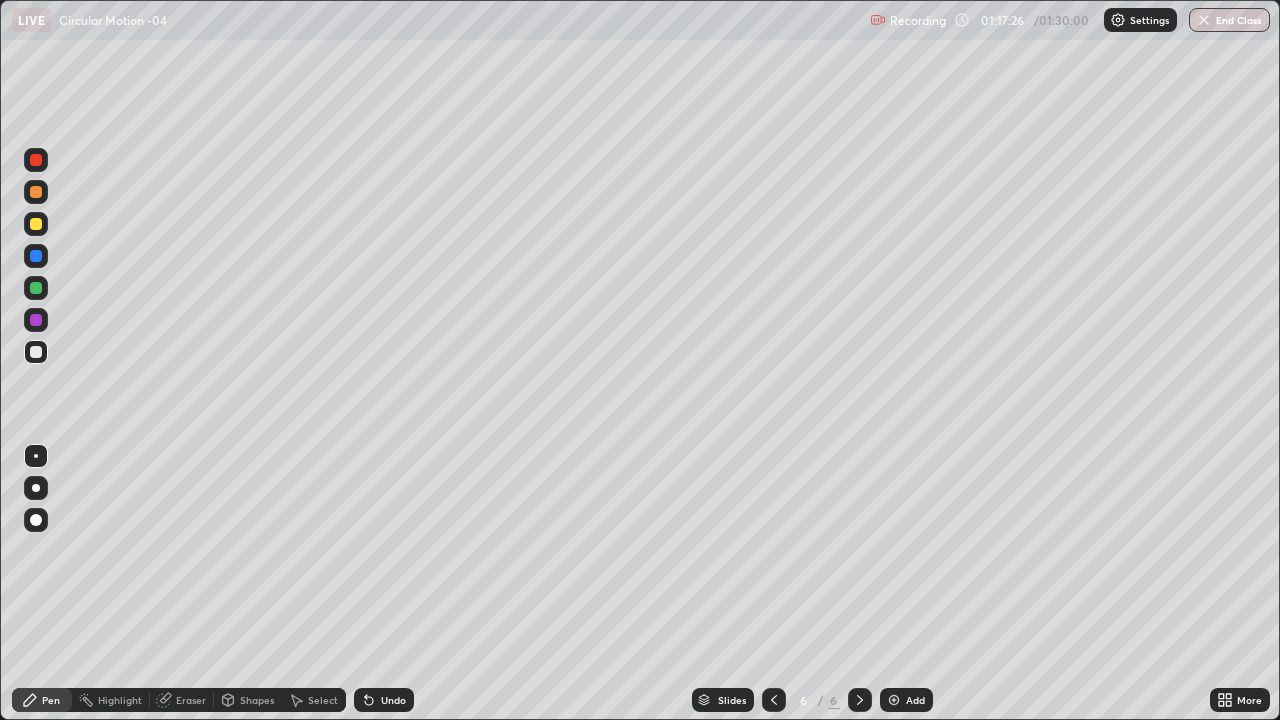 click on "Shapes" at bounding box center (248, 700) 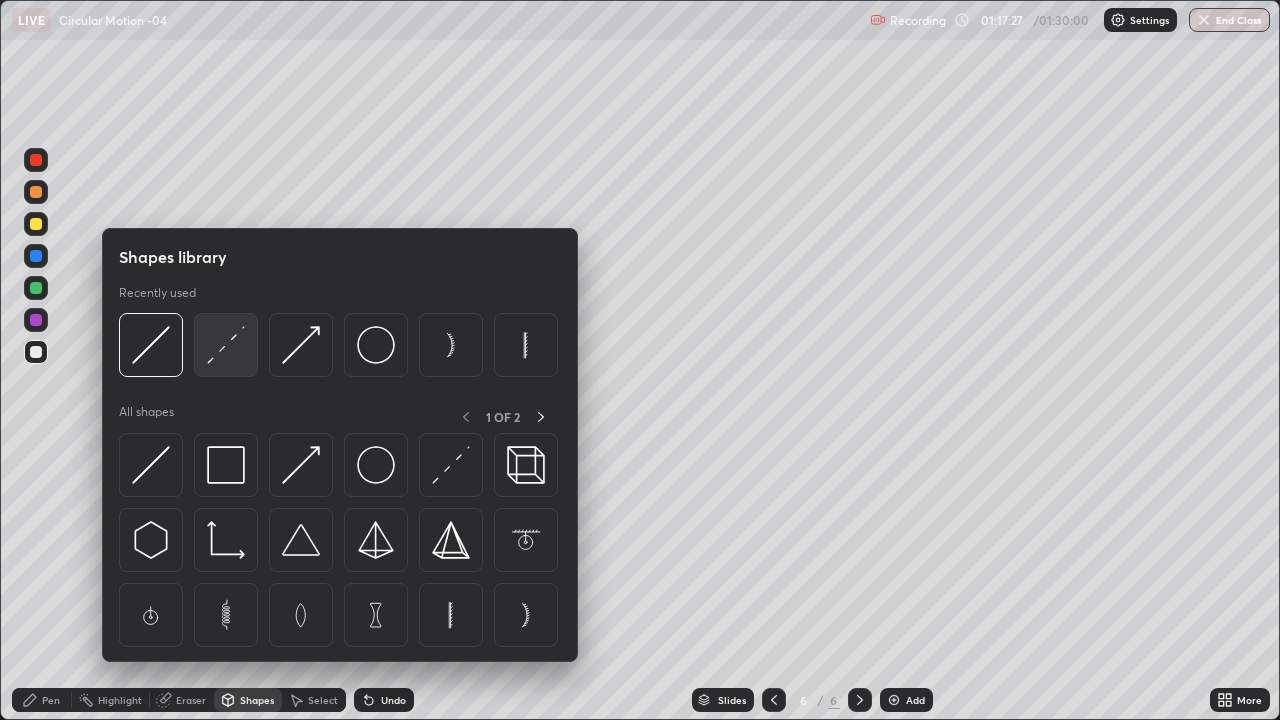 click at bounding box center [226, 345] 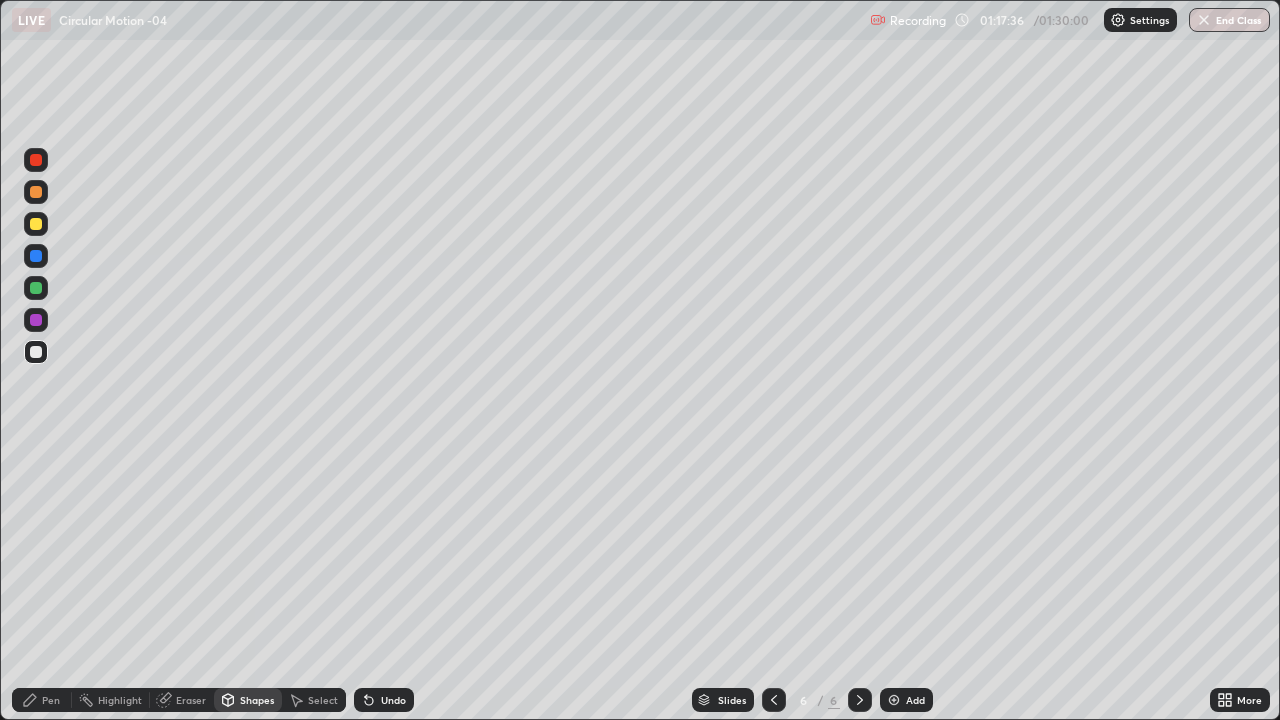 click on "Pen" at bounding box center (42, 700) 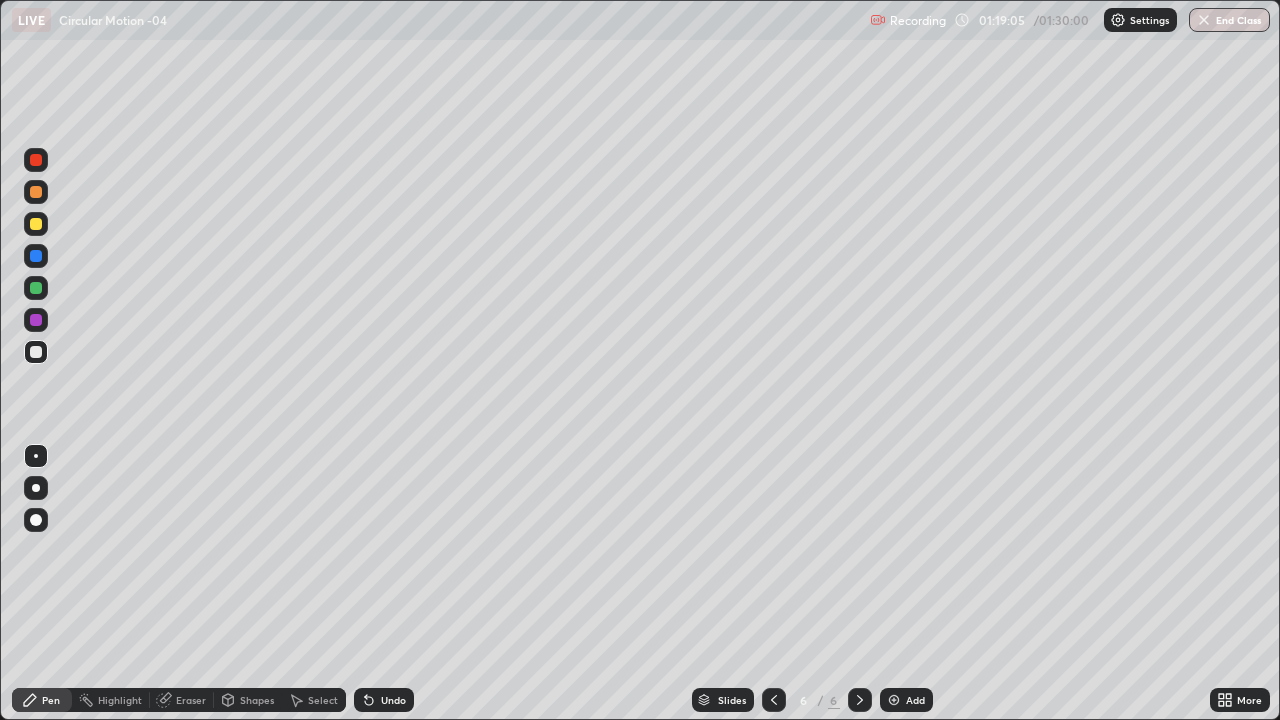 click on "Add" at bounding box center [915, 700] 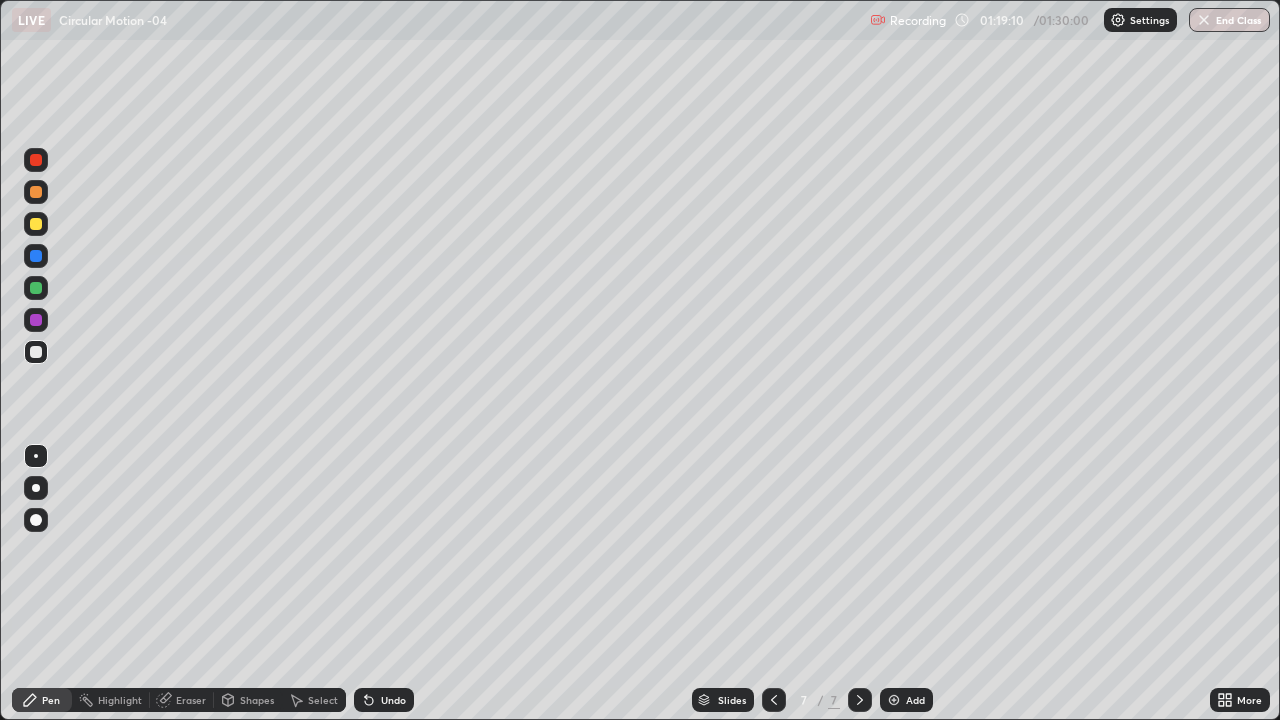 click on "Shapes" at bounding box center [257, 700] 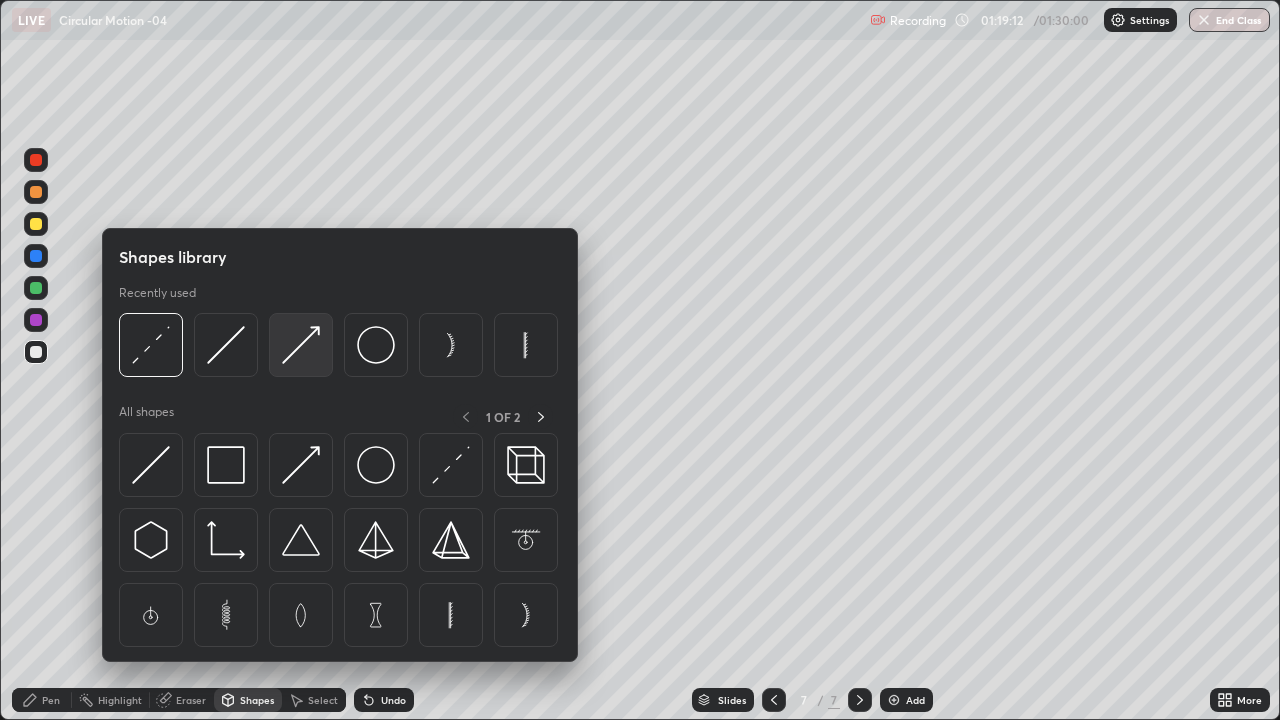 click at bounding box center [301, 345] 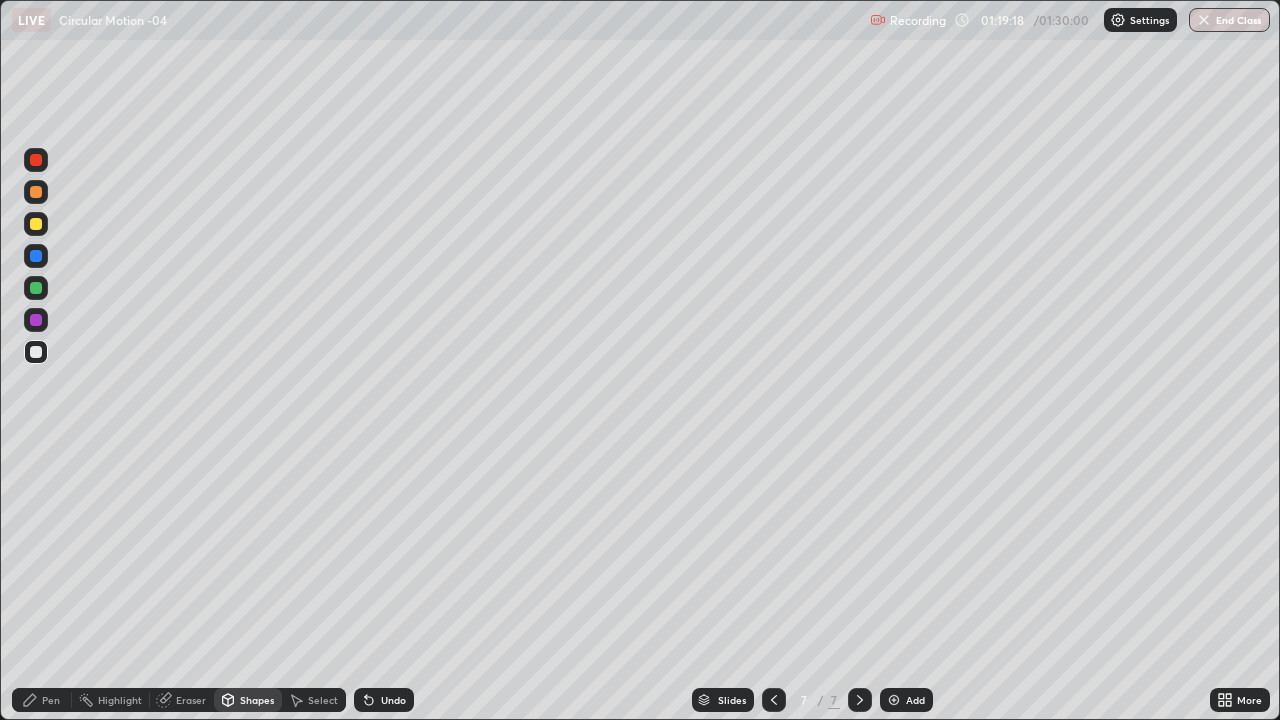 click on "Pen" at bounding box center [51, 700] 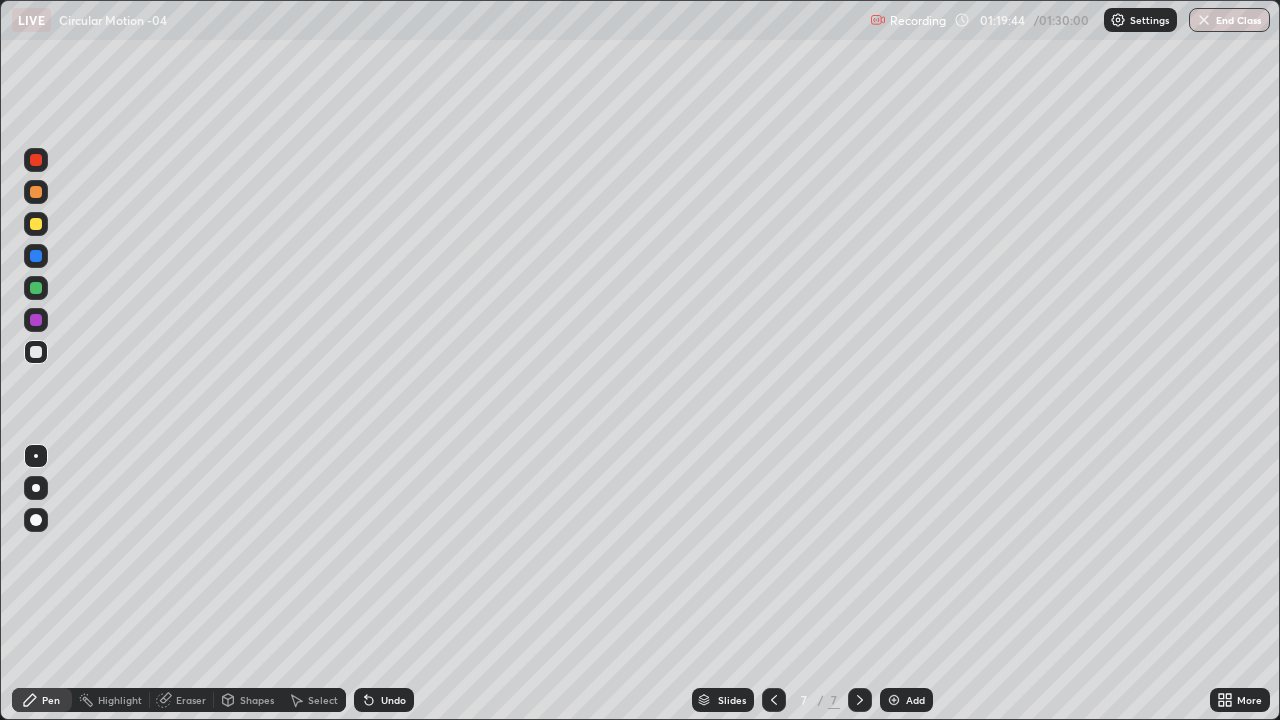 click on "Shapes" at bounding box center [248, 700] 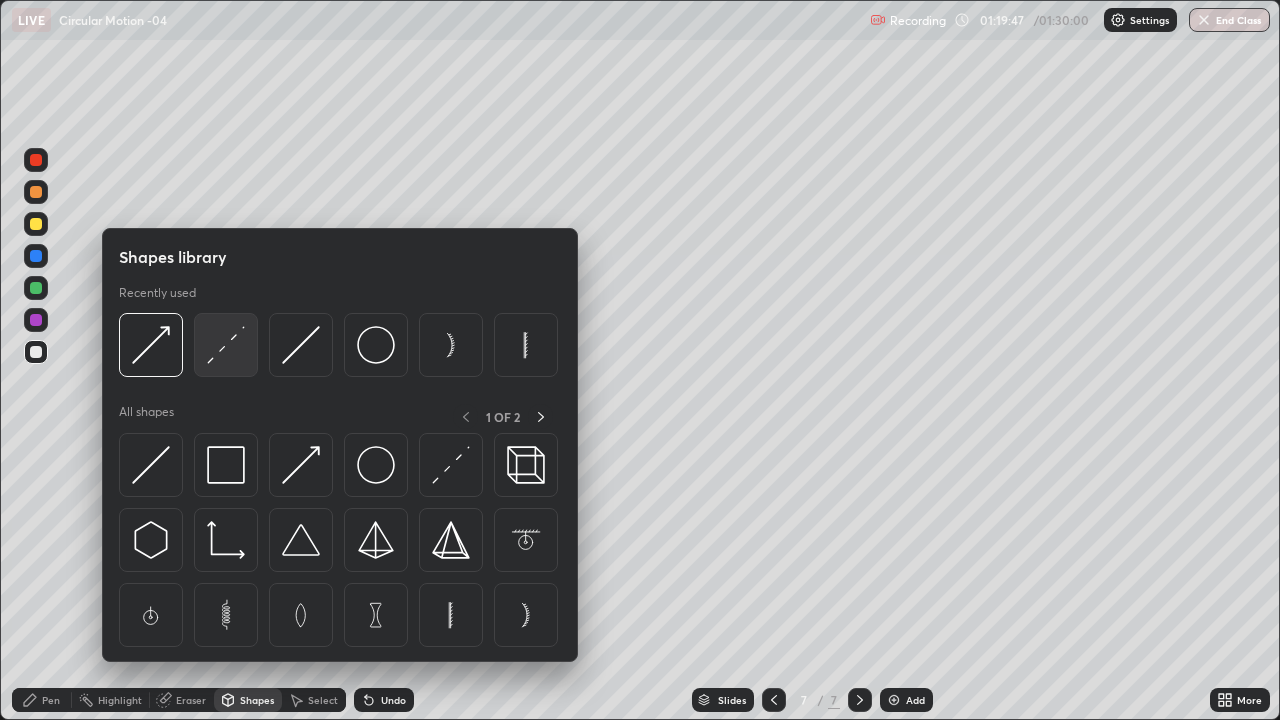 click at bounding box center (226, 345) 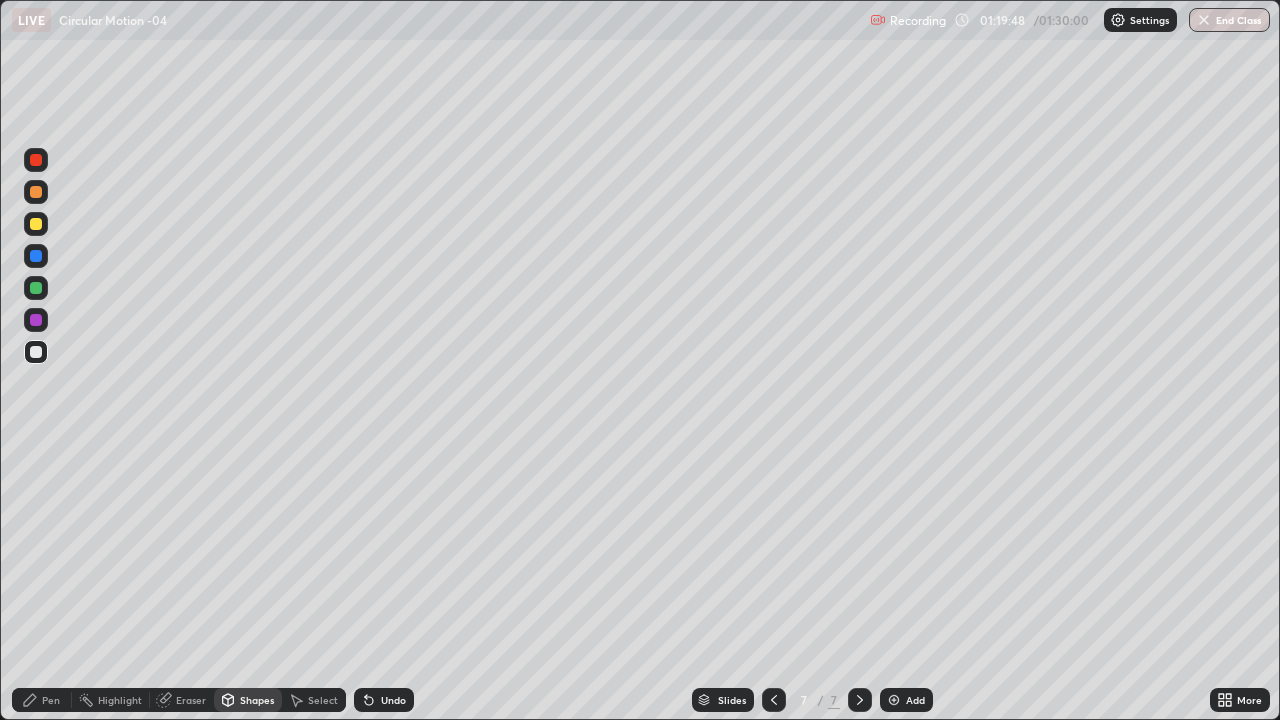 click at bounding box center (36, 256) 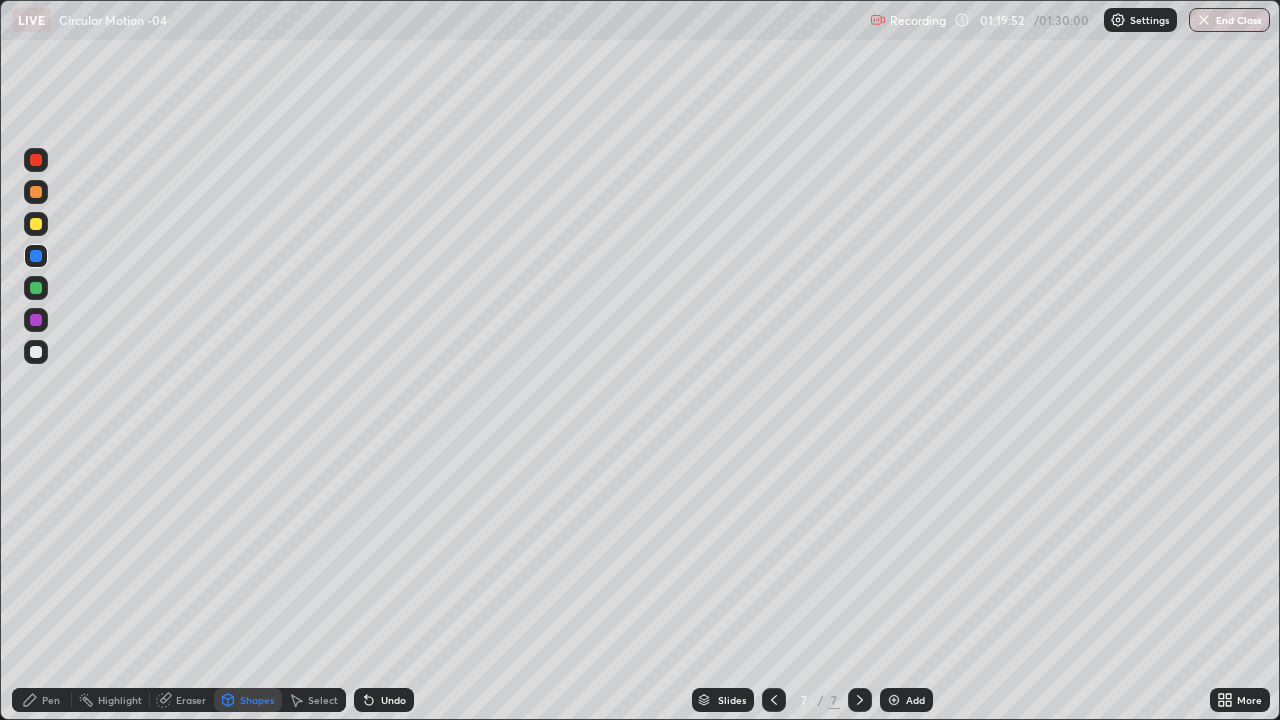 click on "Pen" at bounding box center (51, 700) 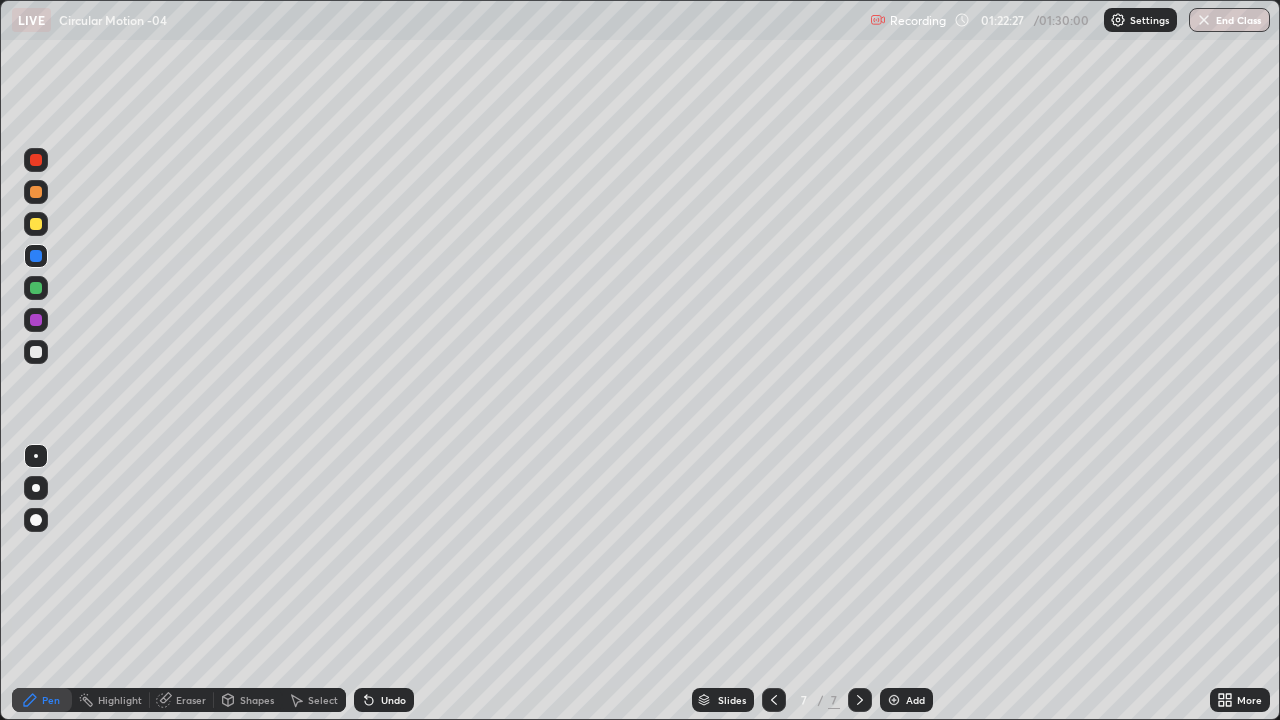 click at bounding box center (36, 224) 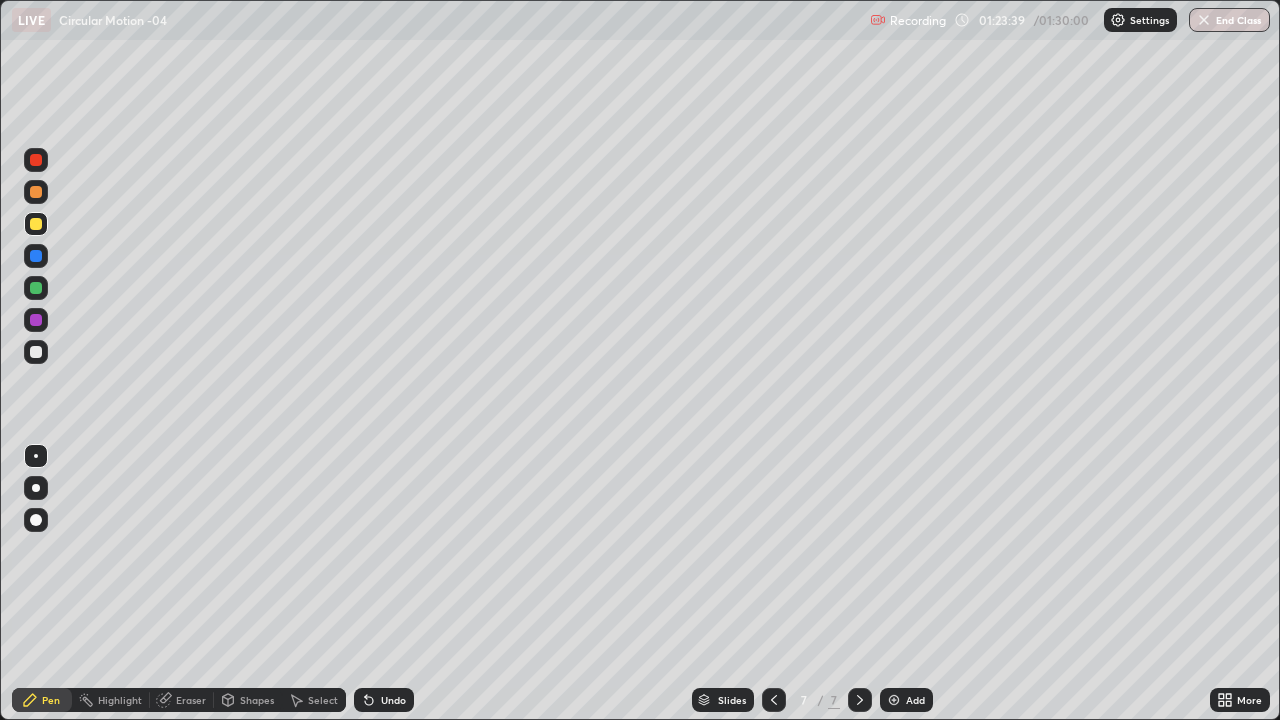 click on "Shapes" at bounding box center (257, 700) 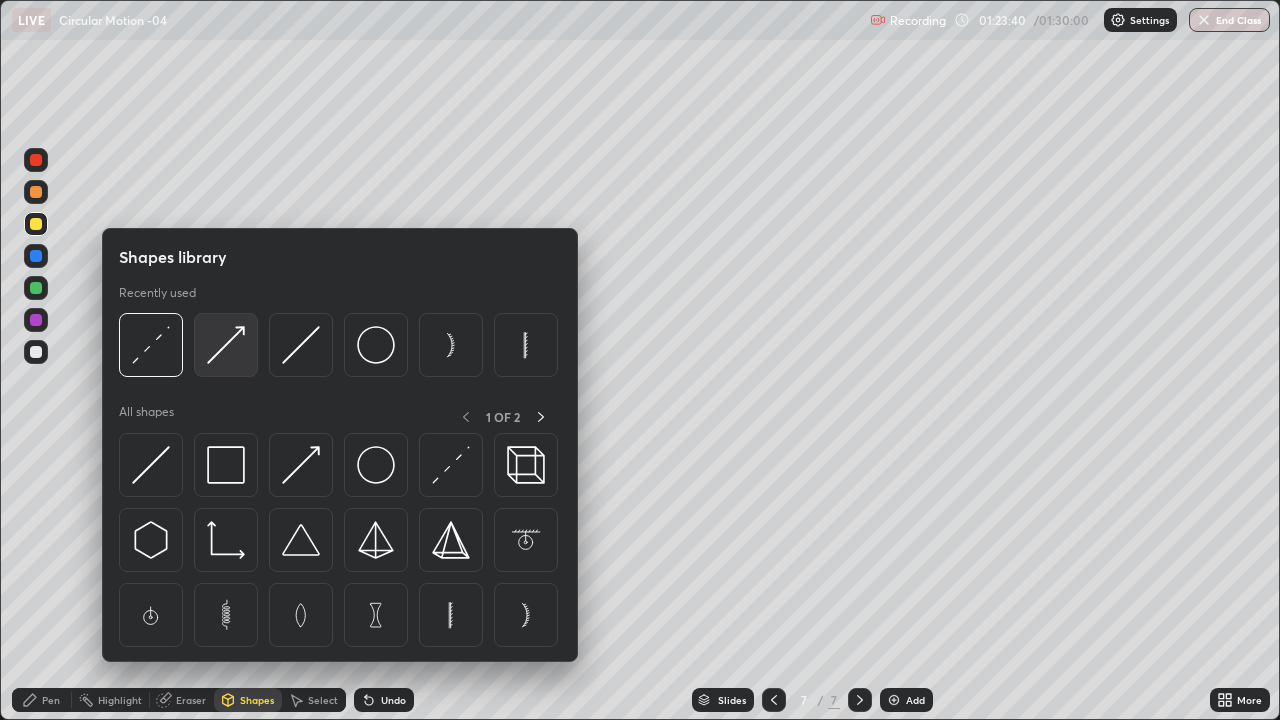 click at bounding box center (226, 345) 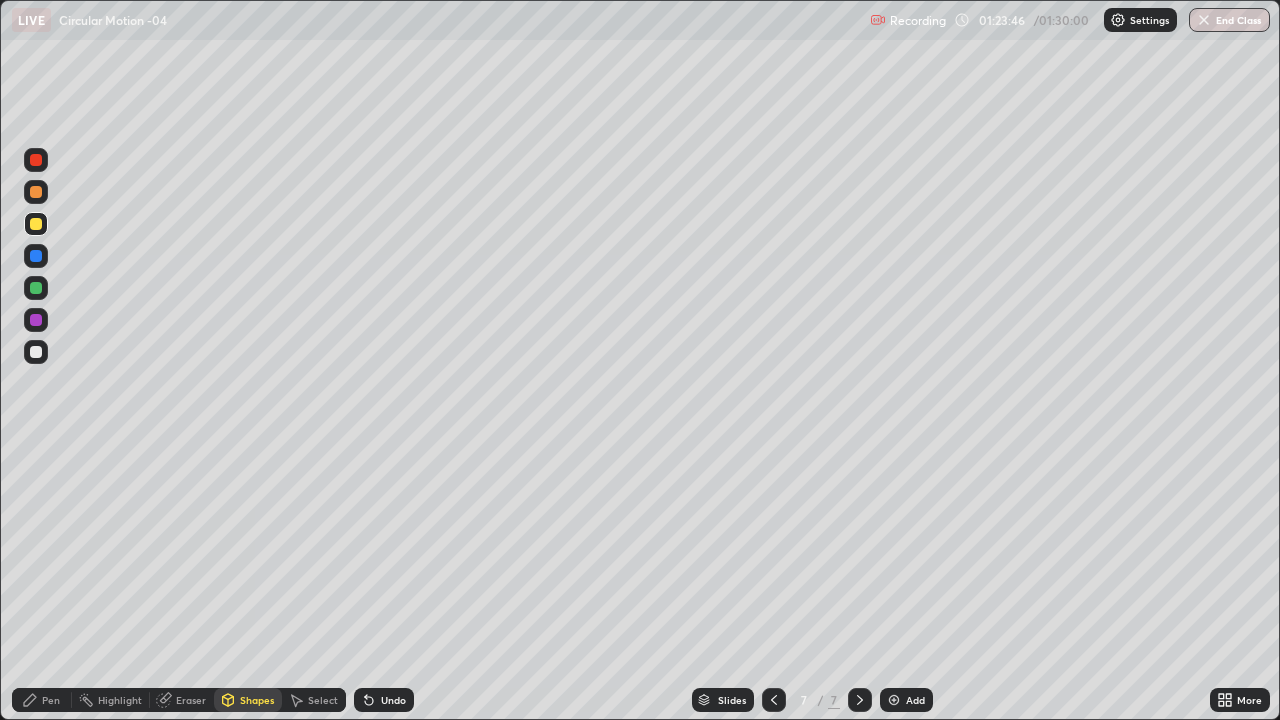 click on "Pen" at bounding box center (51, 700) 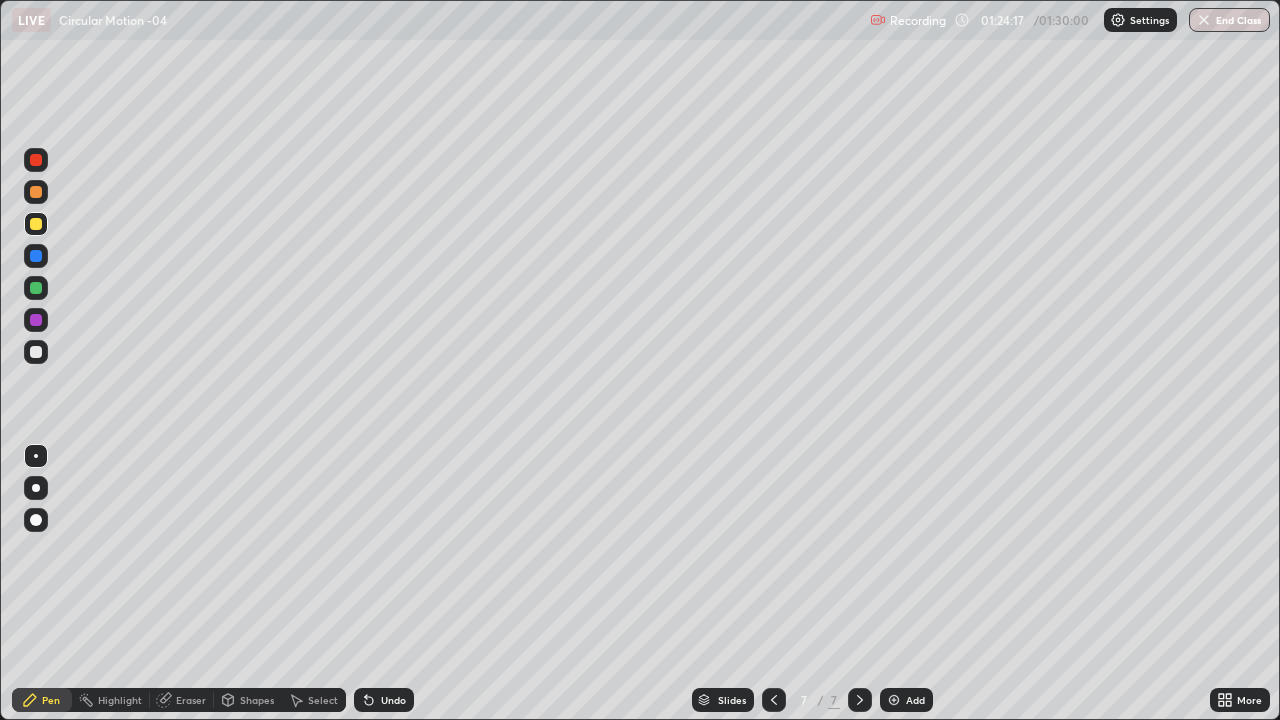 click at bounding box center [36, 320] 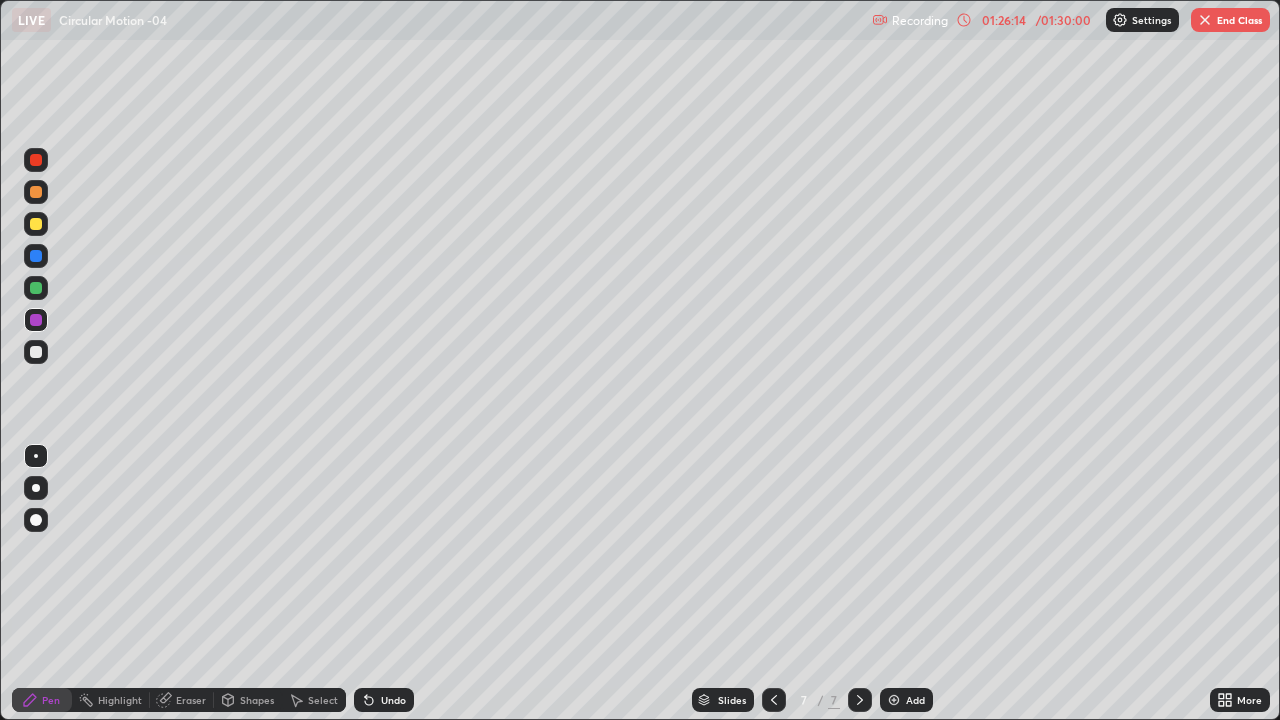 click on "End Class" at bounding box center (1230, 20) 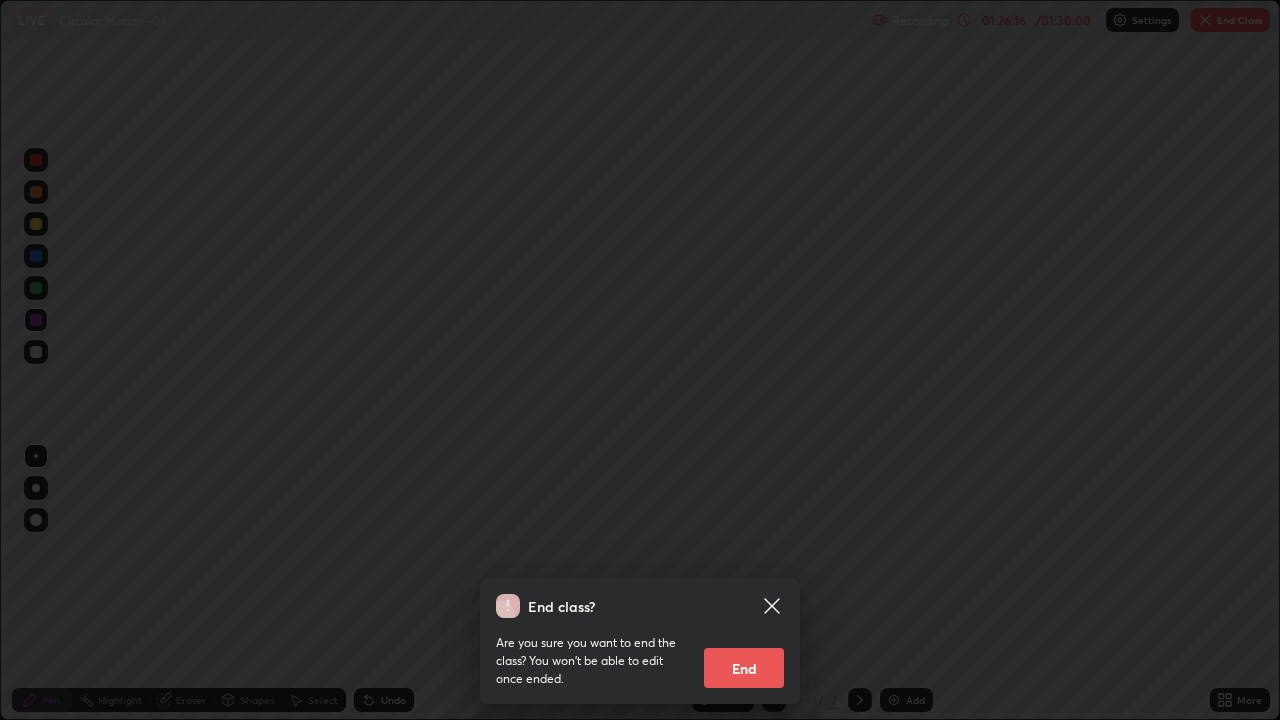 click on "End" at bounding box center (744, 668) 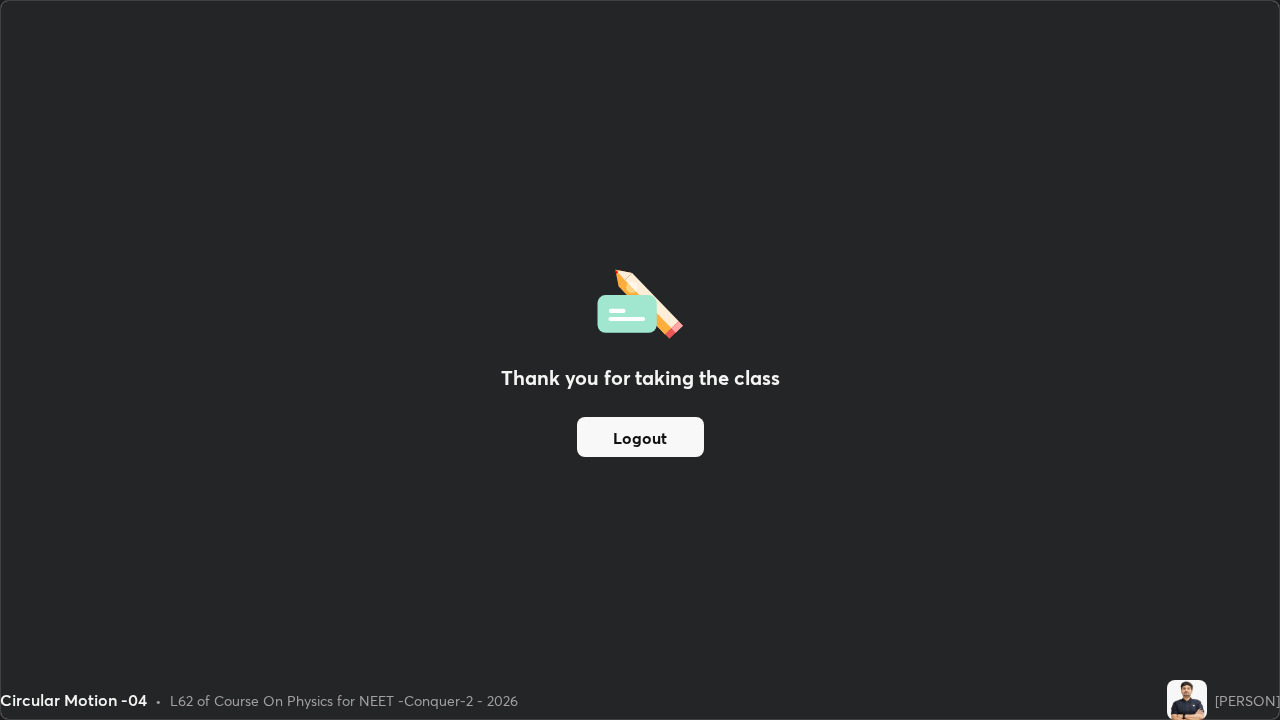 click on "Logout" at bounding box center [640, 437] 